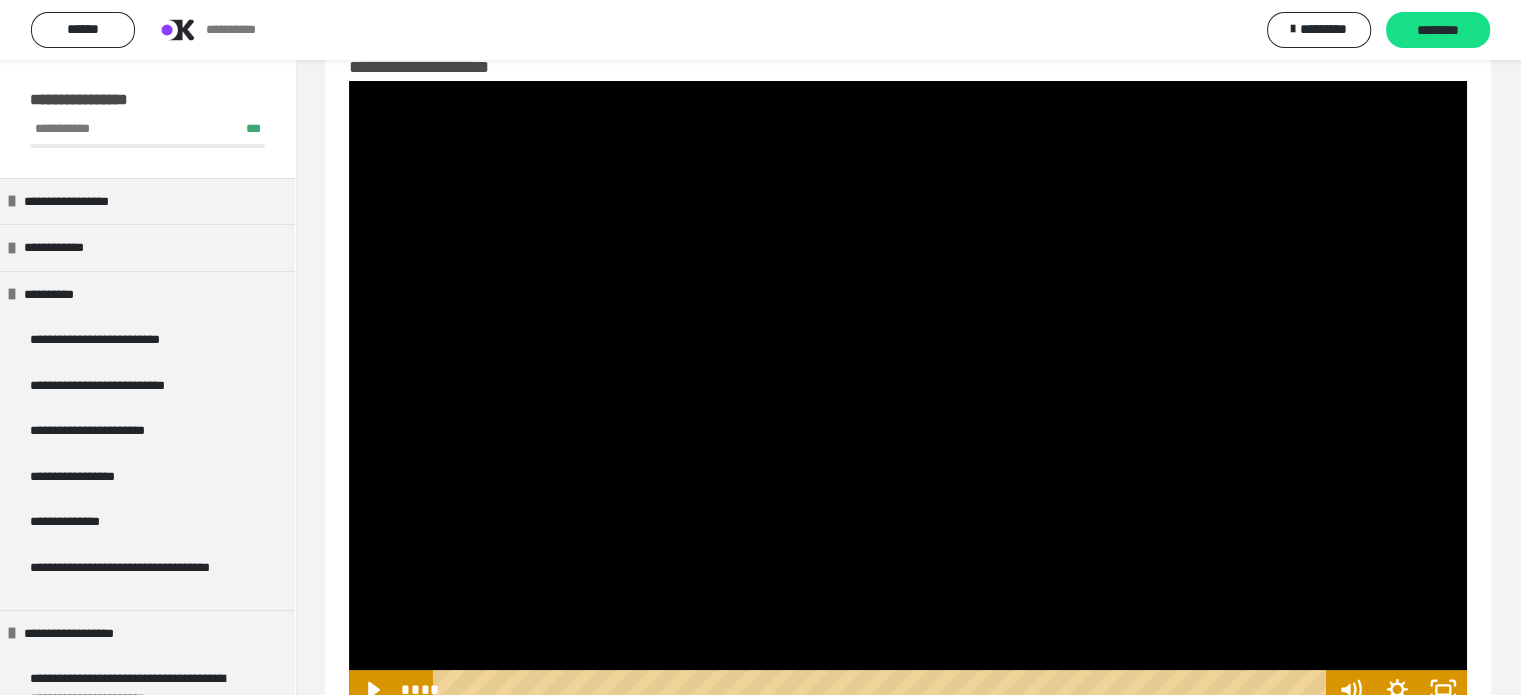 scroll, scrollTop: 0, scrollLeft: 0, axis: both 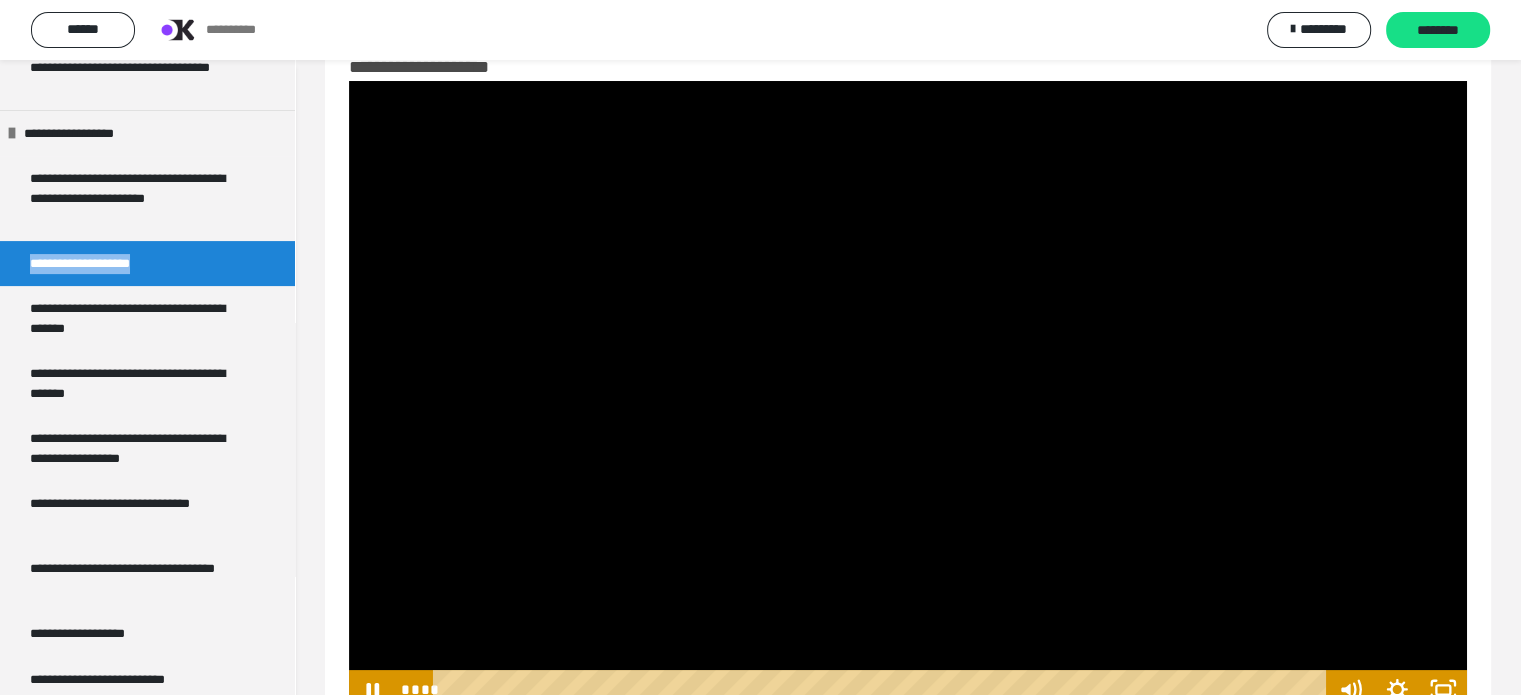 click at bounding box center [908, 395] 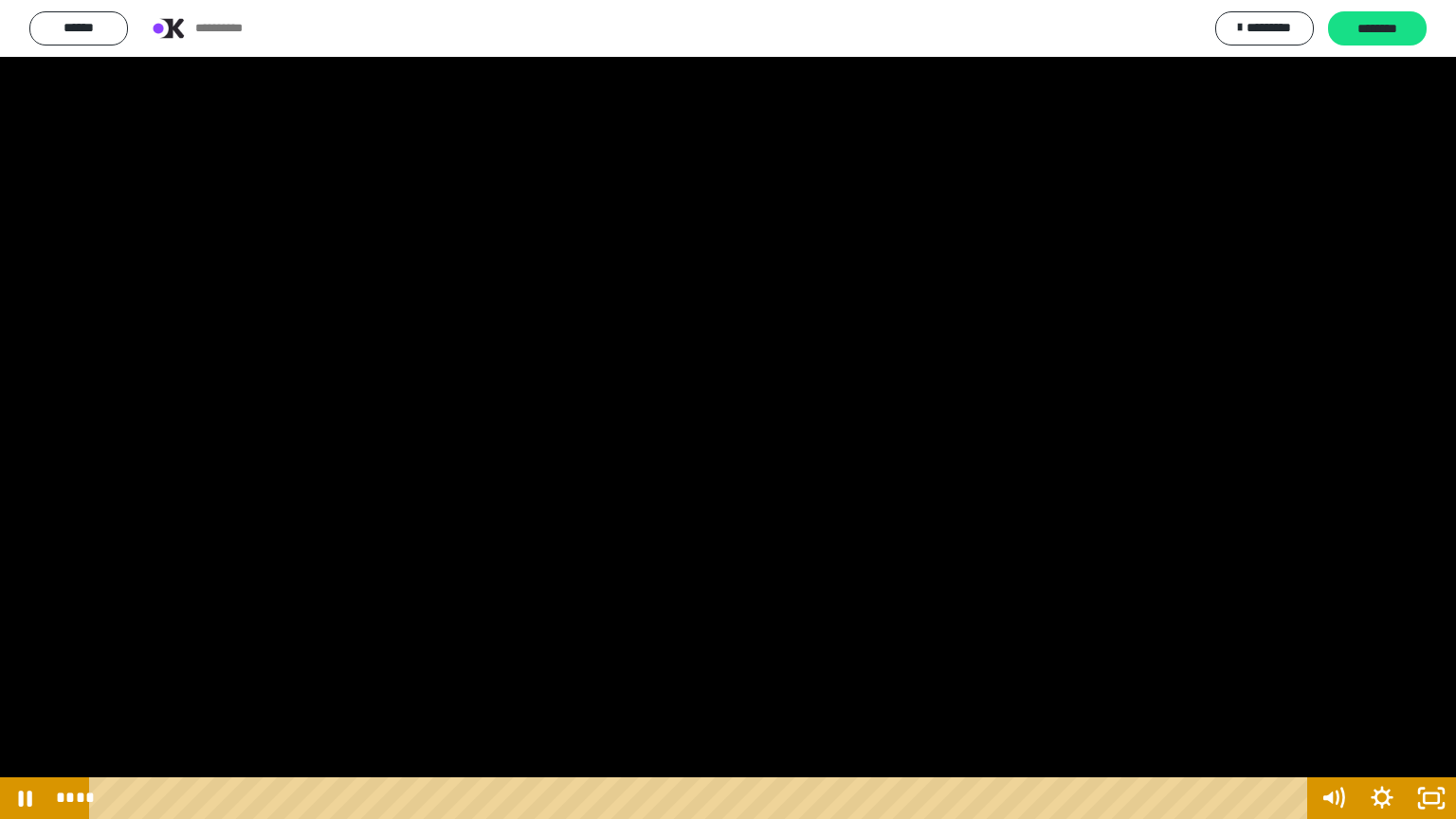 click at bounding box center [728, 410] 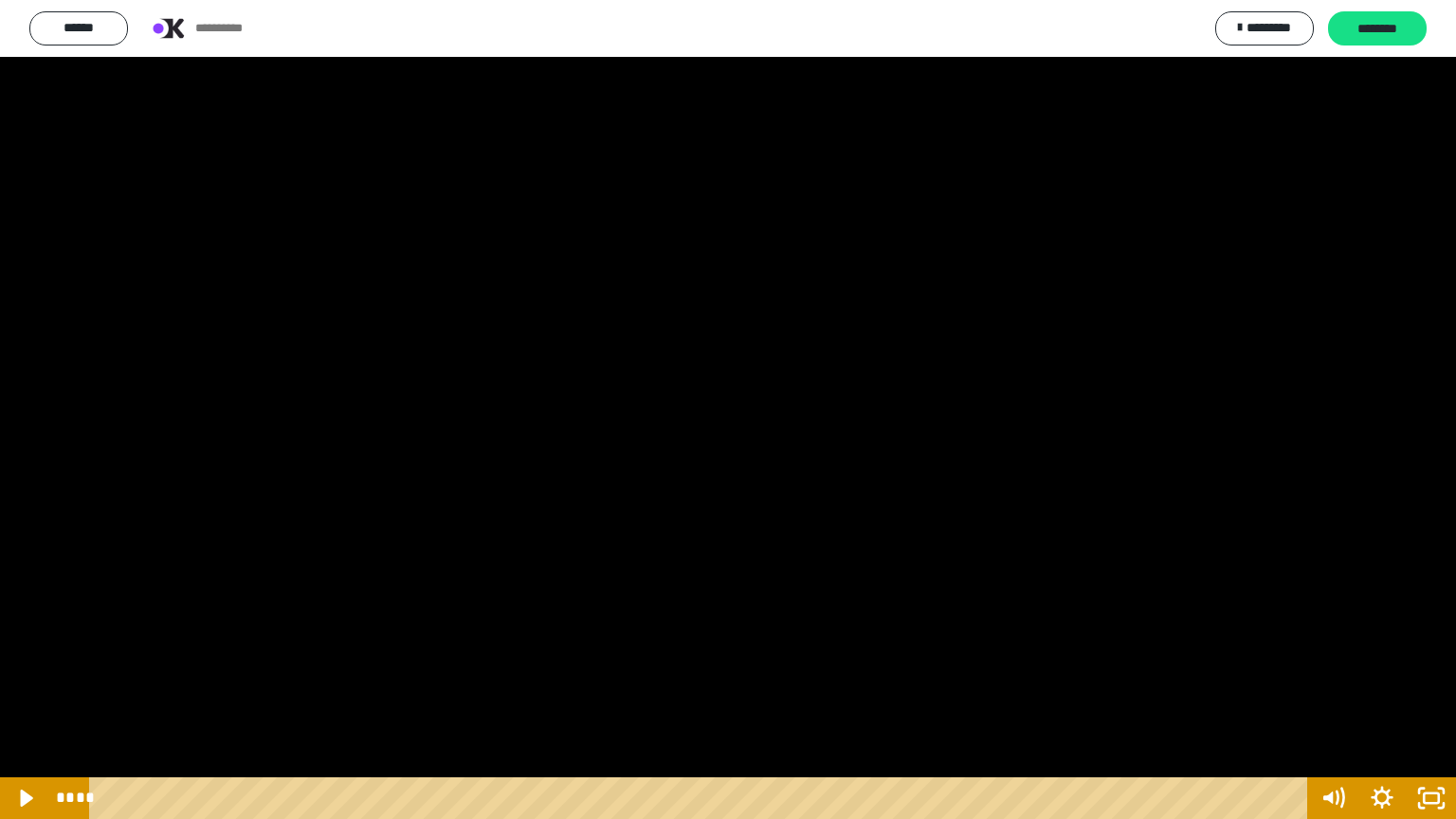 click at bounding box center (728, 410) 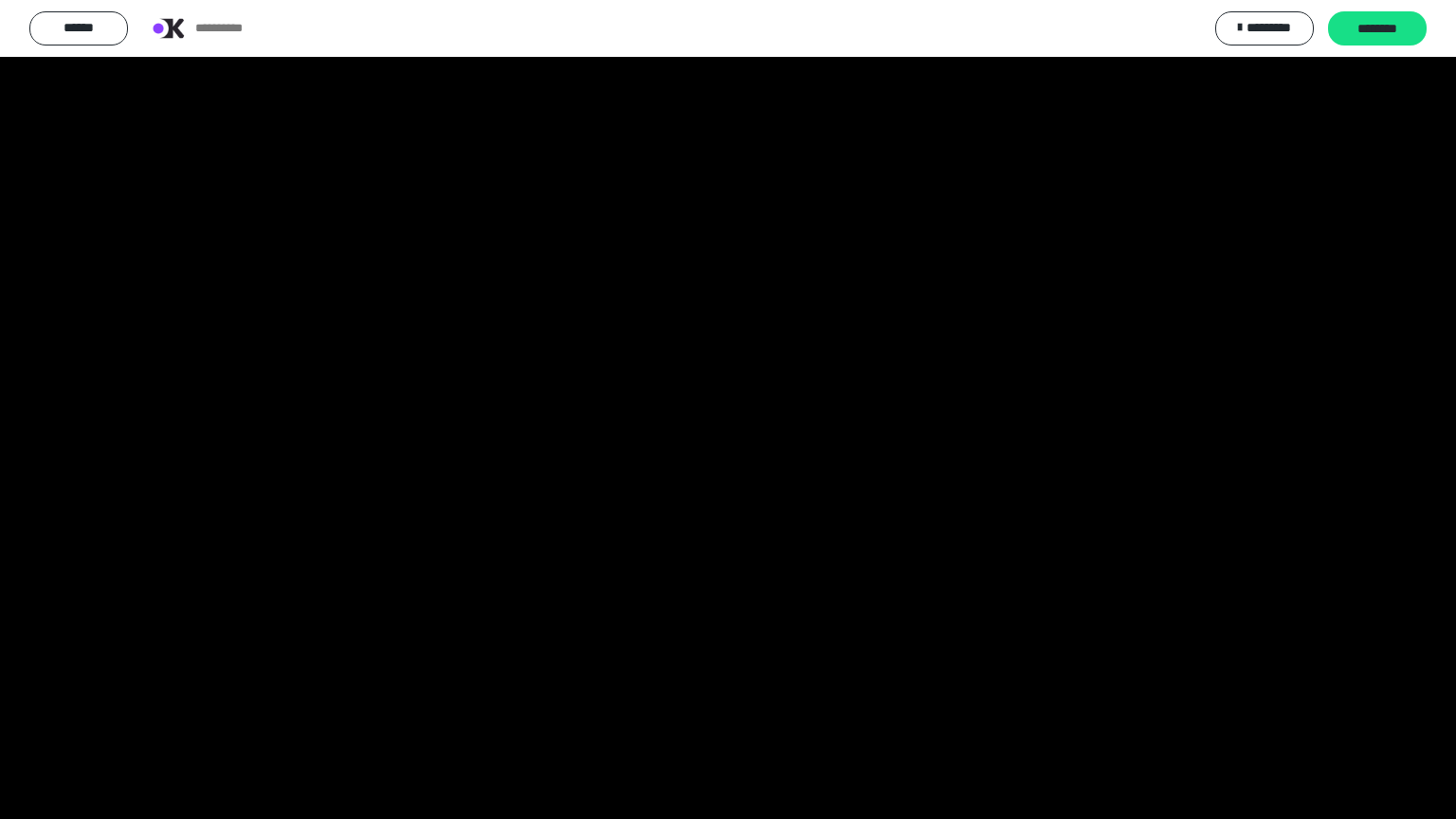 type 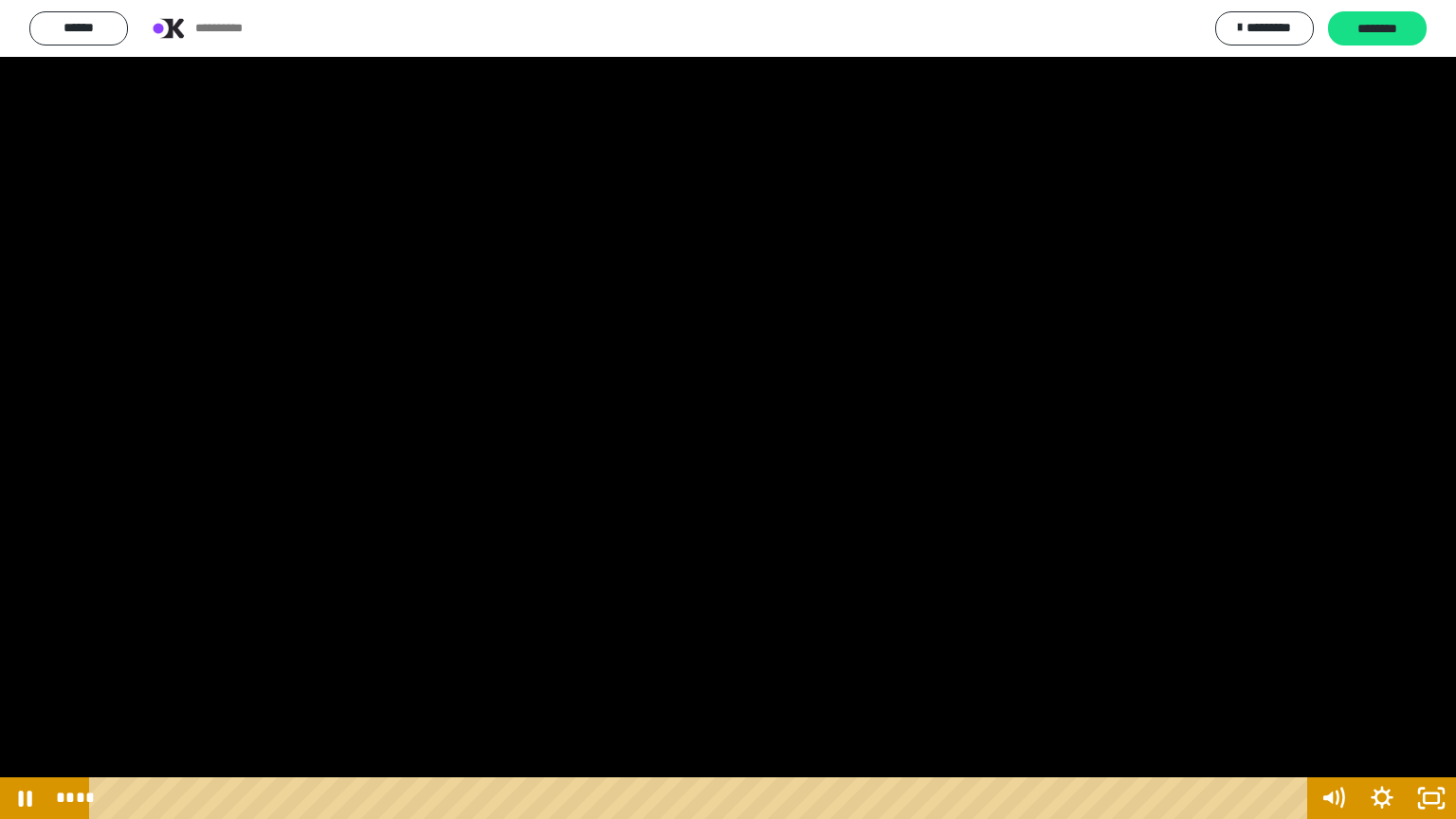 click at bounding box center (728, 410) 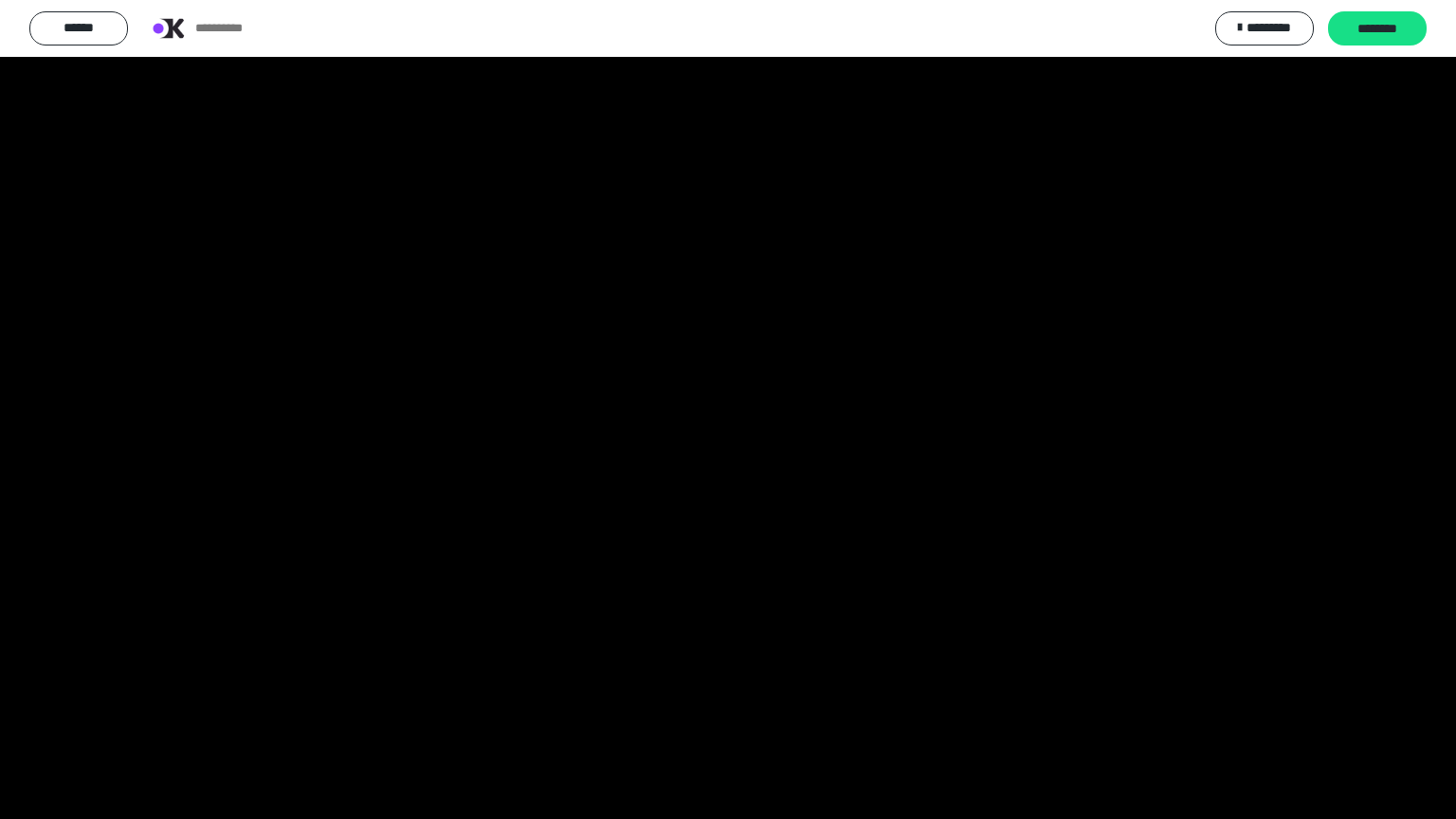 click at bounding box center (728, 410) 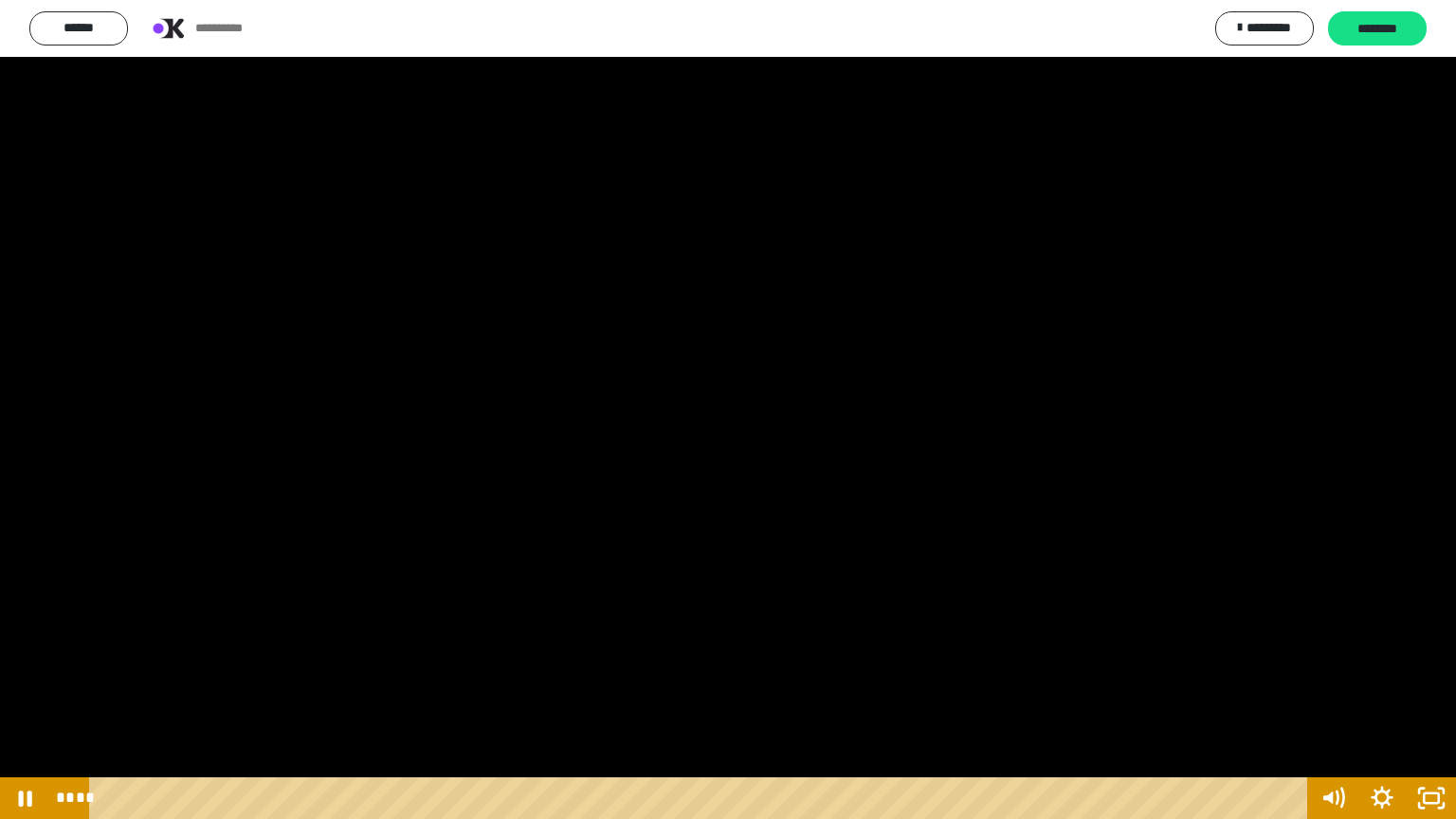 drag, startPoint x: 944, startPoint y: 517, endPoint x: 954, endPoint y: 516, distance: 10.049876 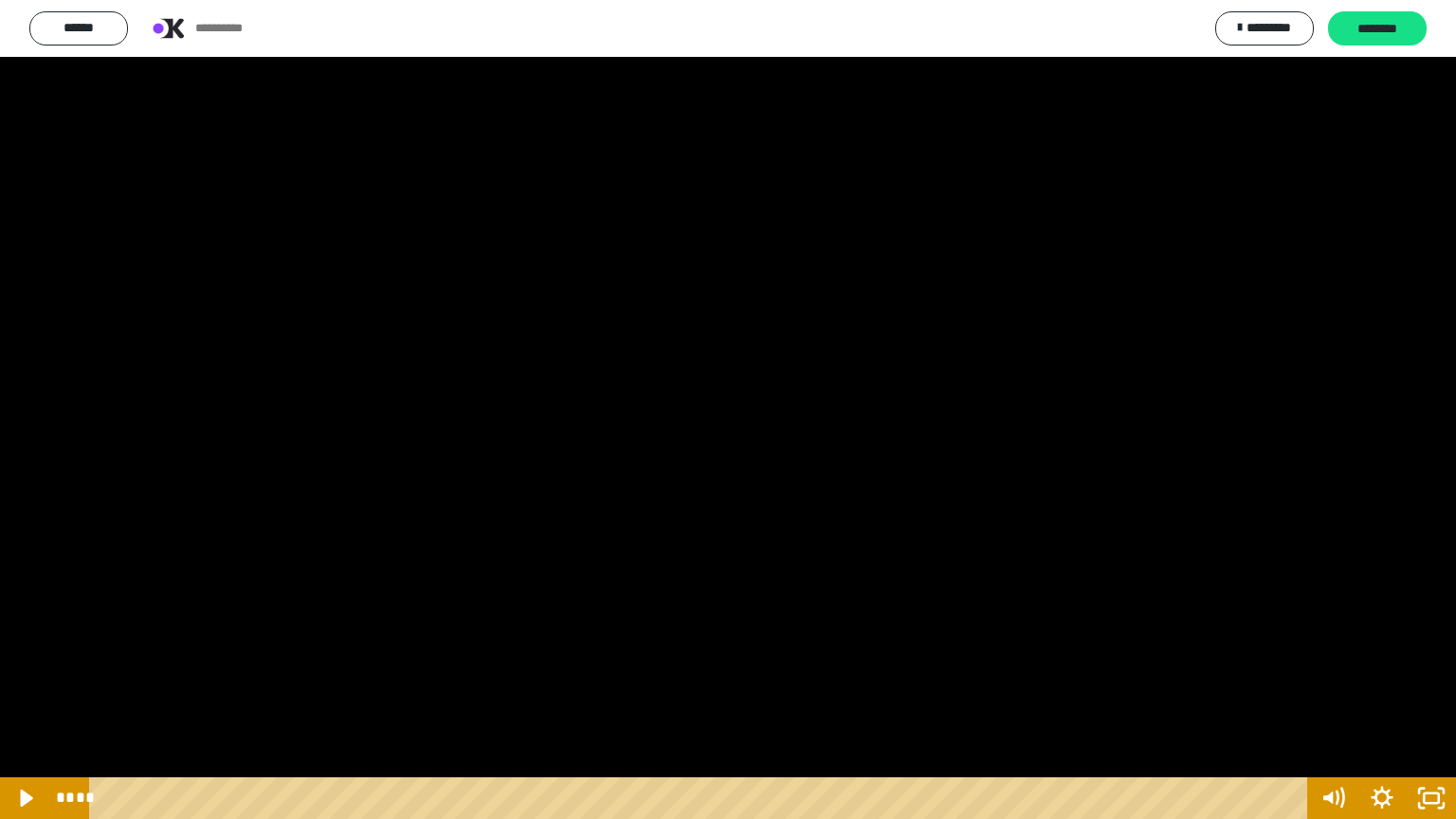 click at bounding box center (728, 410) 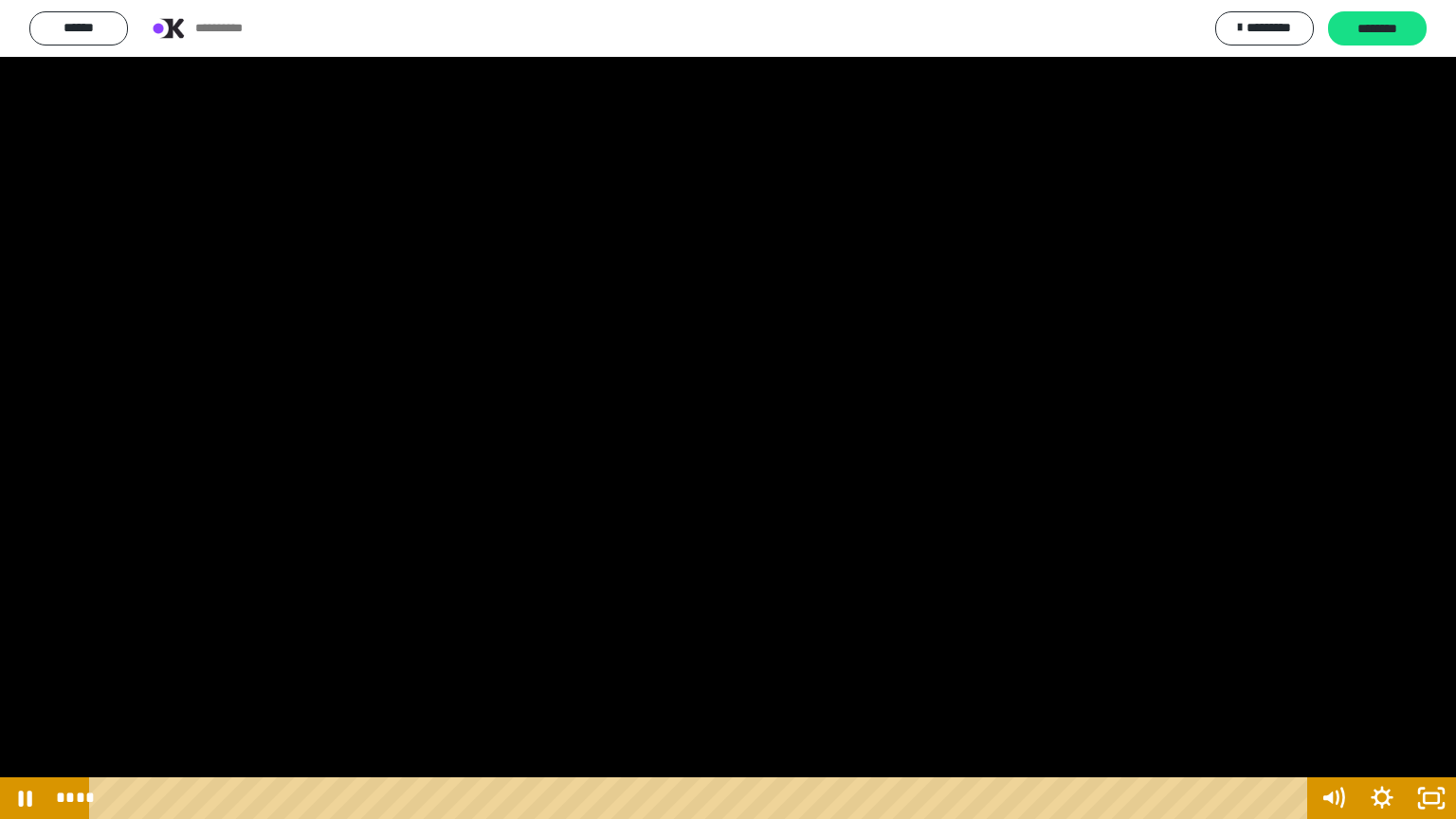 click at bounding box center [728, 410] 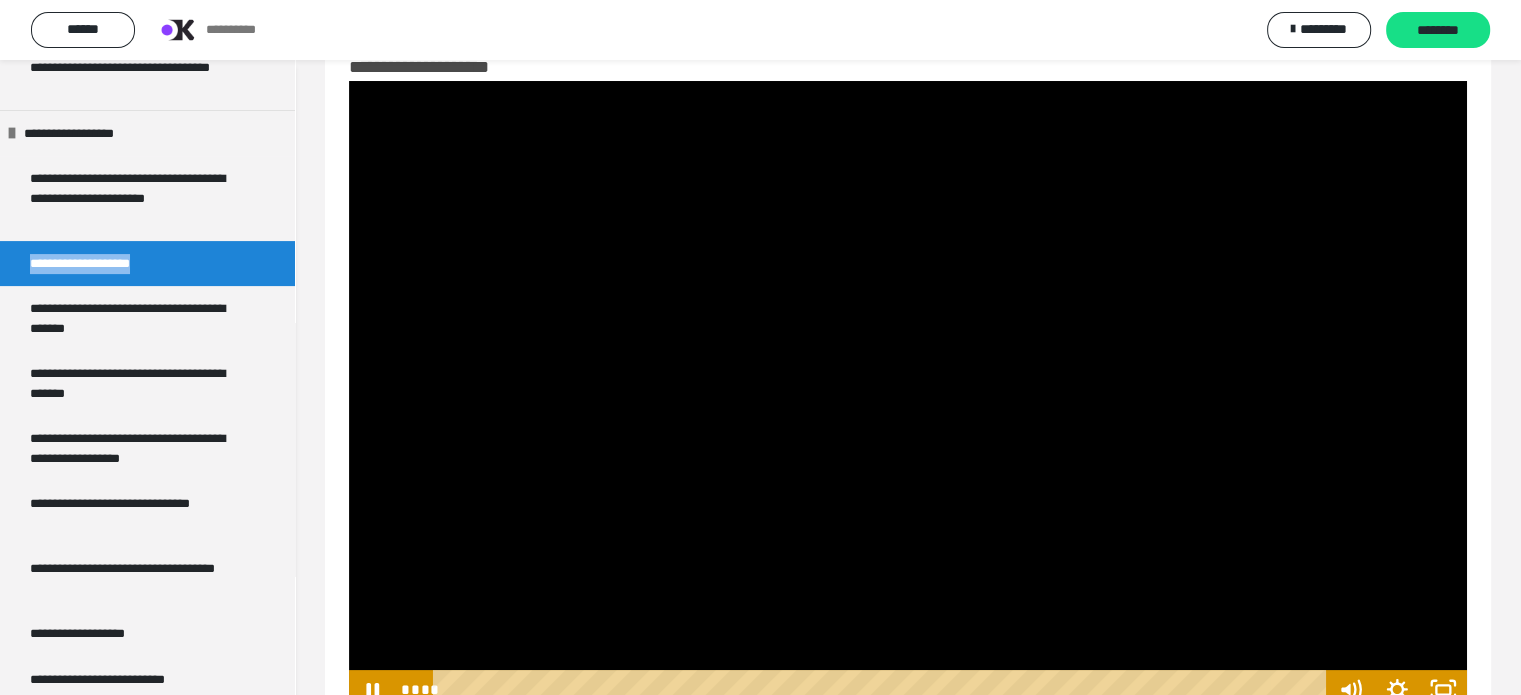 click at bounding box center [908, 395] 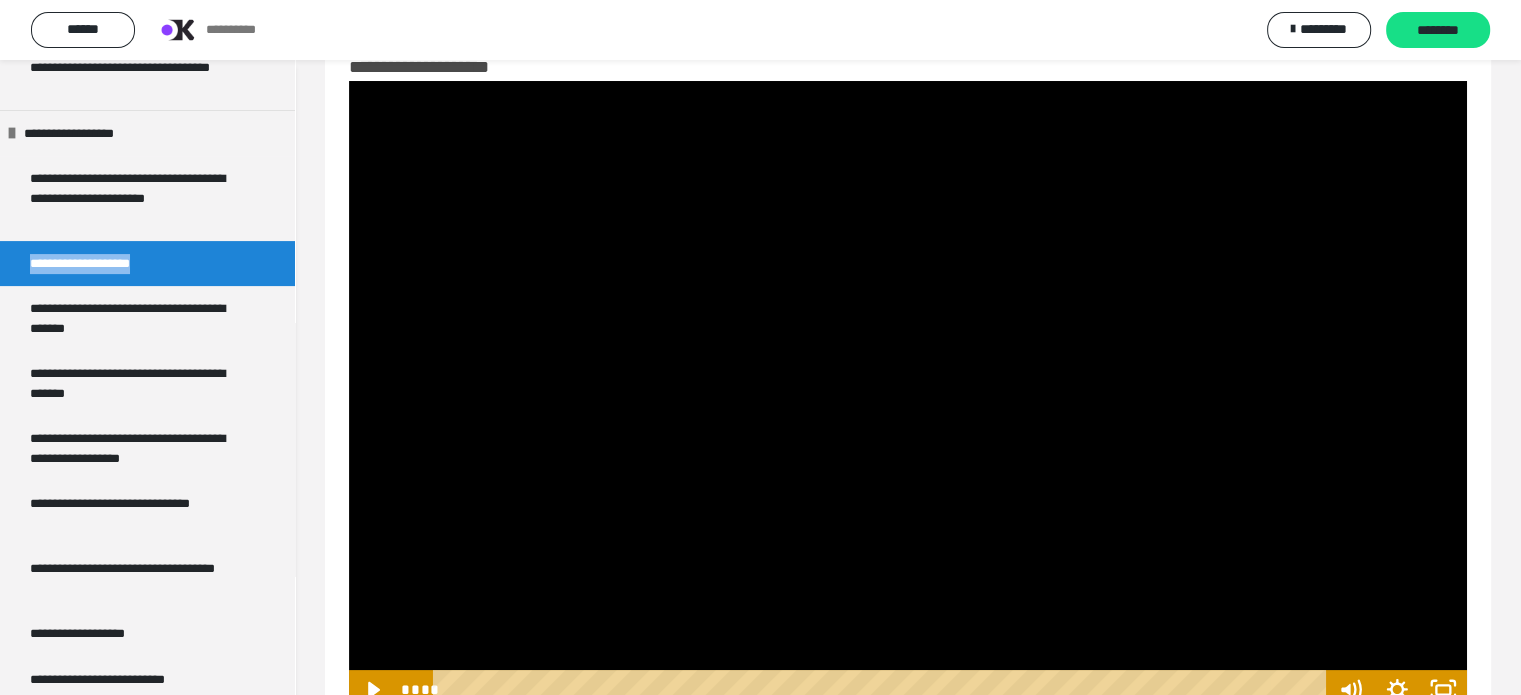 click at bounding box center (908, 395) 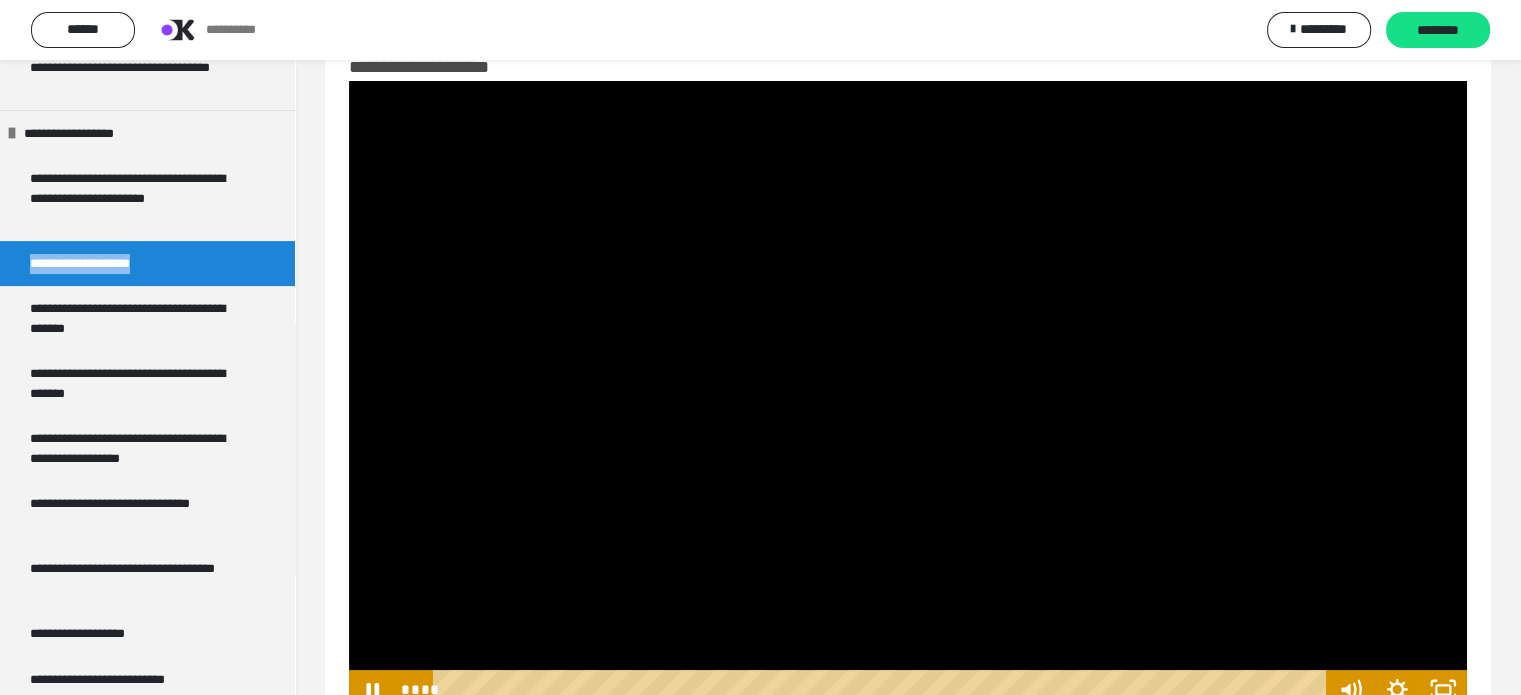 click at bounding box center (908, 395) 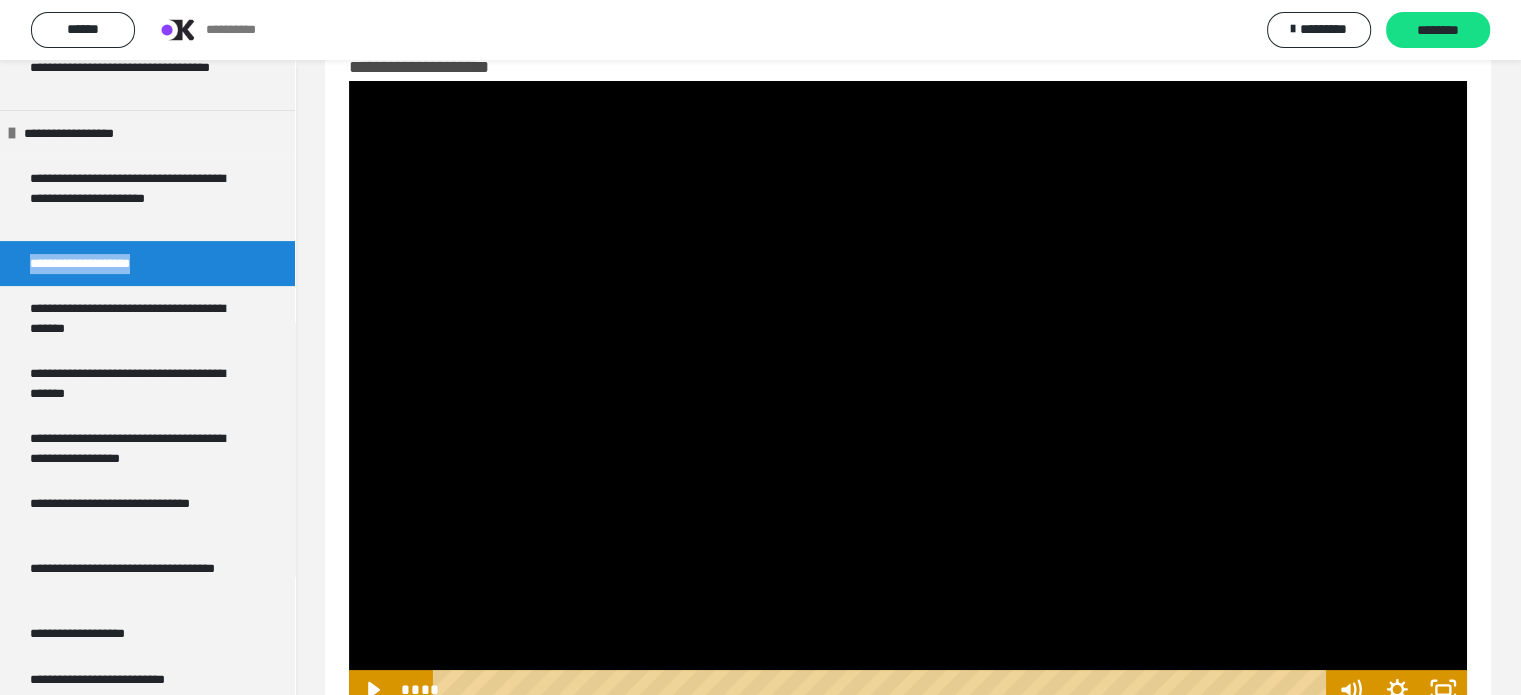 click at bounding box center [908, 395] 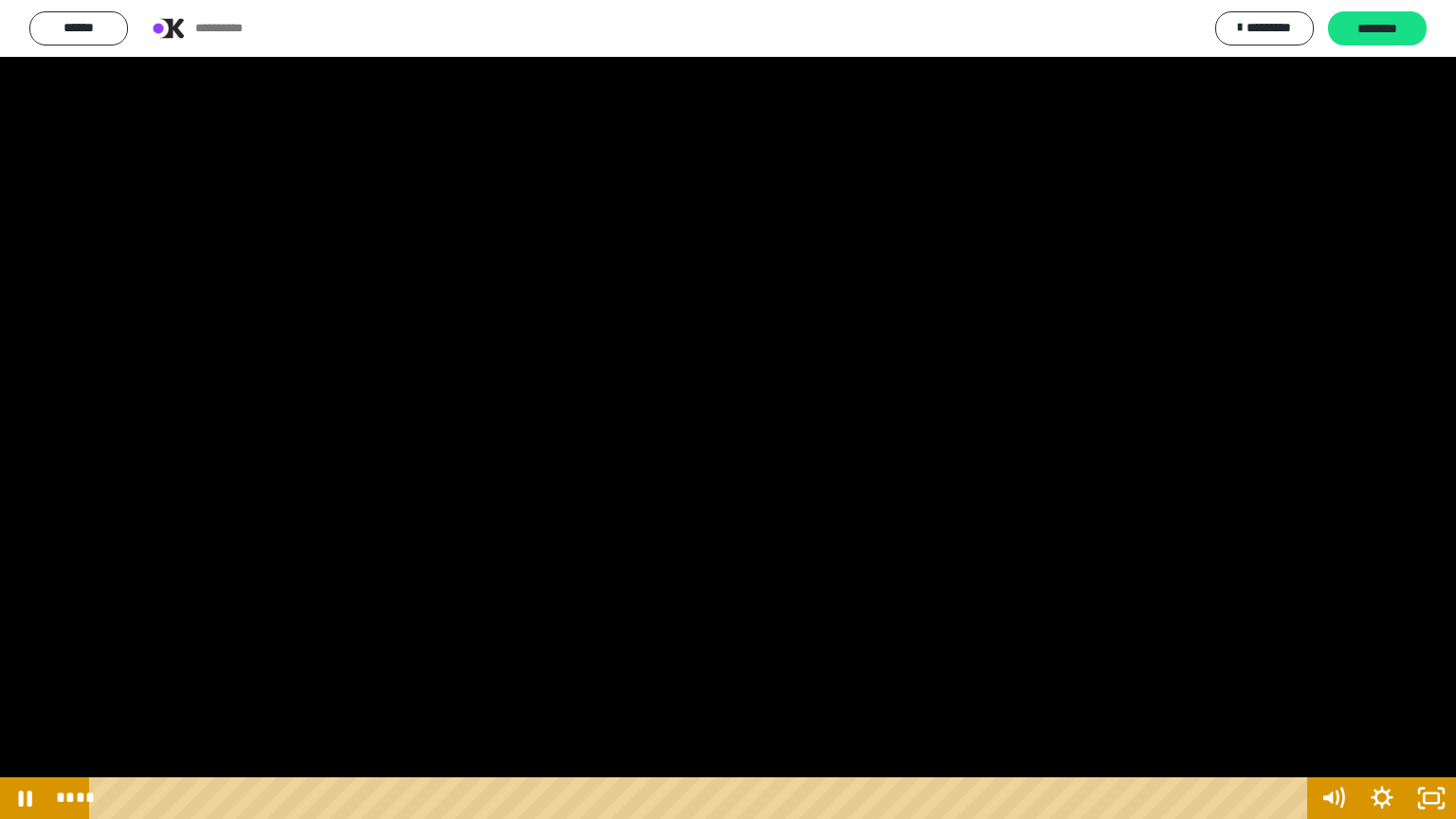click at bounding box center (728, 410) 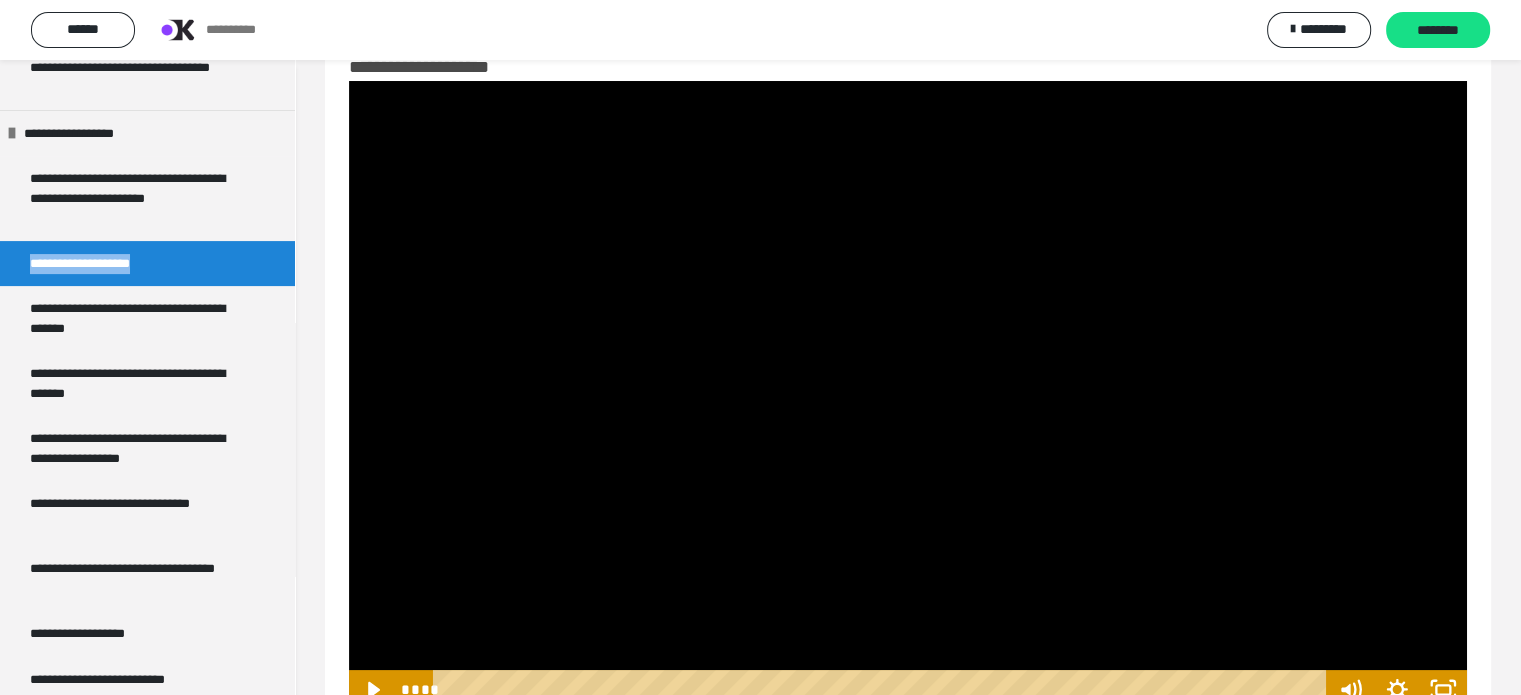 click at bounding box center [908, 395] 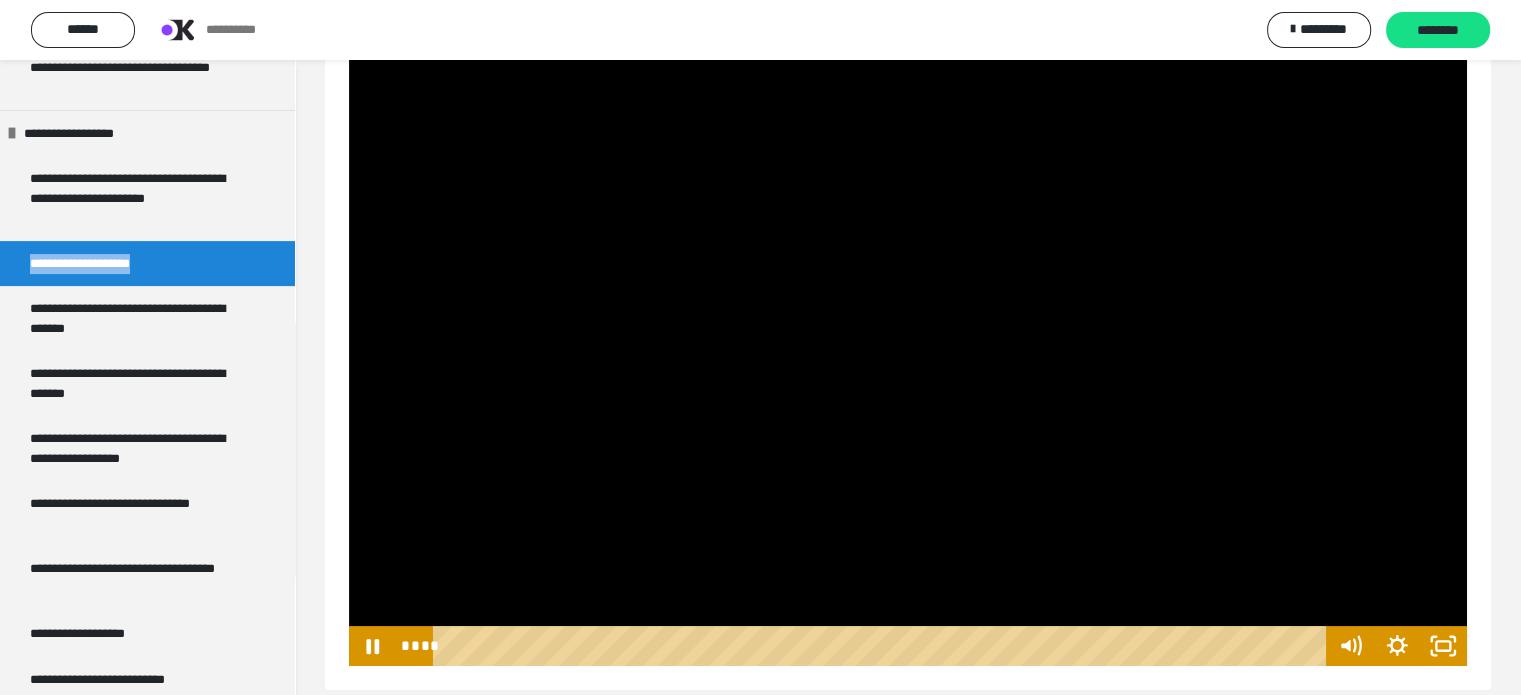scroll, scrollTop: 128, scrollLeft: 0, axis: vertical 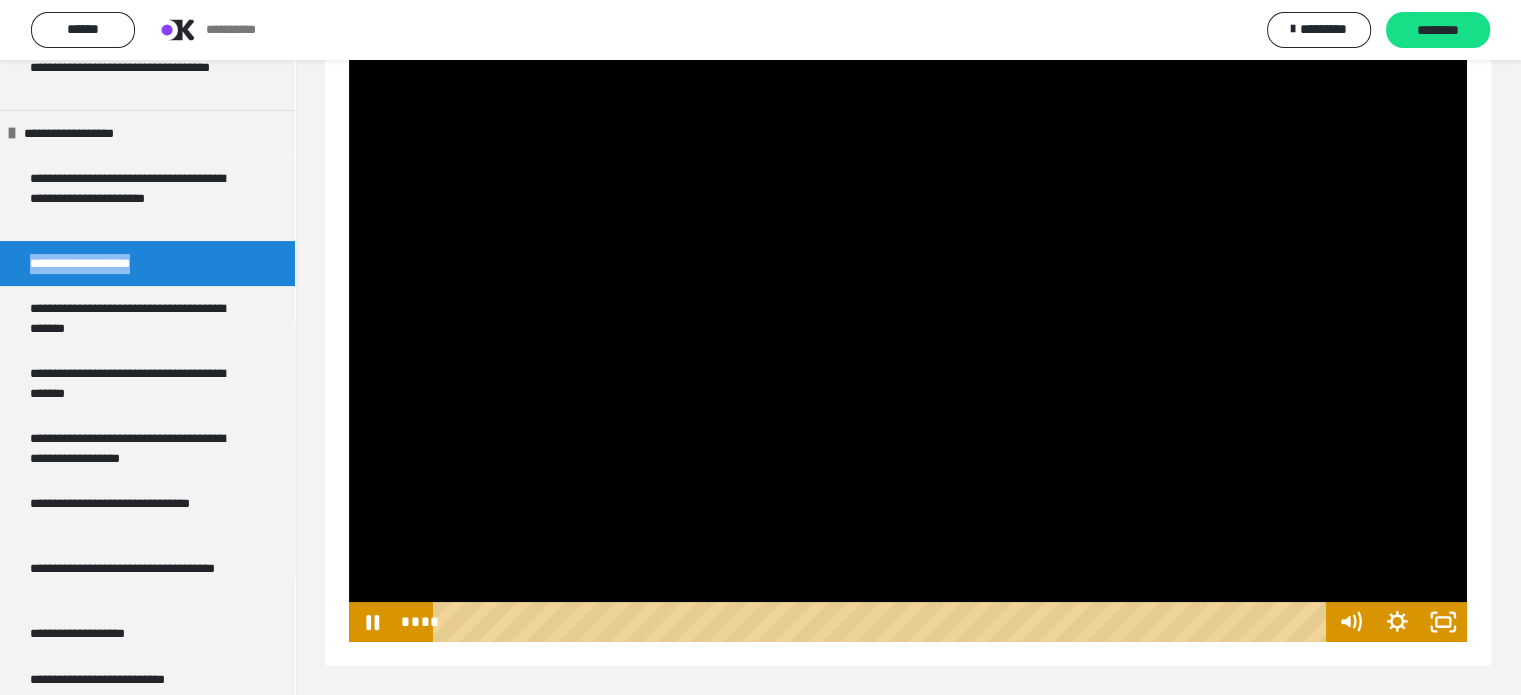click at bounding box center (908, 327) 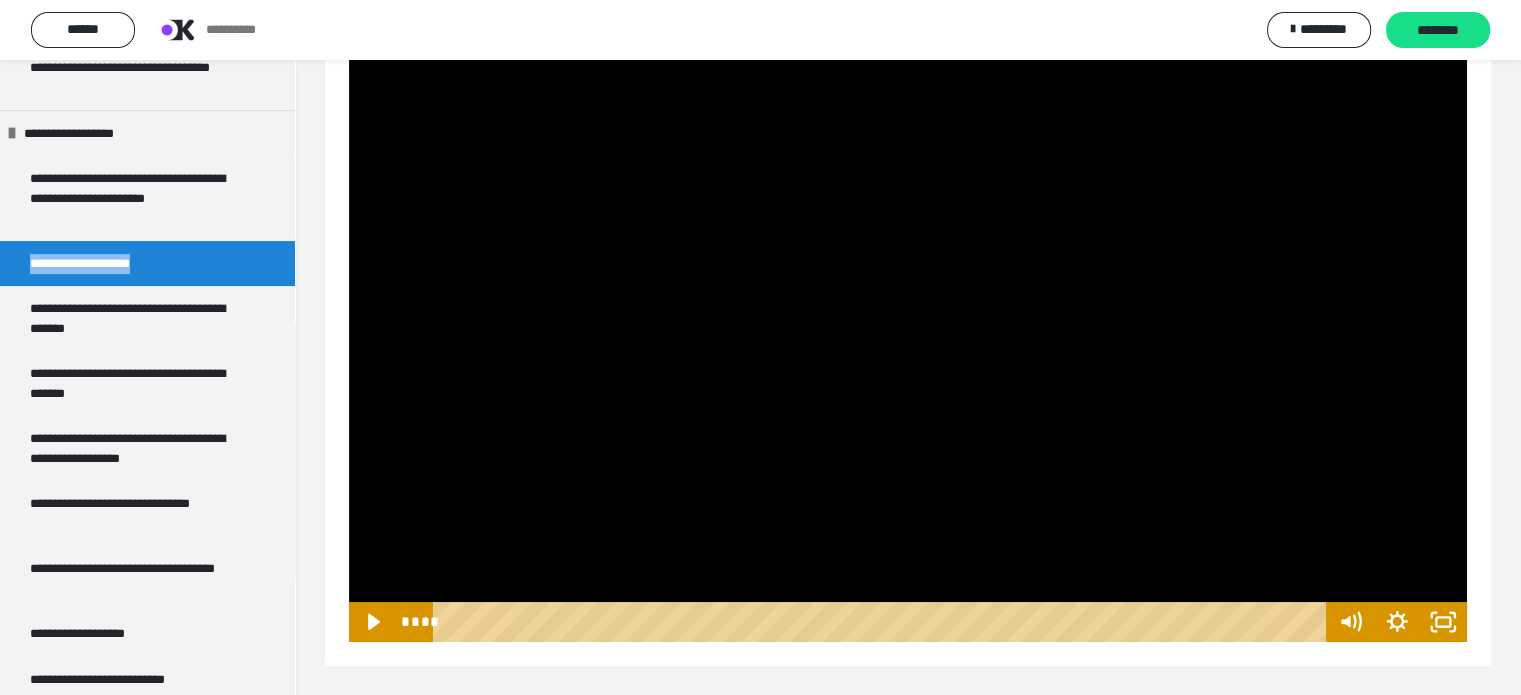 click at bounding box center (908, 327) 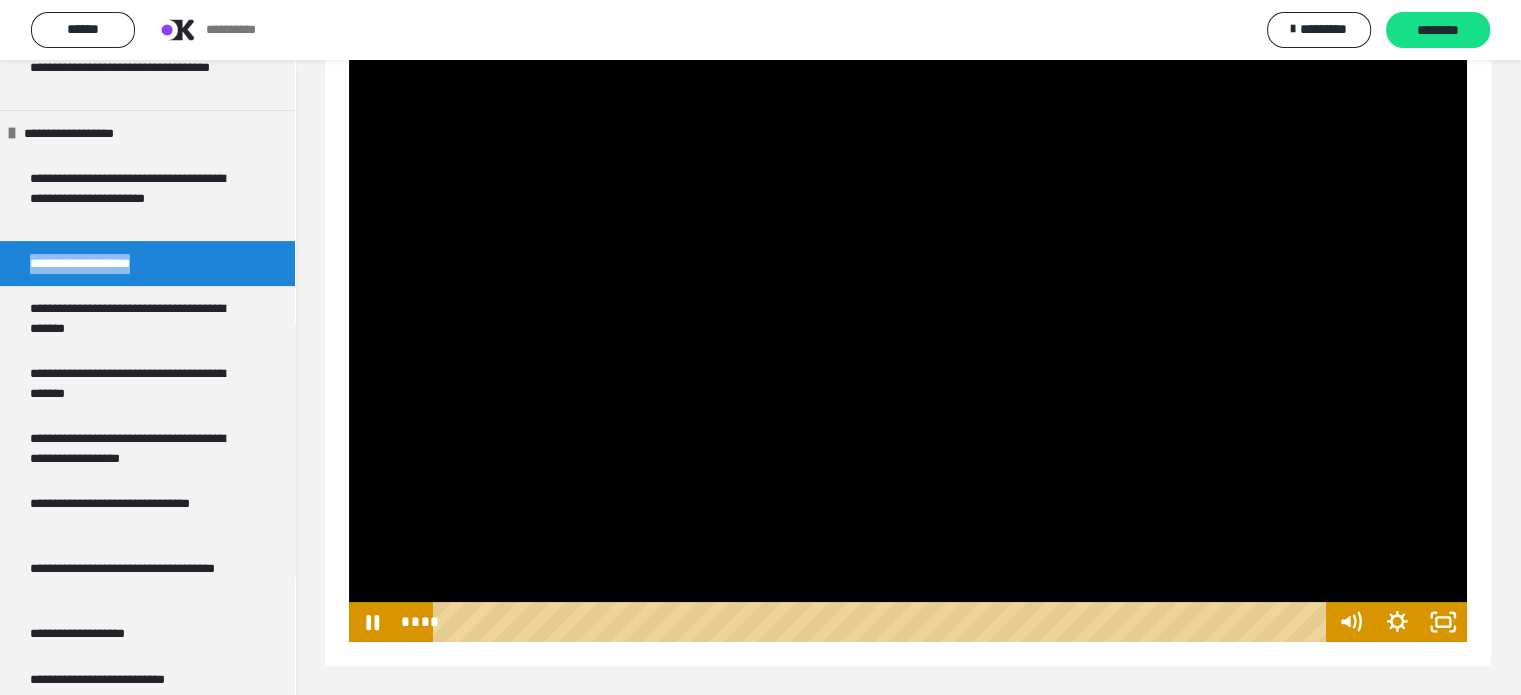 click at bounding box center (908, 327) 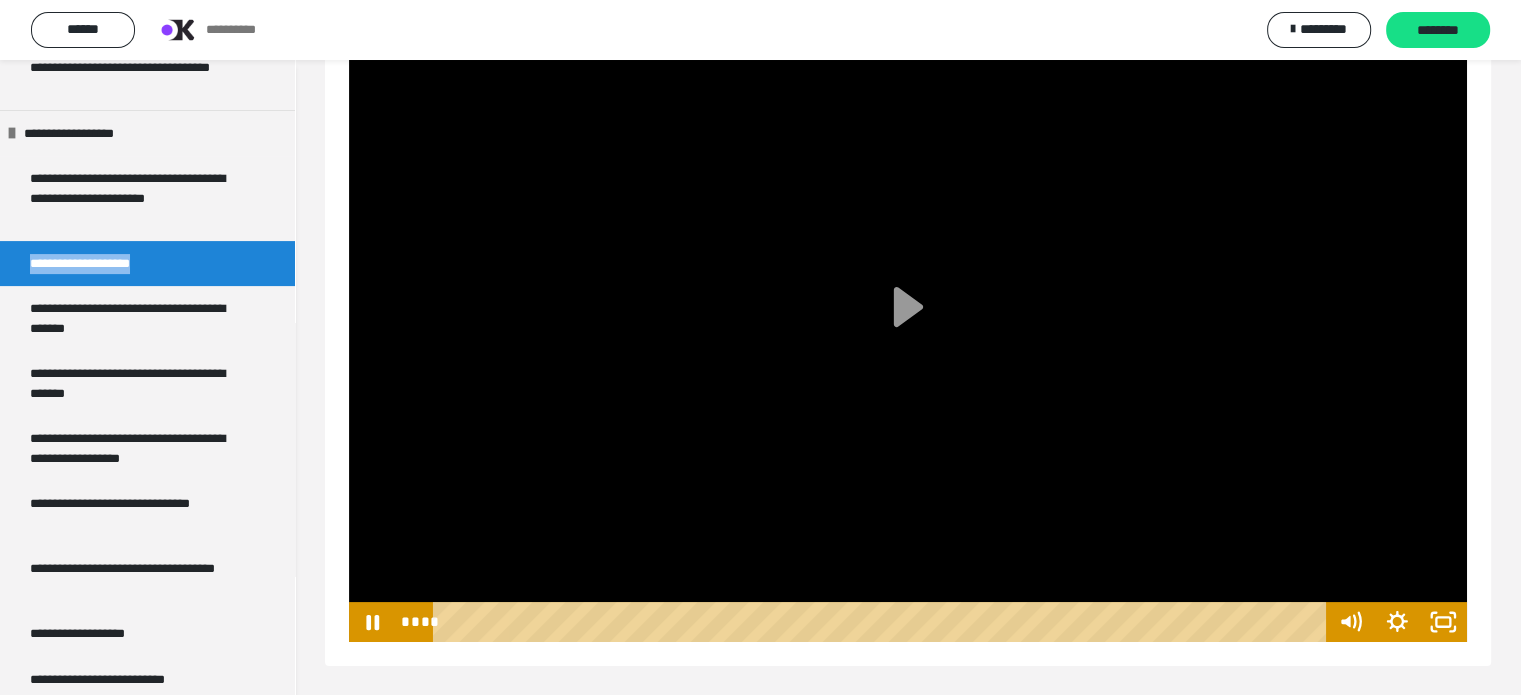 scroll, scrollTop: 60, scrollLeft: 0, axis: vertical 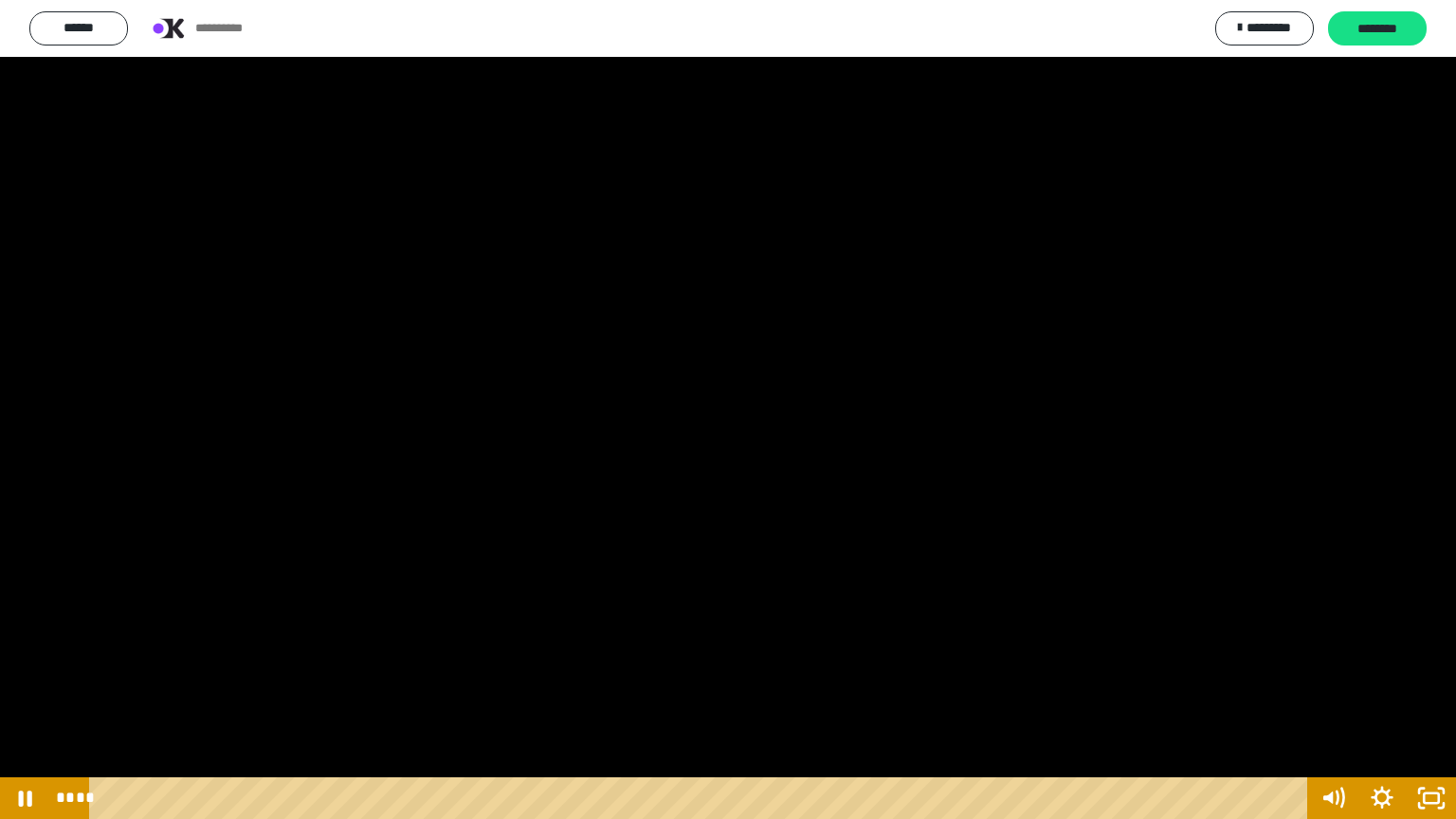 click at bounding box center [728, 410] 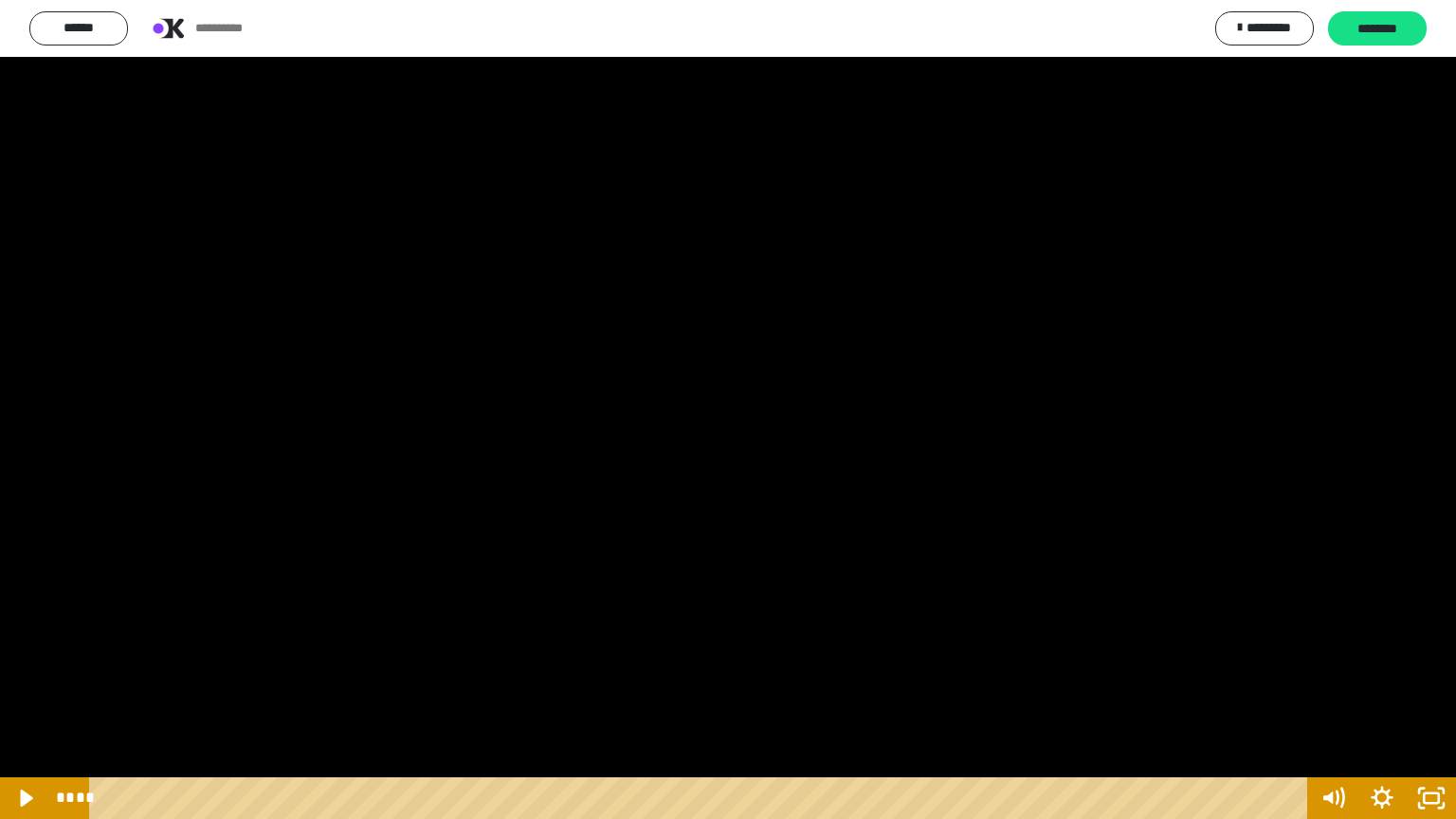 click at bounding box center (728, 410) 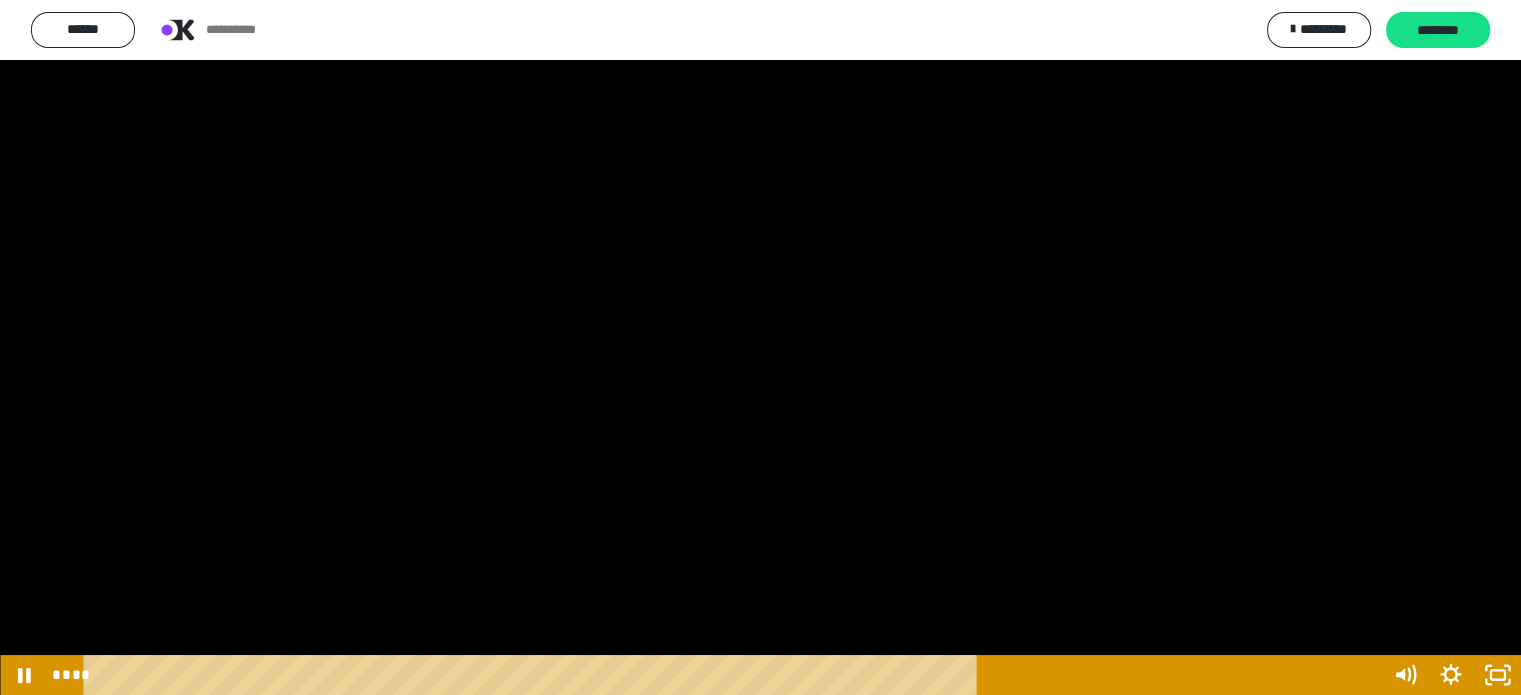 scroll, scrollTop: 128, scrollLeft: 0, axis: vertical 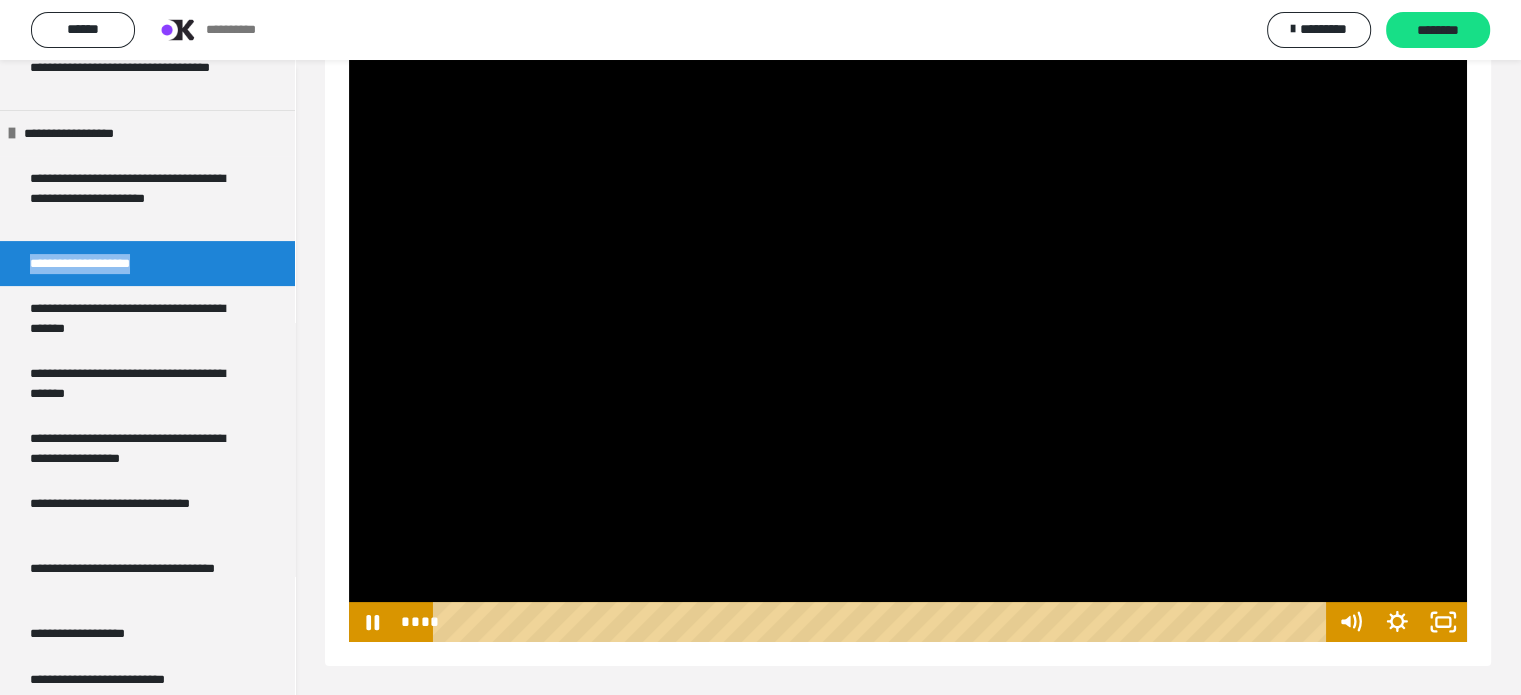 click at bounding box center (908, 327) 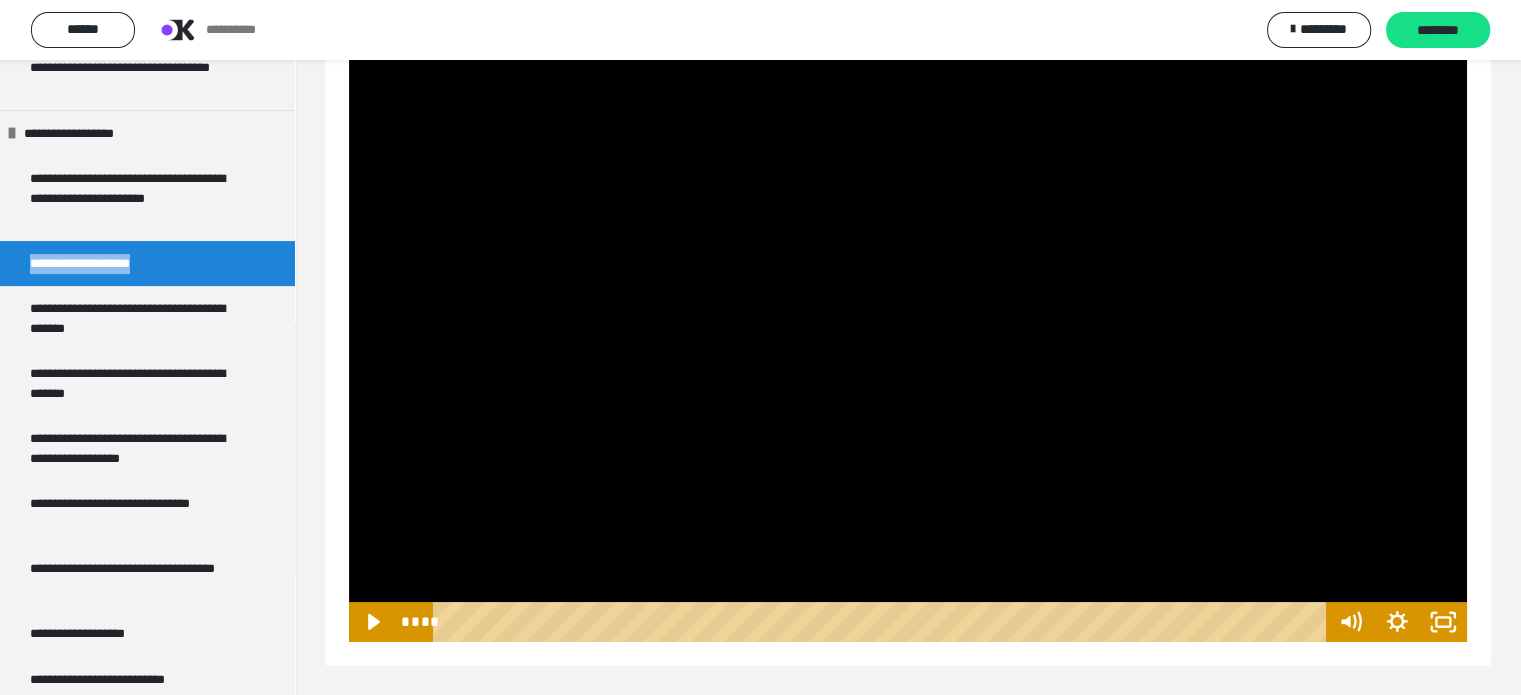 click at bounding box center [908, 327] 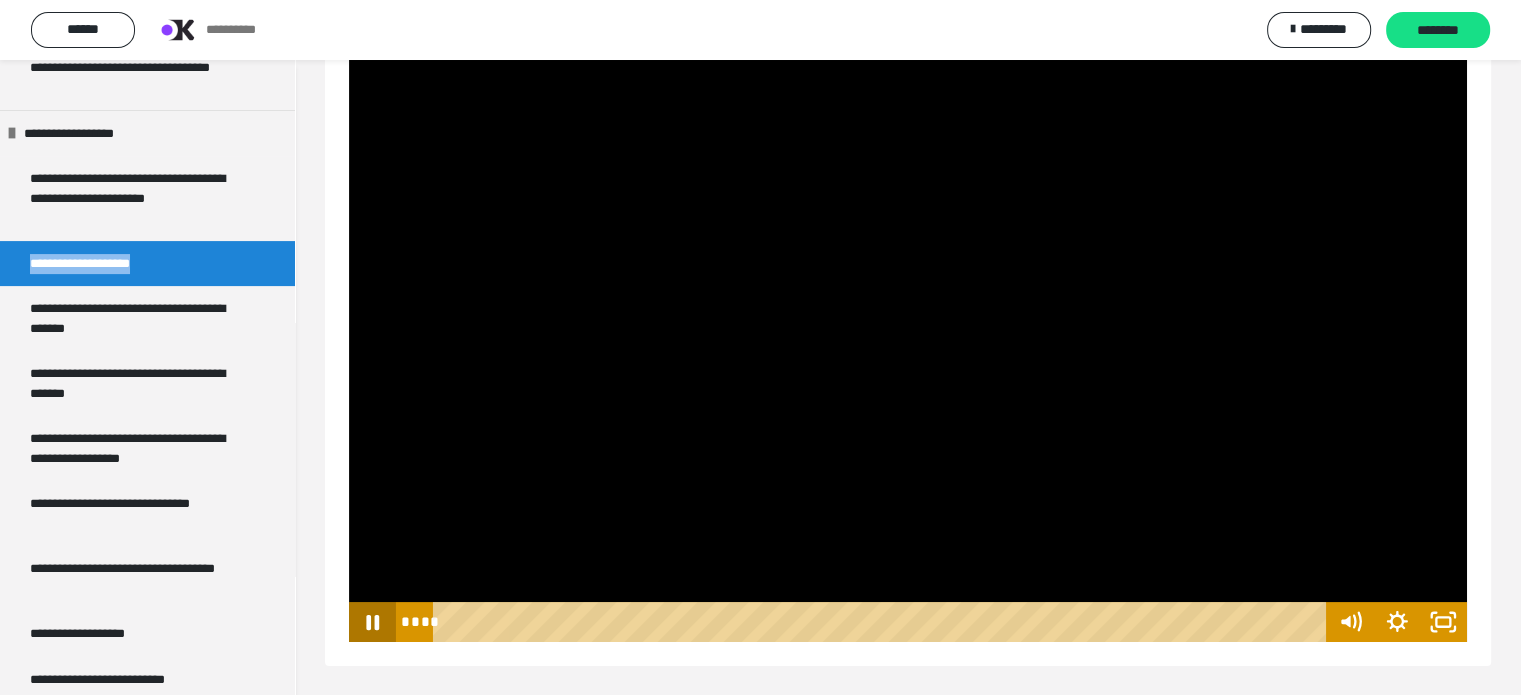 click 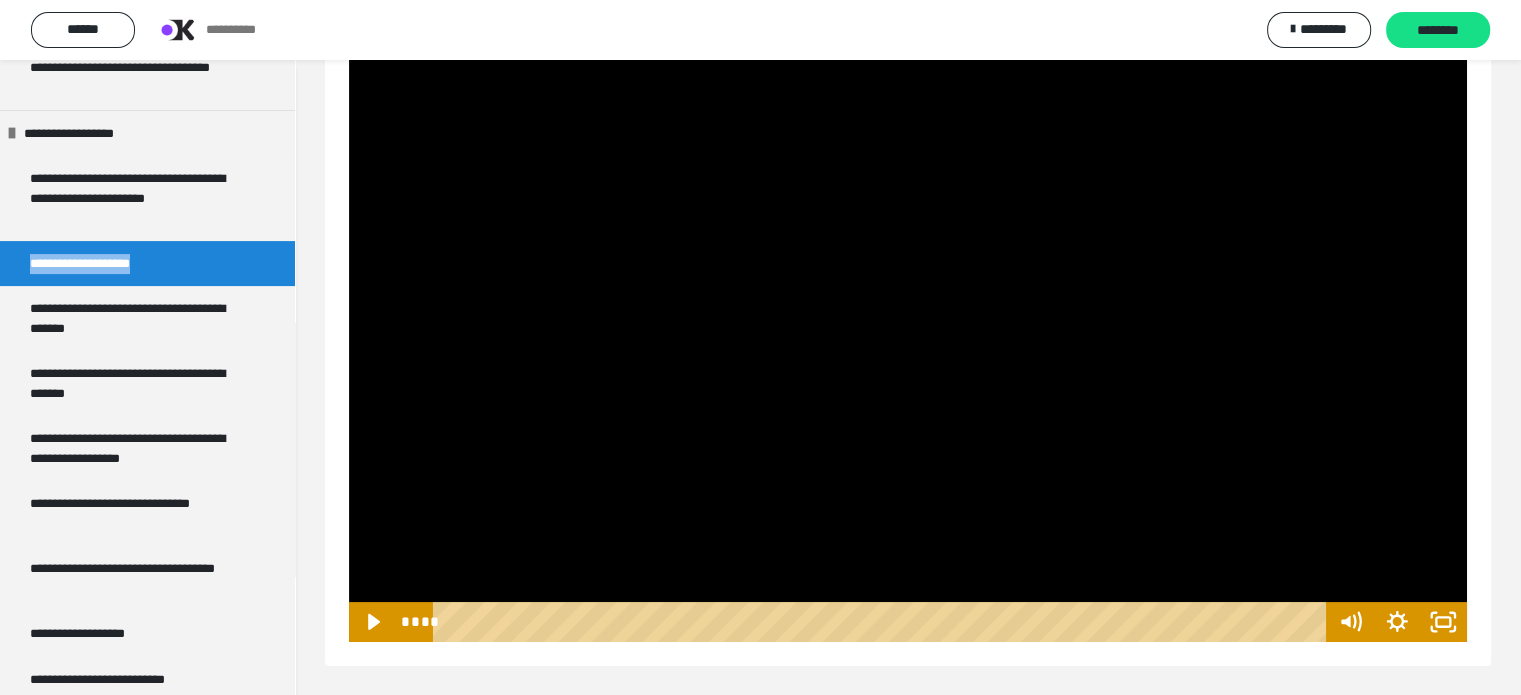 click at bounding box center [908, 327] 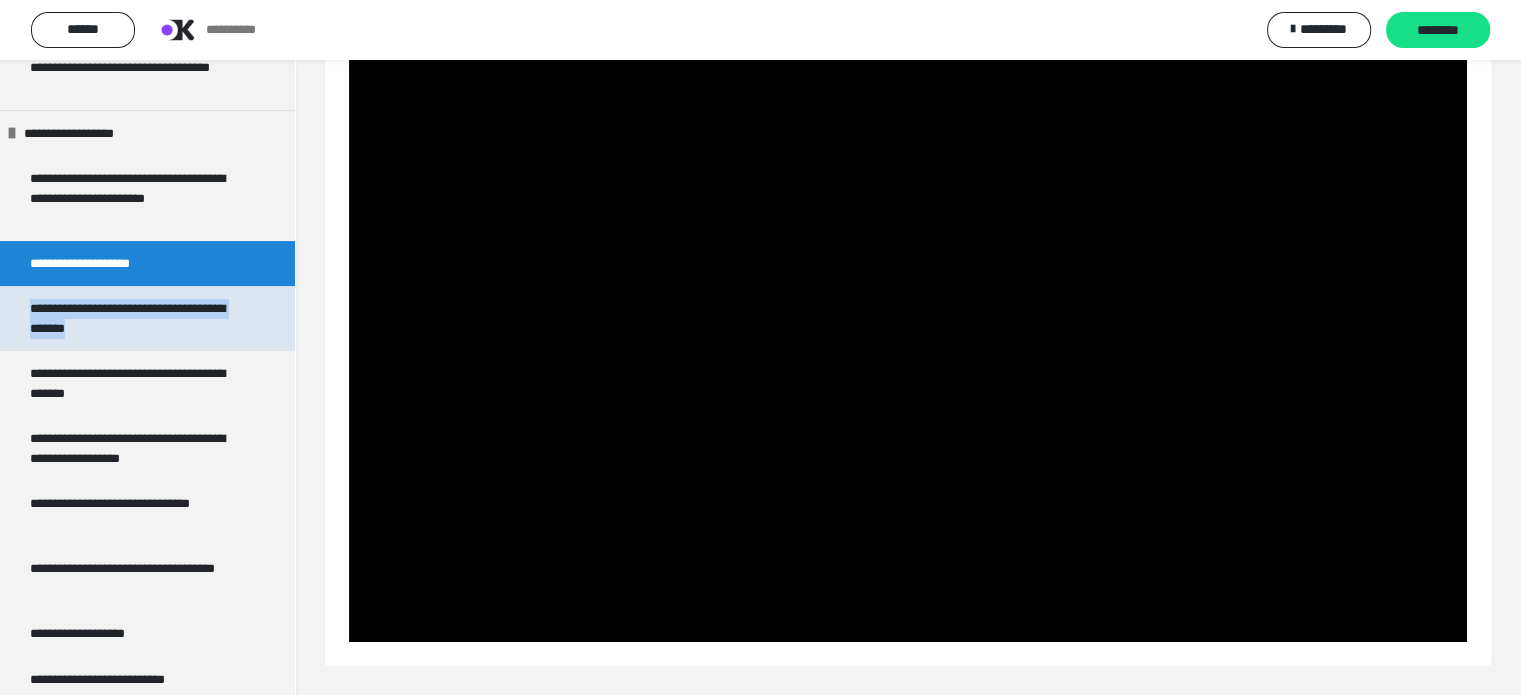 copy on "**********" 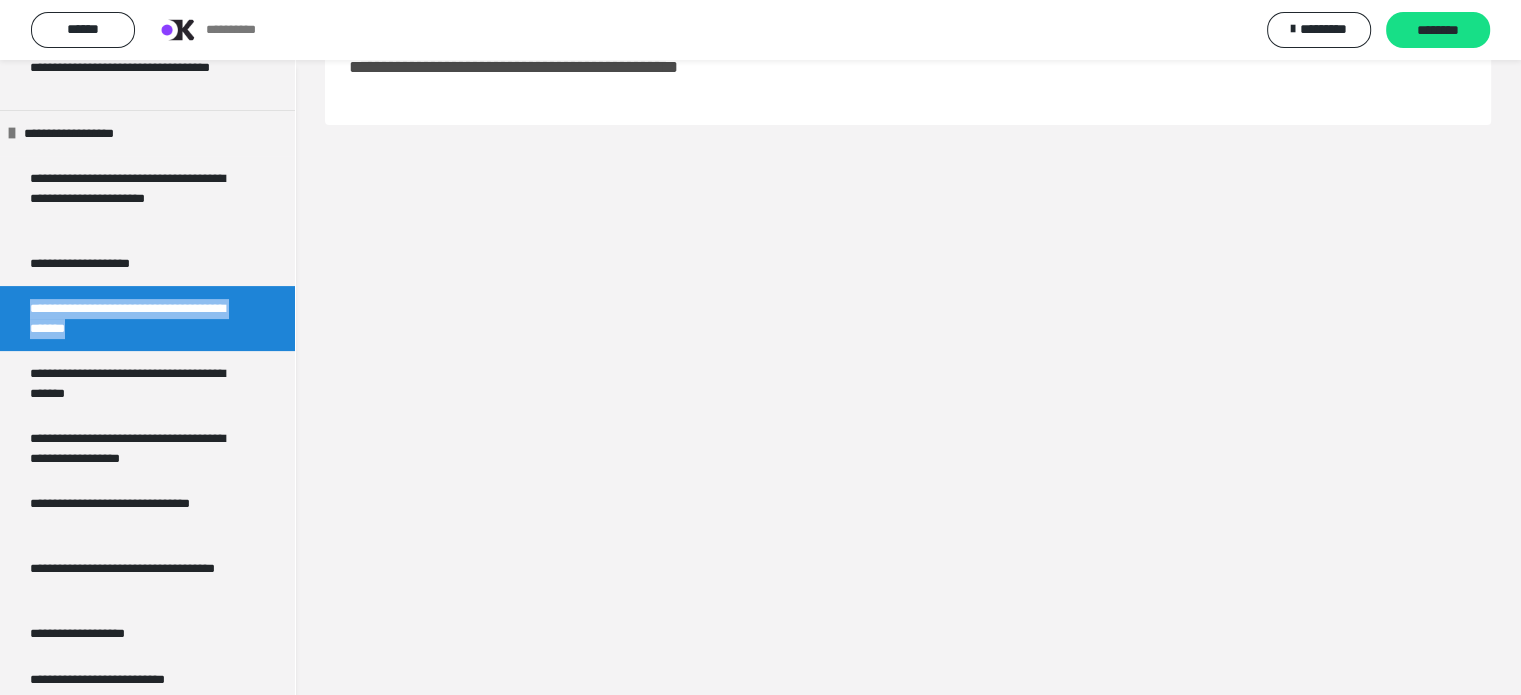 scroll, scrollTop: 60, scrollLeft: 0, axis: vertical 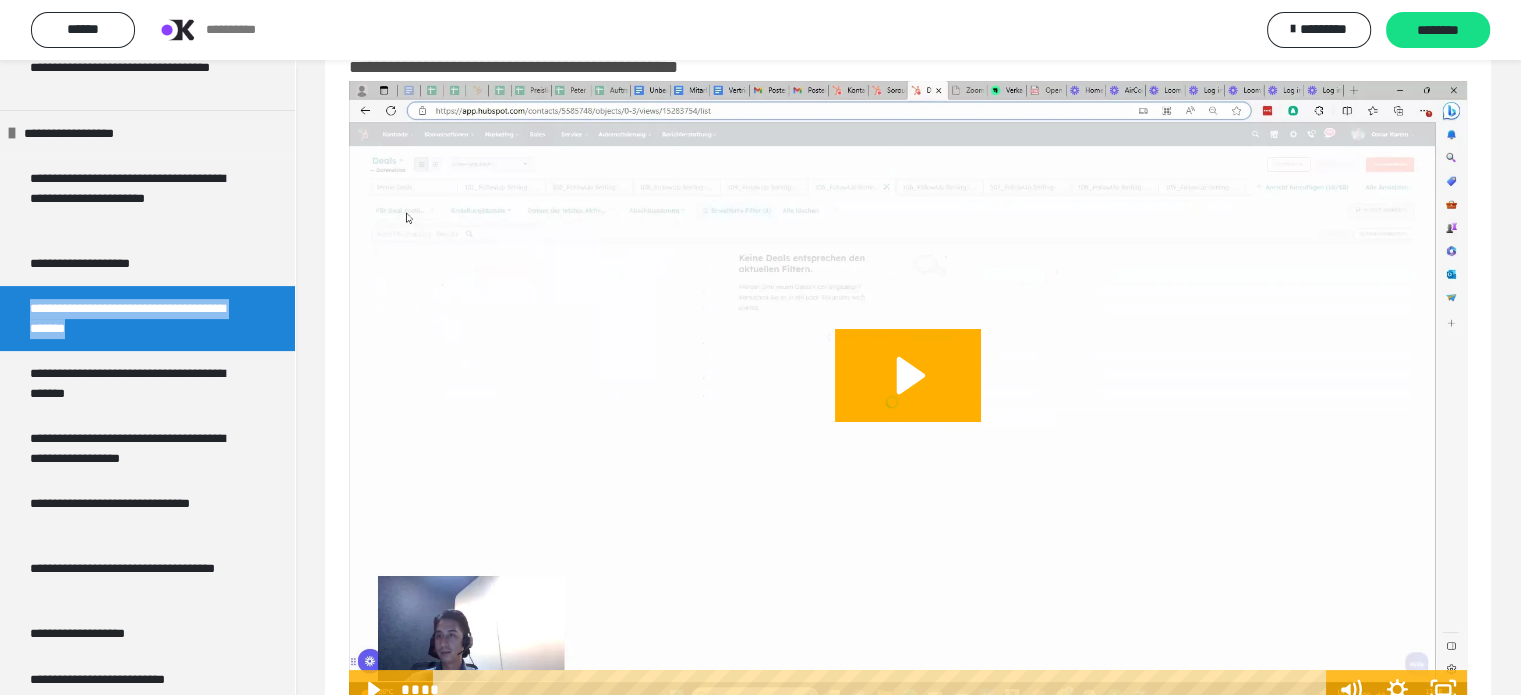 click at bounding box center [908, 395] 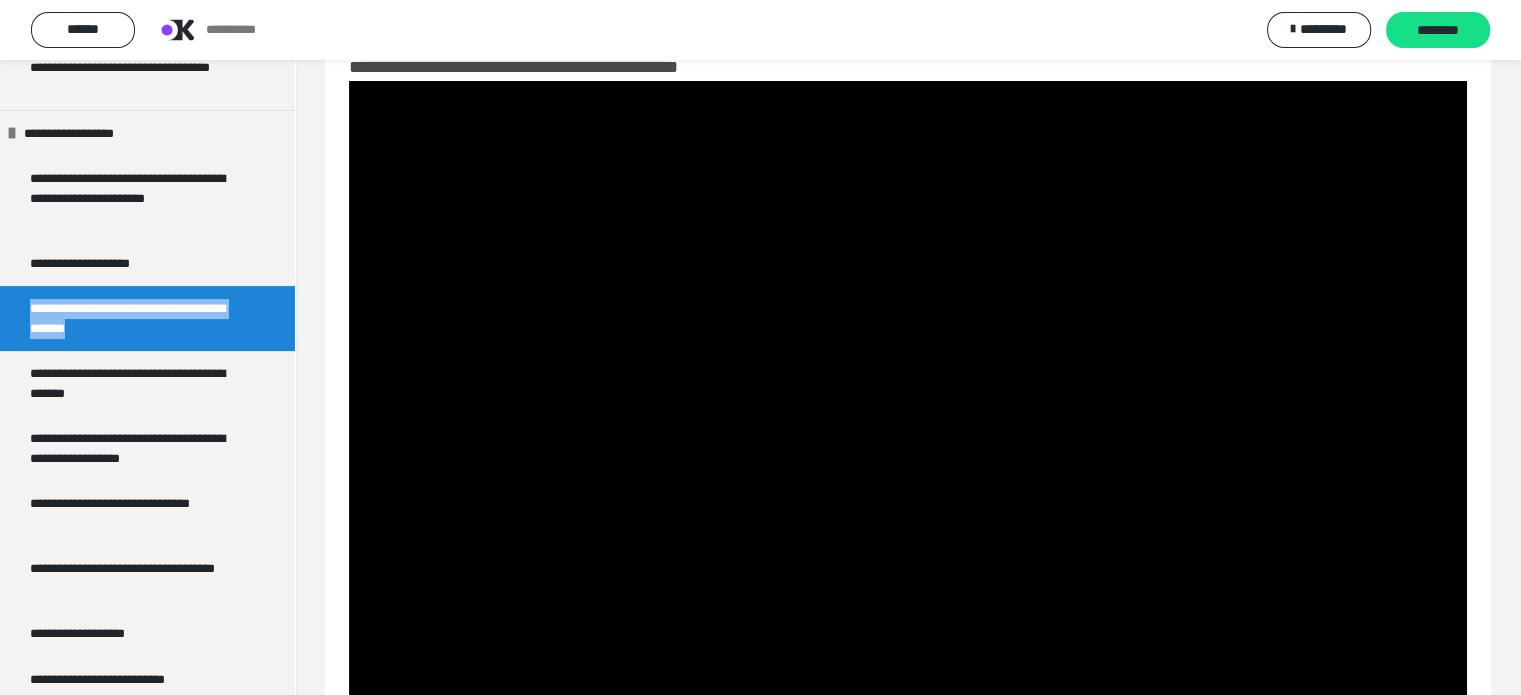 scroll, scrollTop: 600, scrollLeft: 0, axis: vertical 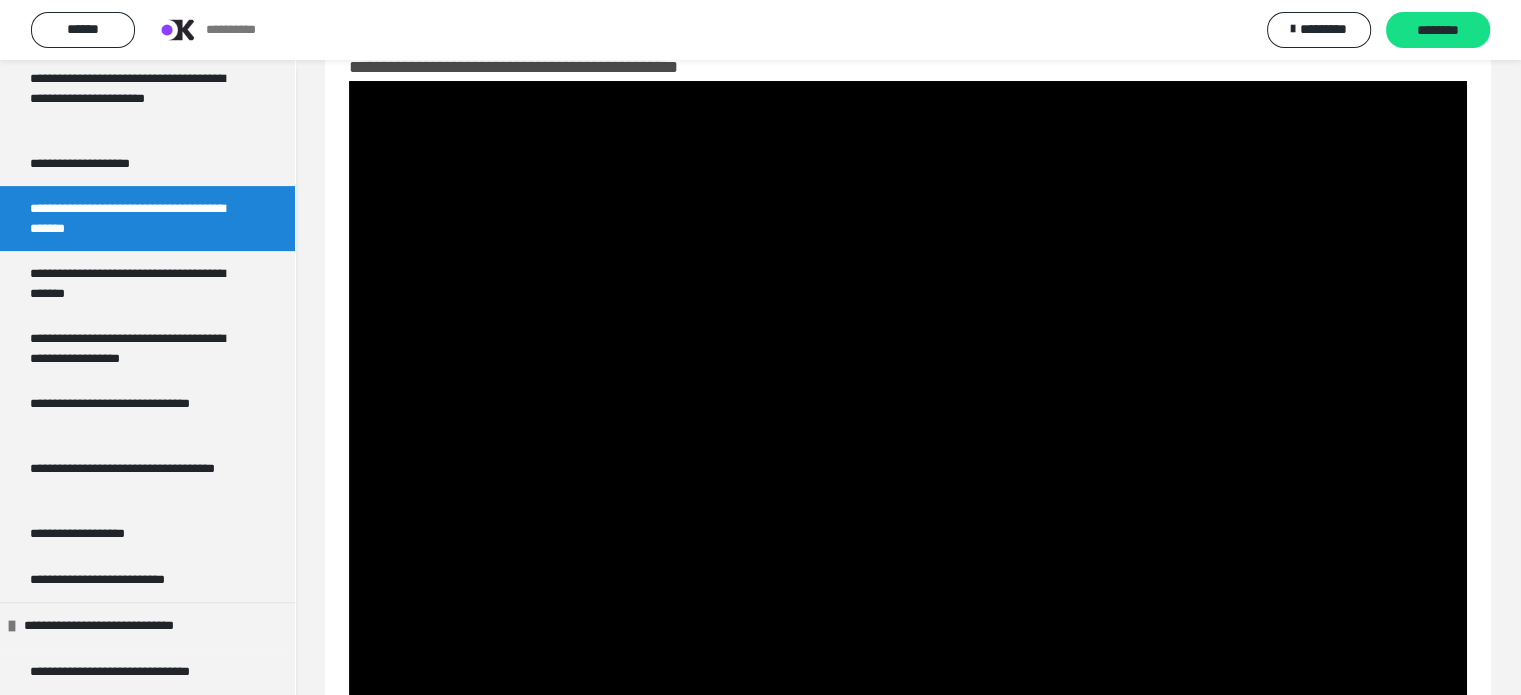 click on "**********" at bounding box center [908, 382] 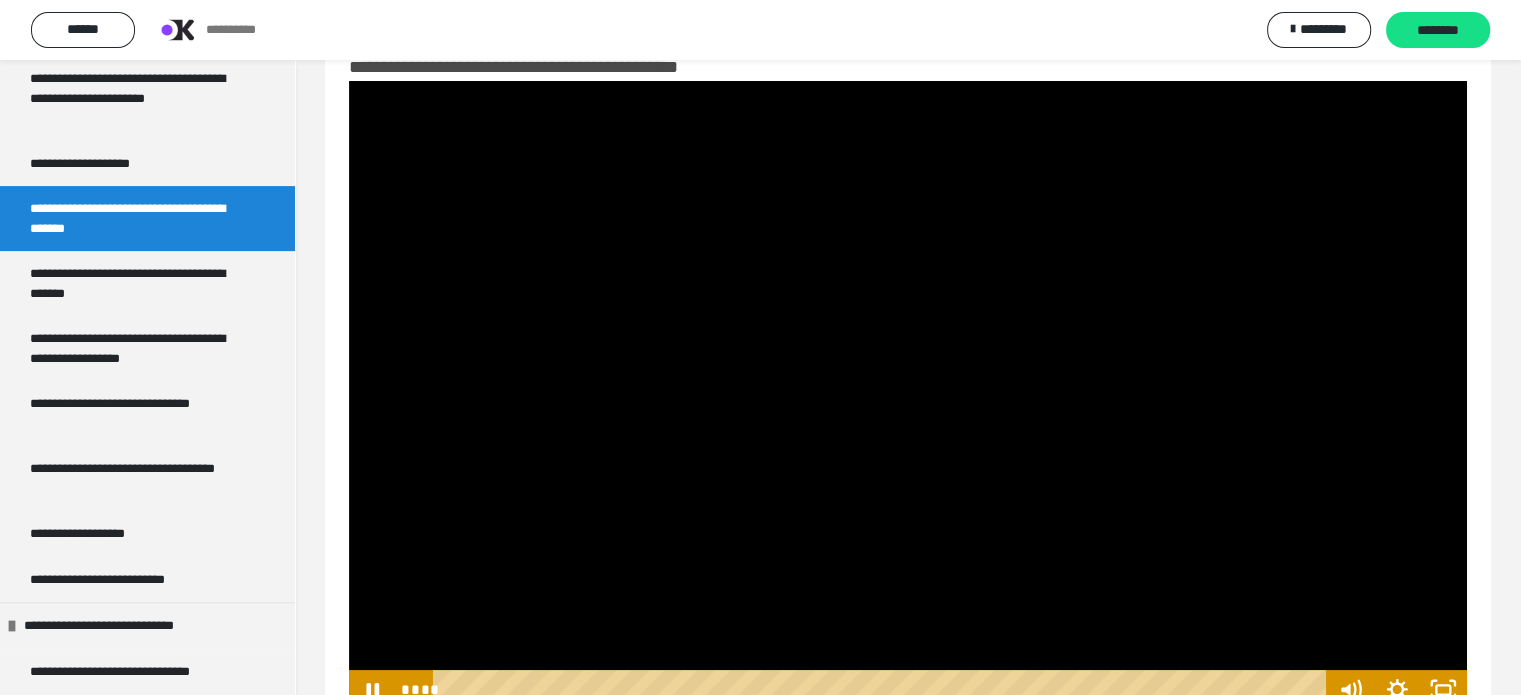 click at bounding box center [908, 395] 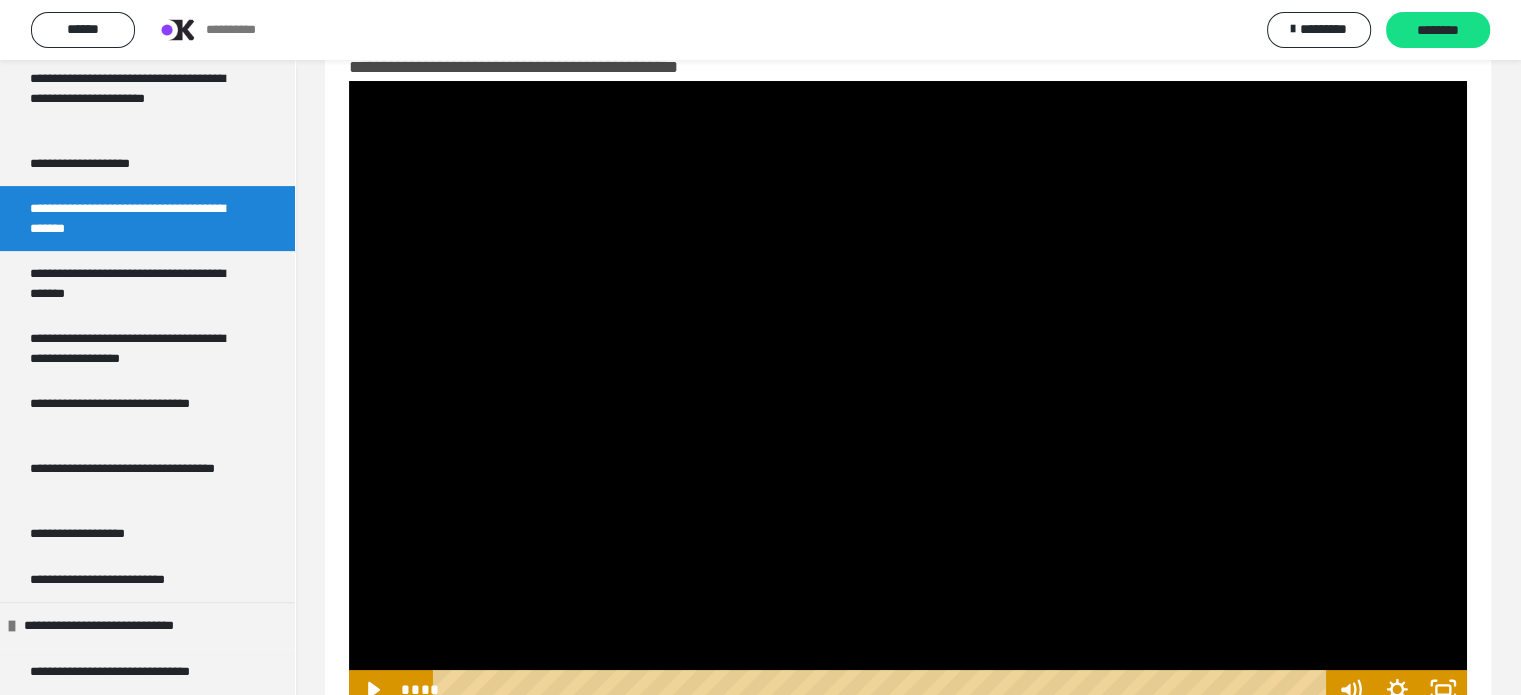 click at bounding box center [908, 395] 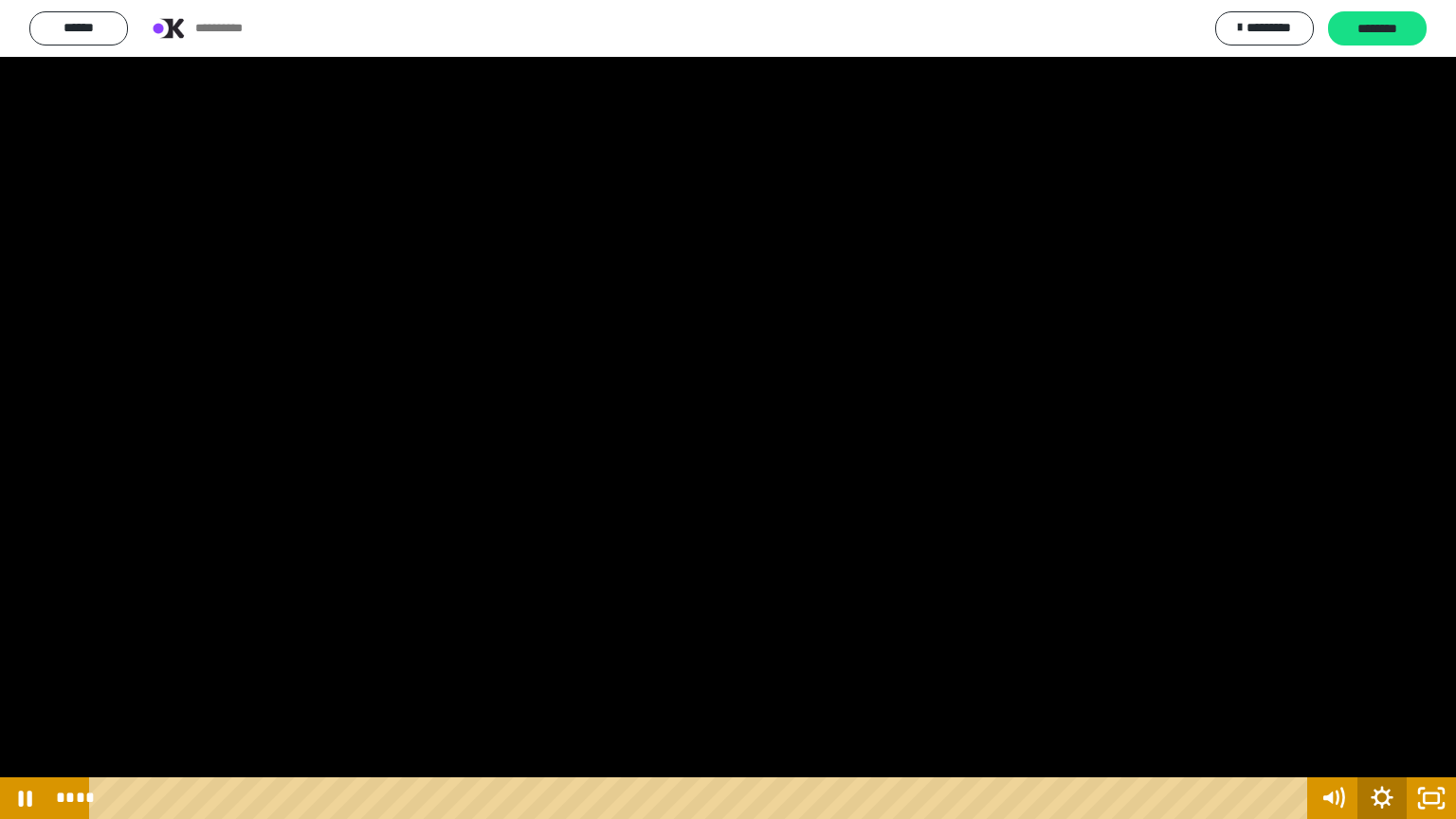 click 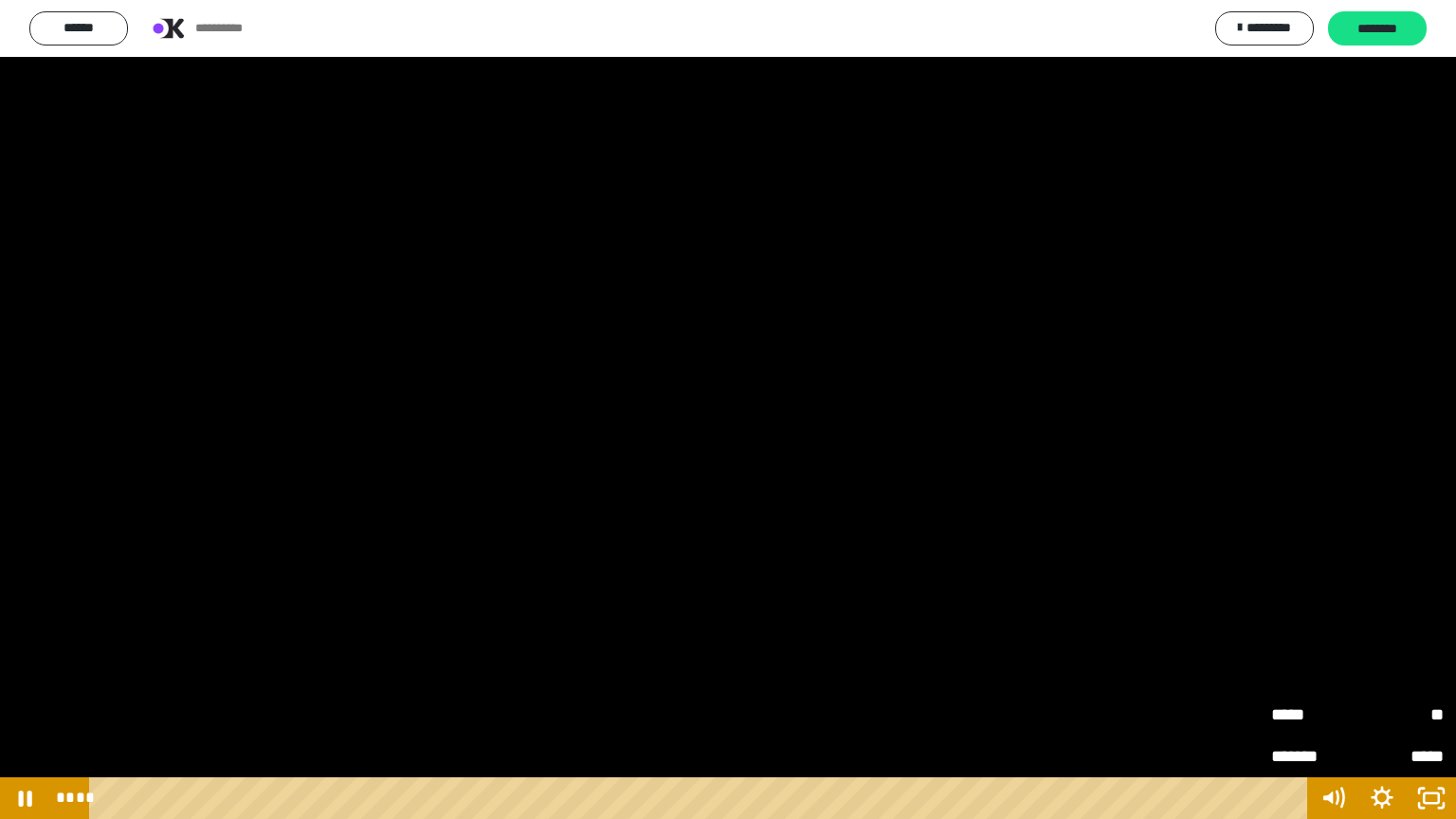 click on "**" at bounding box center [1400, 715] 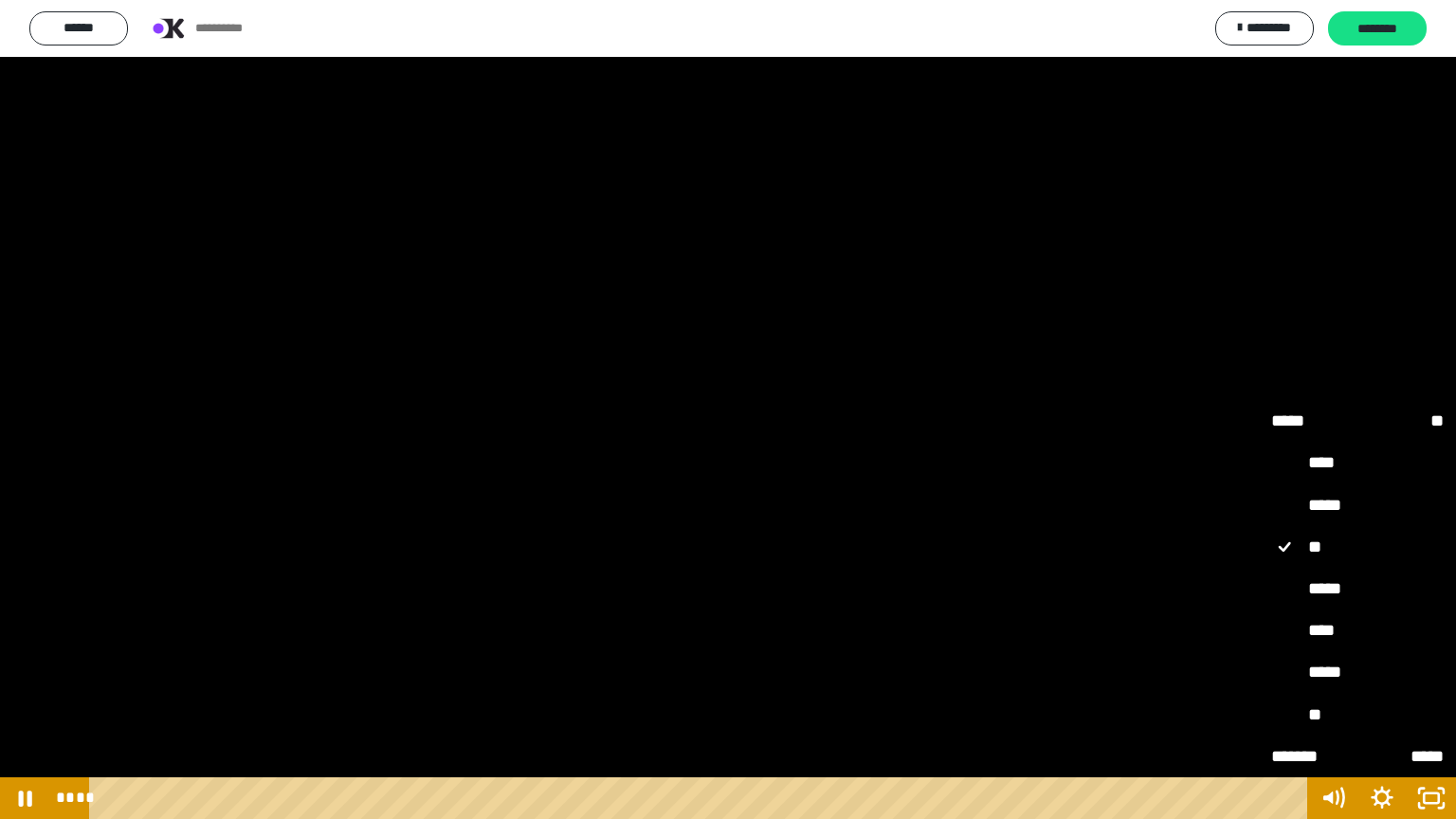click on "****" at bounding box center (1357, 631) 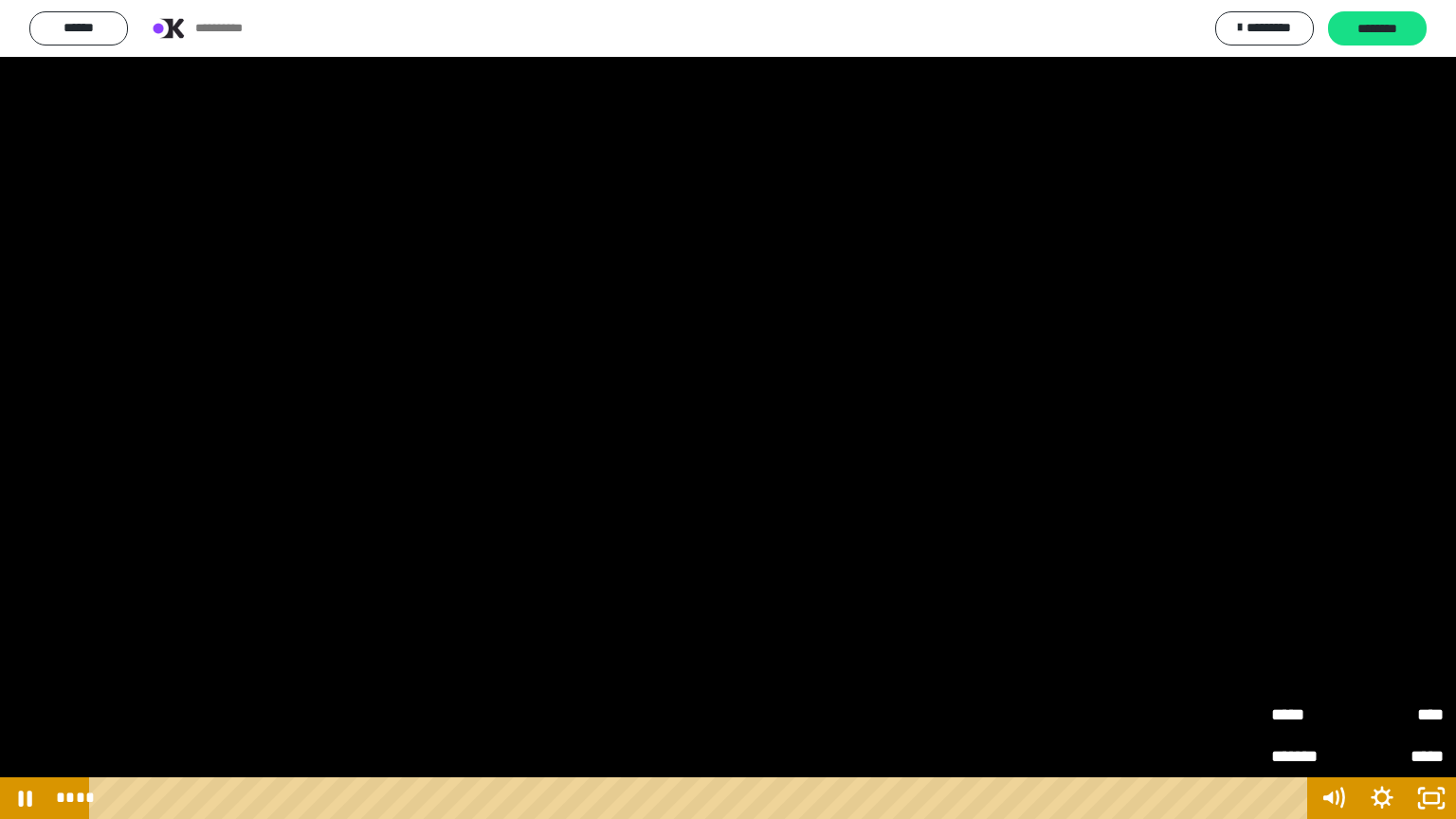 click at bounding box center [728, 410] 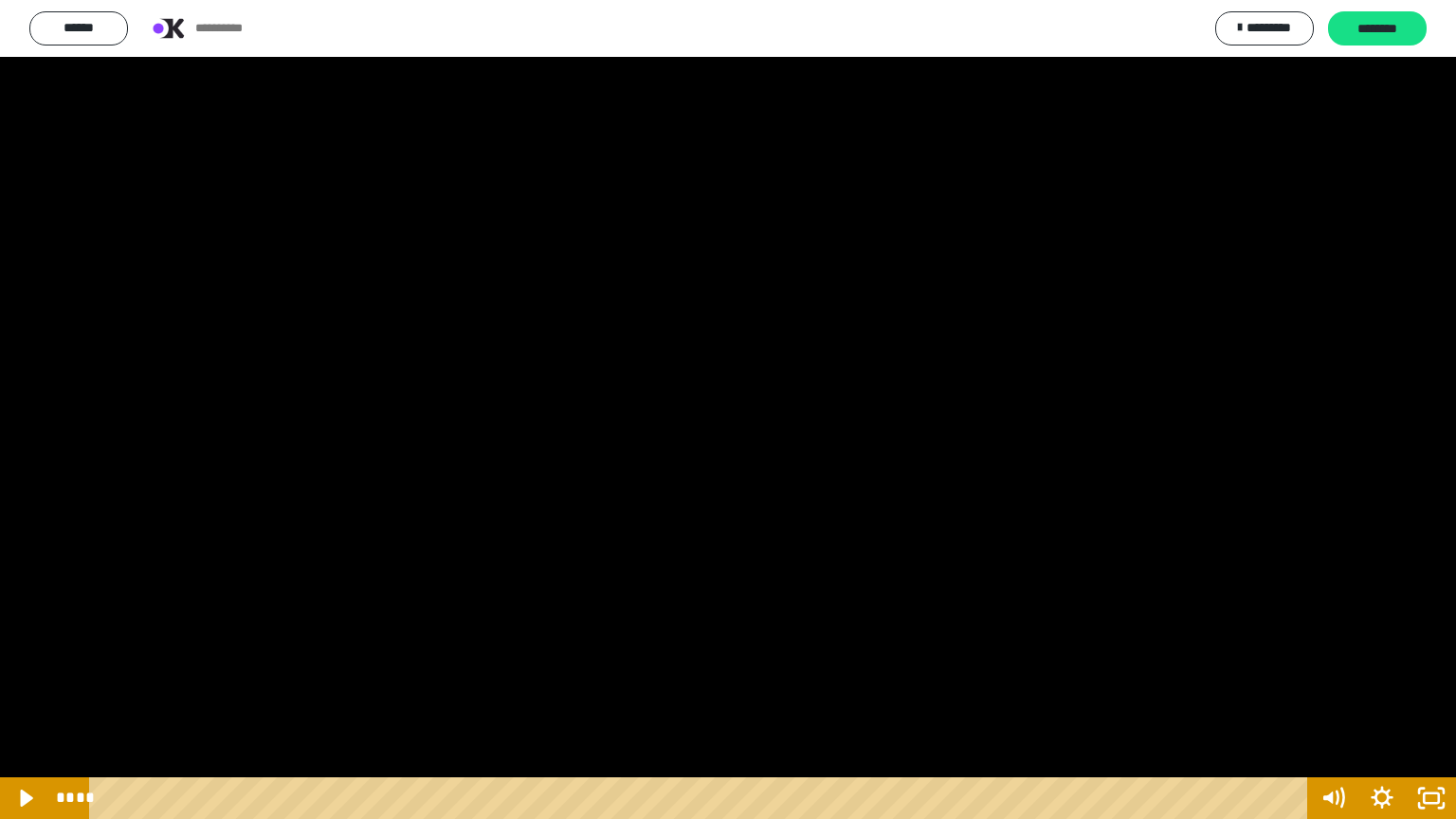 click at bounding box center [728, 410] 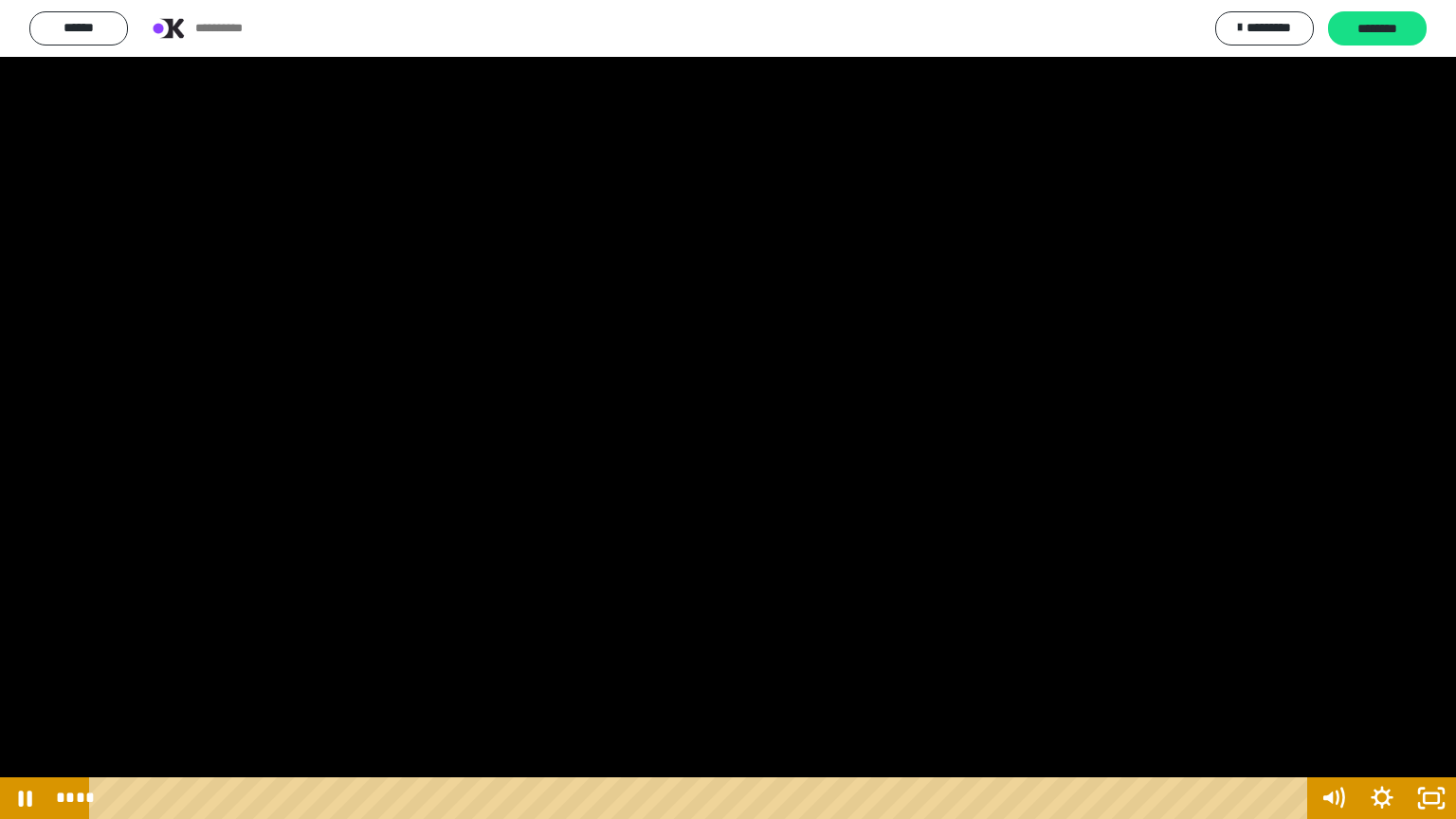 click at bounding box center [728, 410] 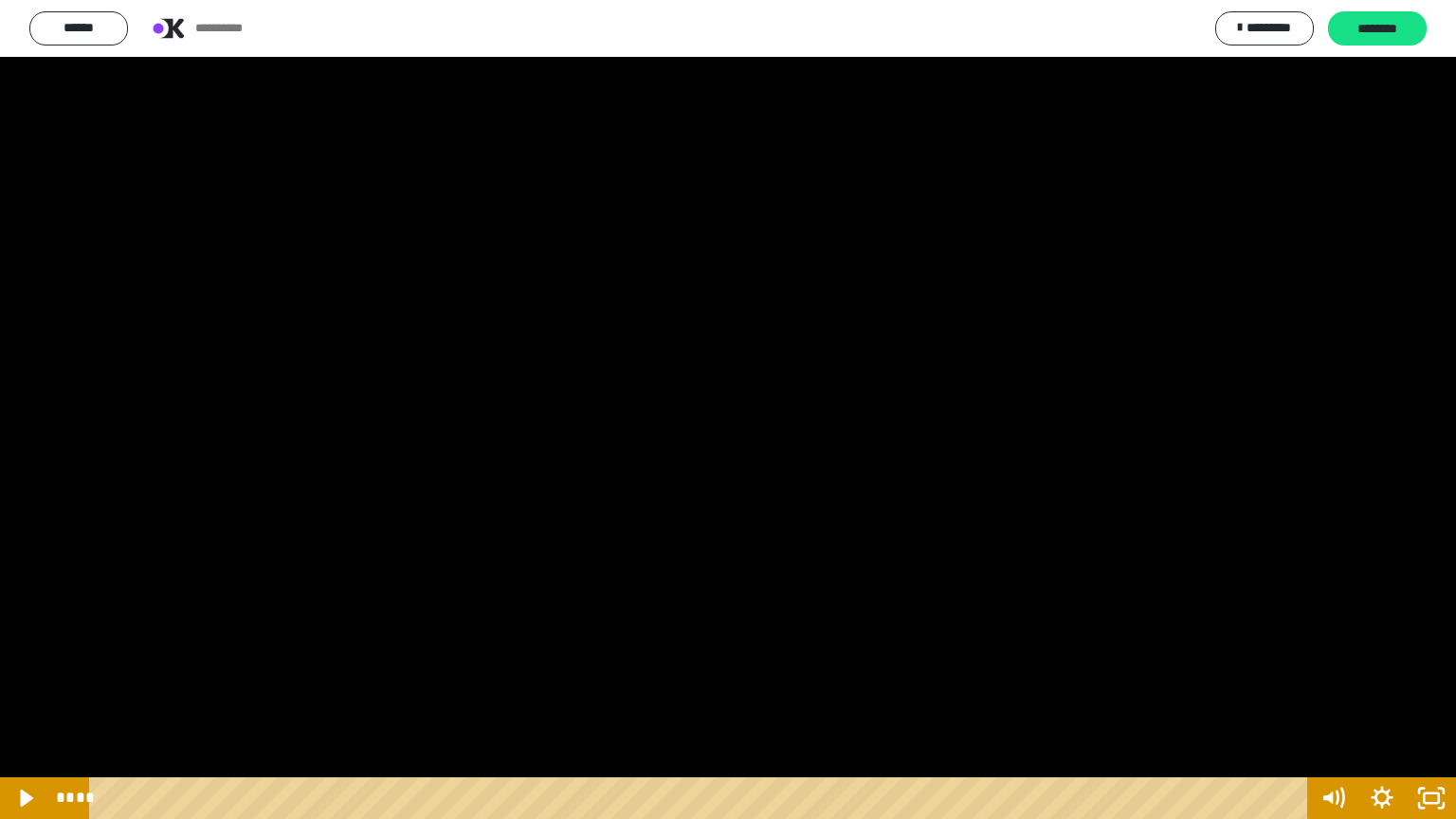 click at bounding box center [728, 410] 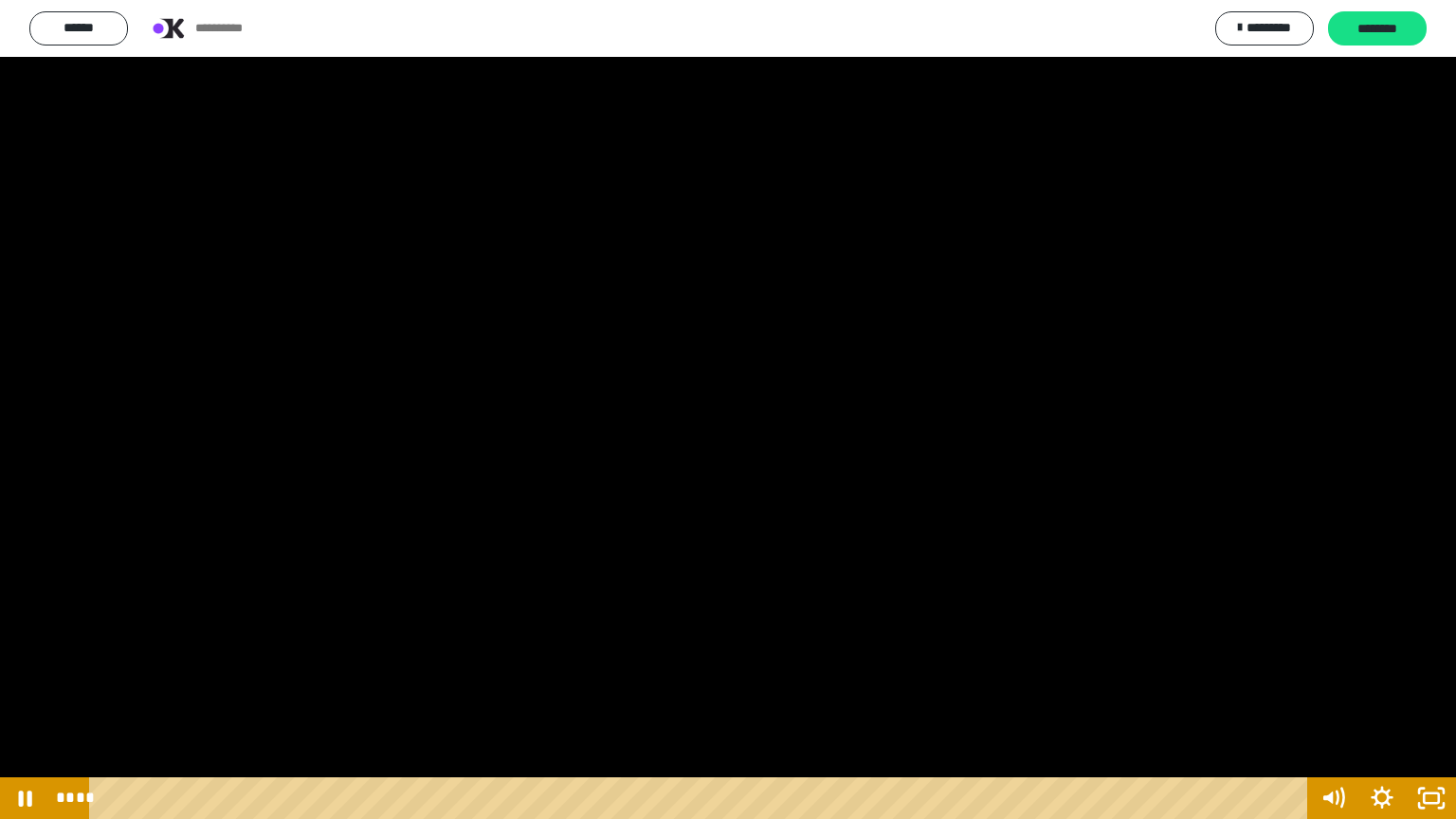 click at bounding box center (728, 410) 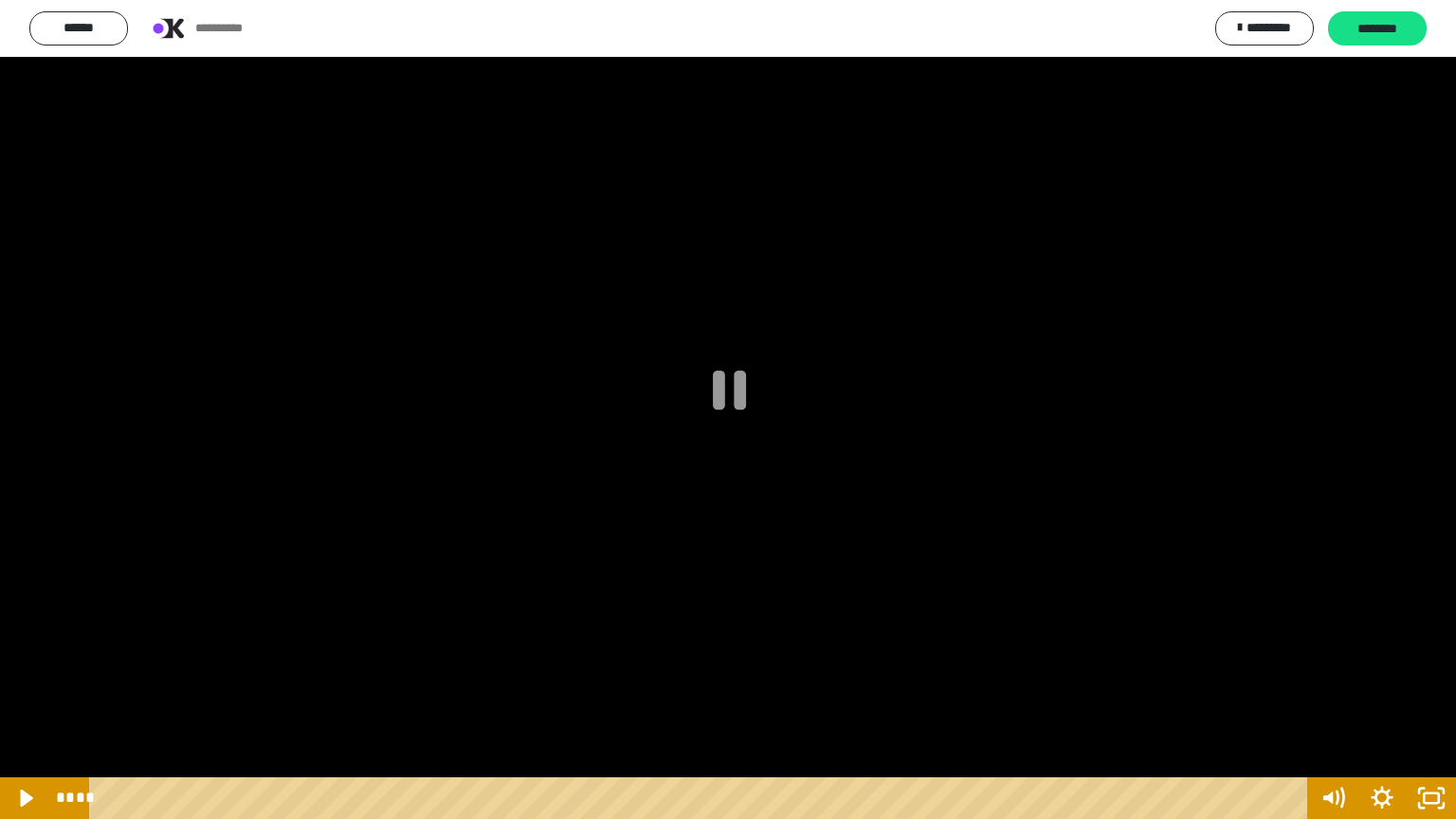 click at bounding box center [728, 410] 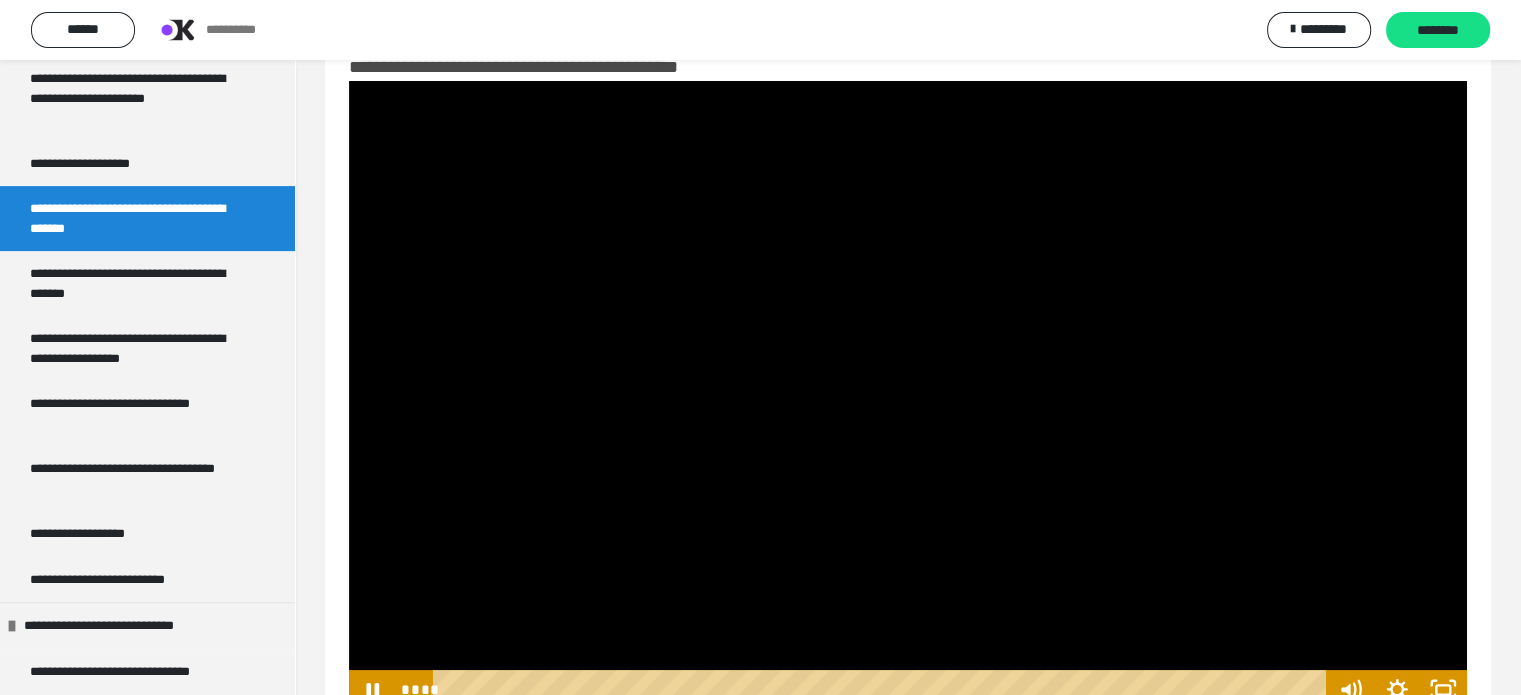 click at bounding box center (908, 395) 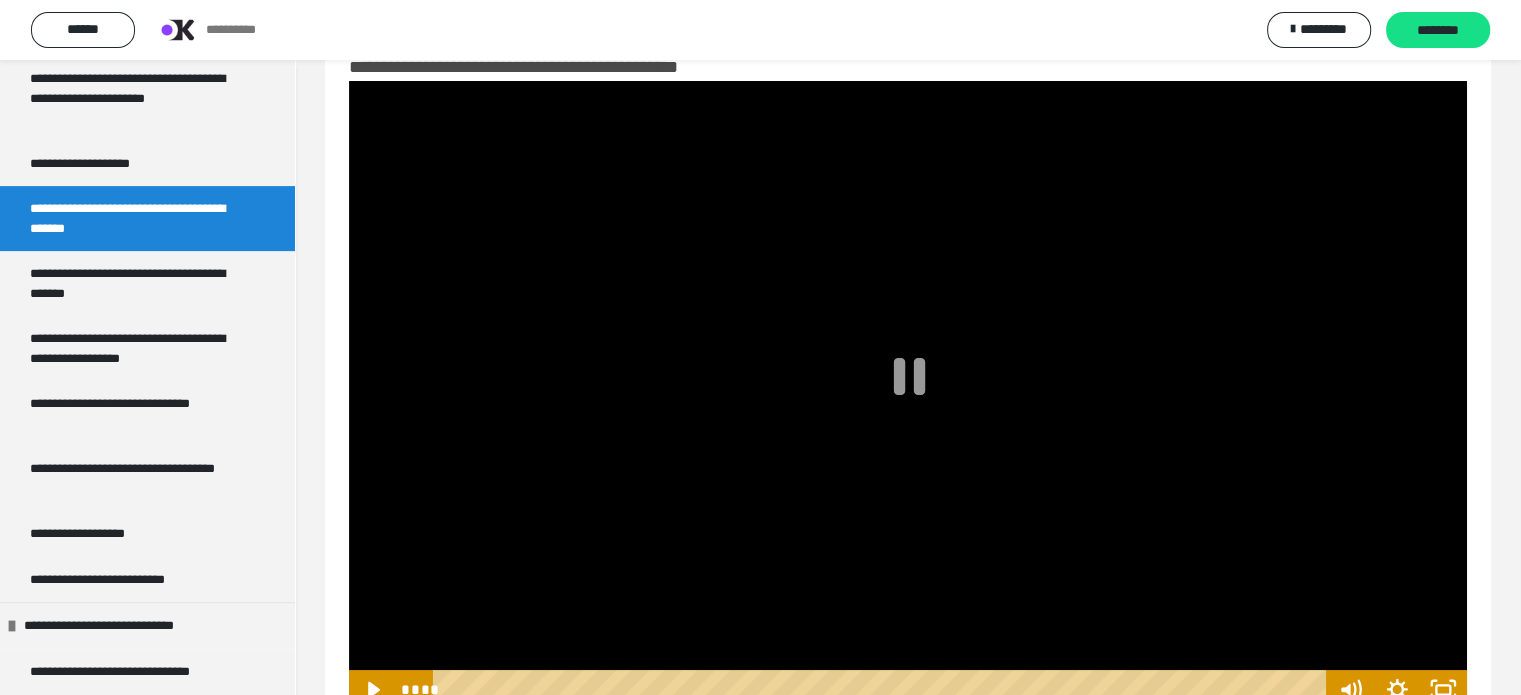 click at bounding box center (908, 395) 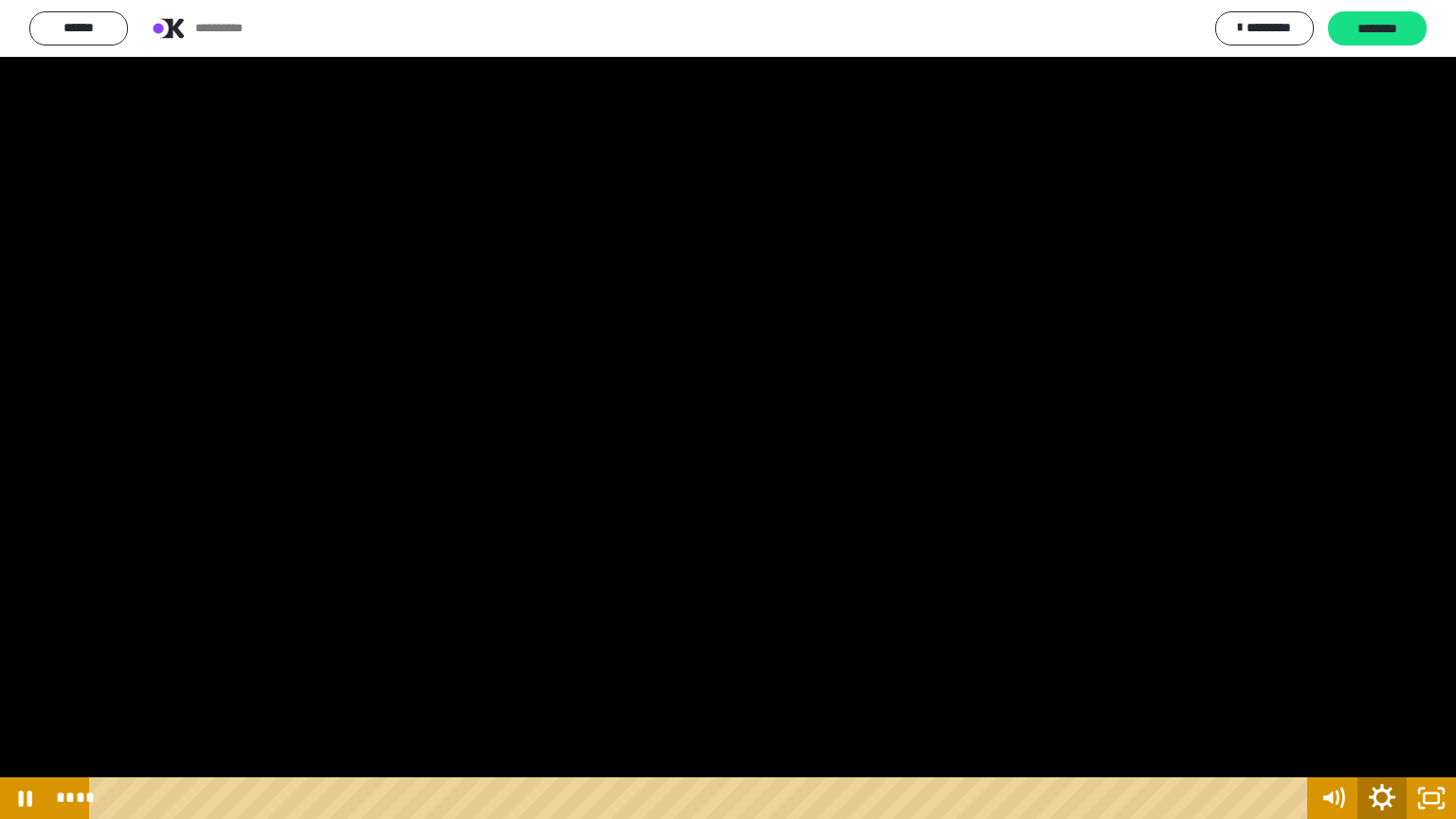 click 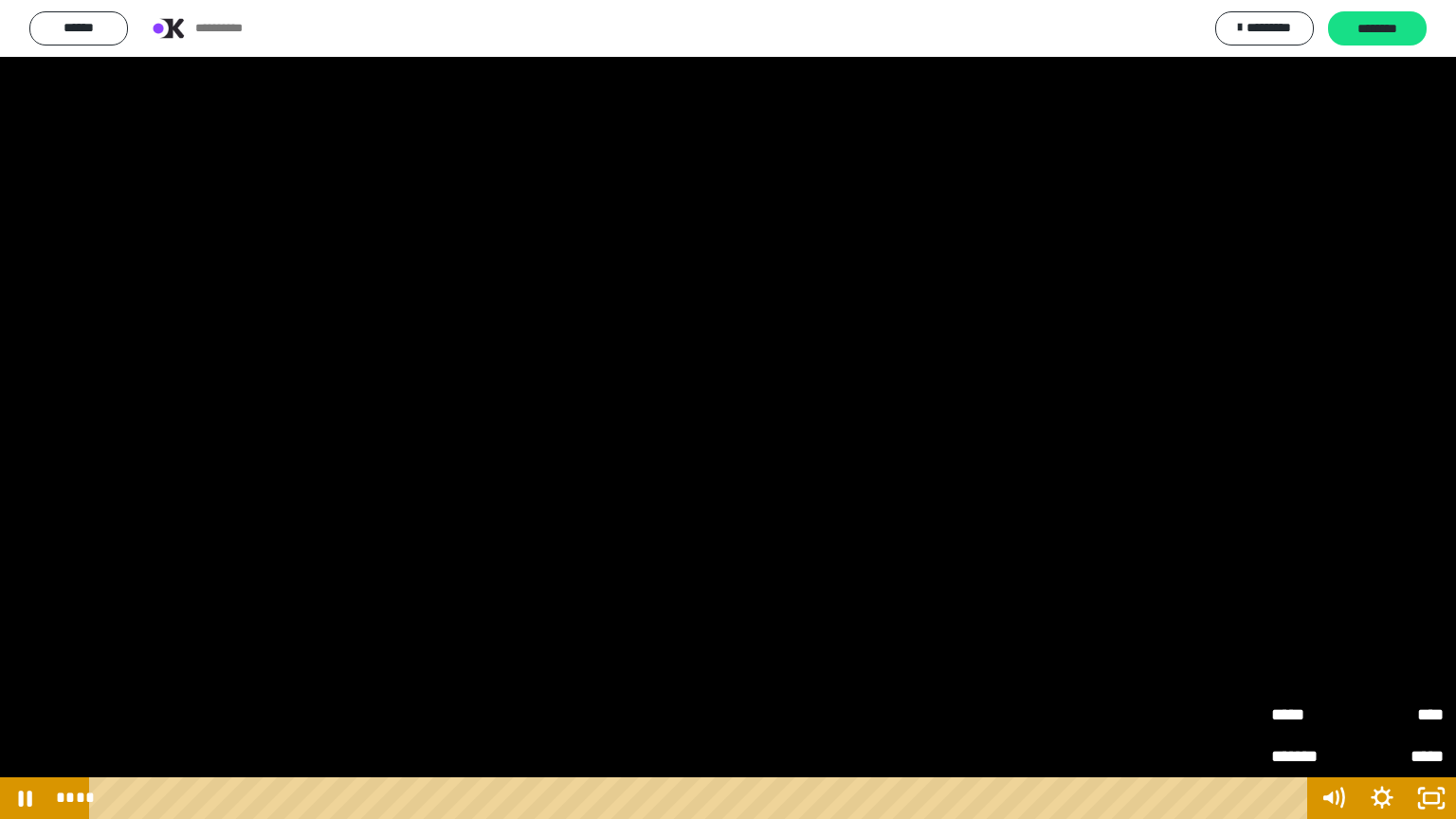 click on "****" at bounding box center [1400, 707] 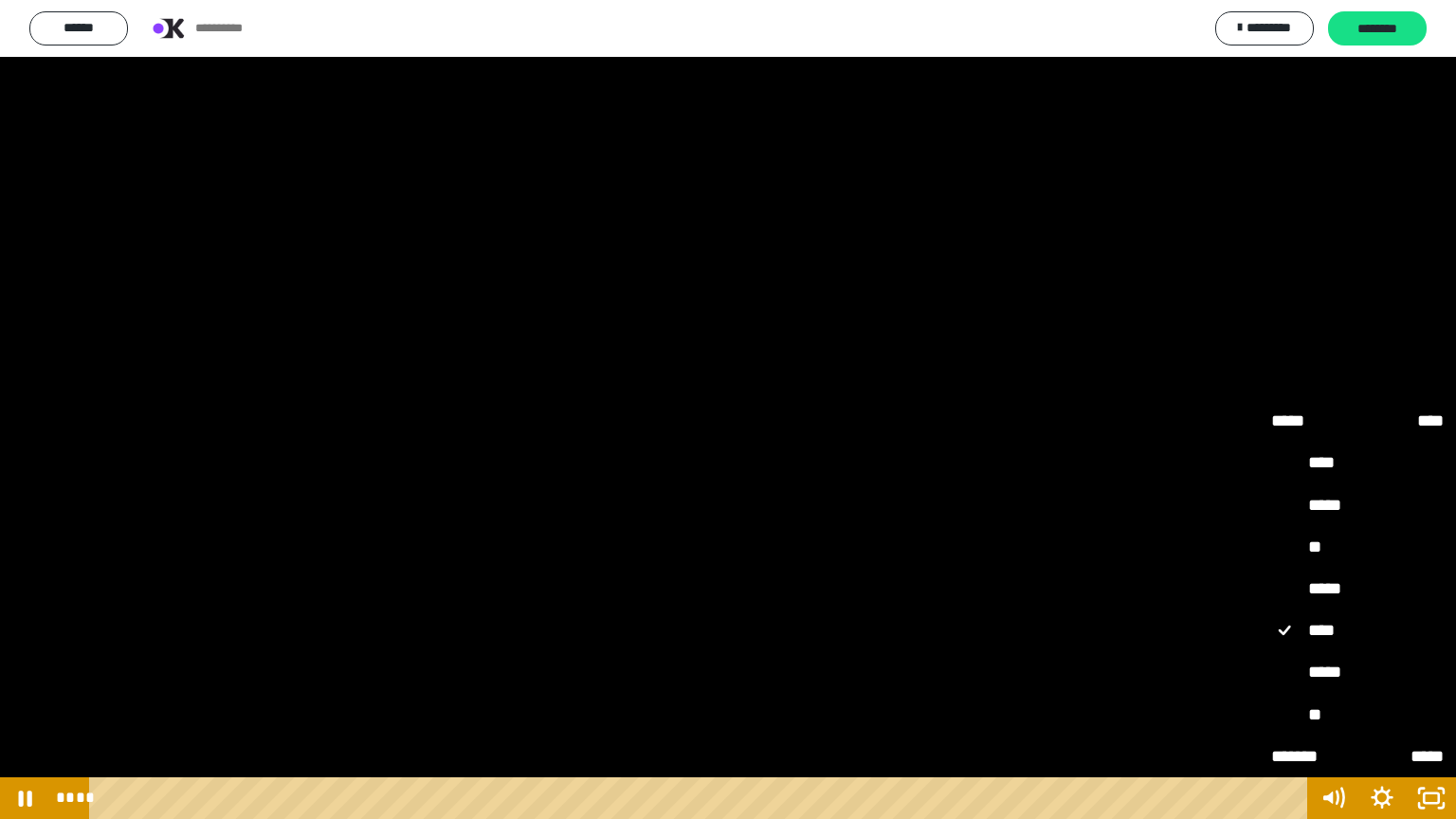 click on "*****" at bounding box center [1357, 673] 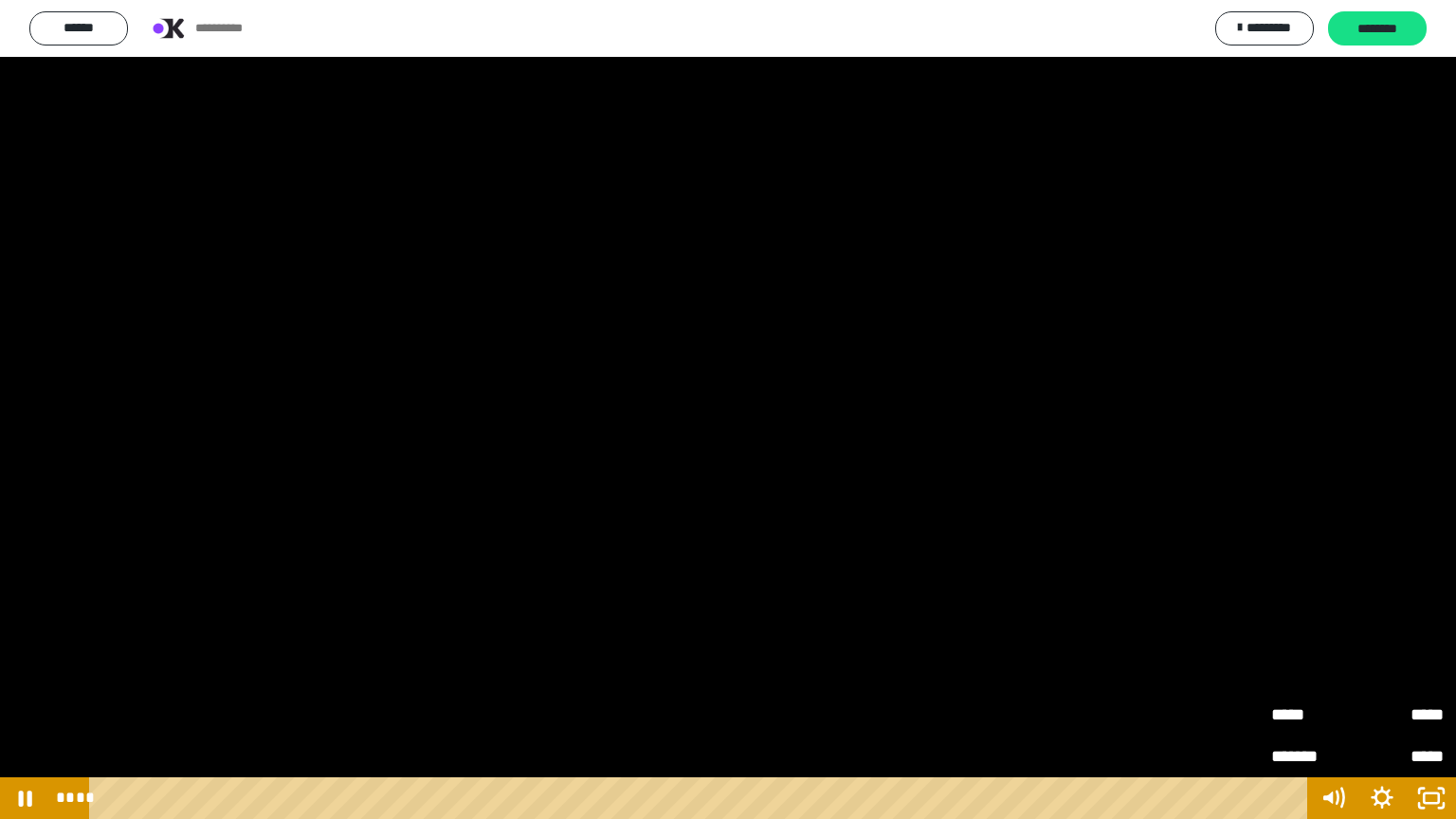 click at bounding box center (728, 410) 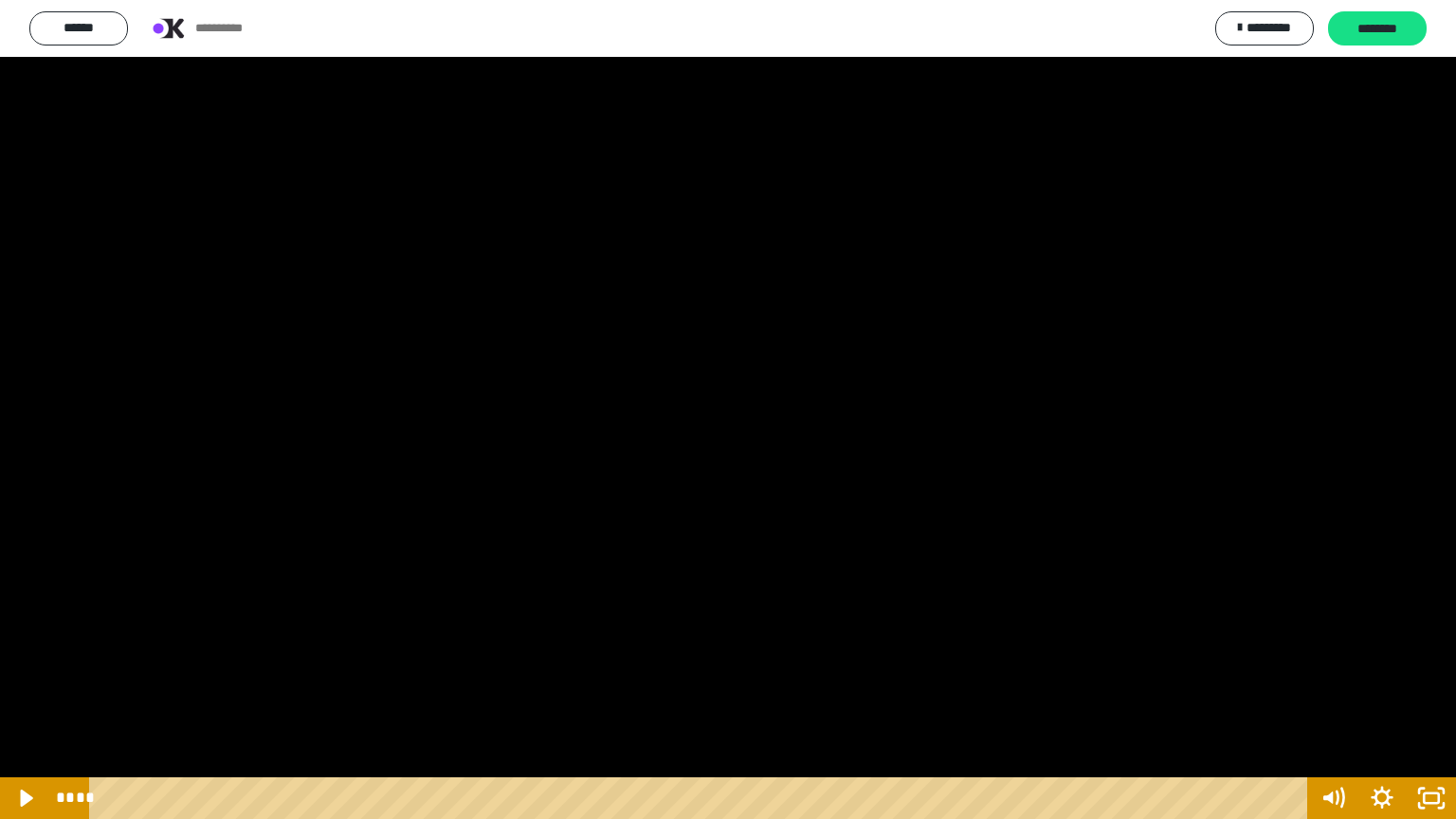 click at bounding box center [728, 410] 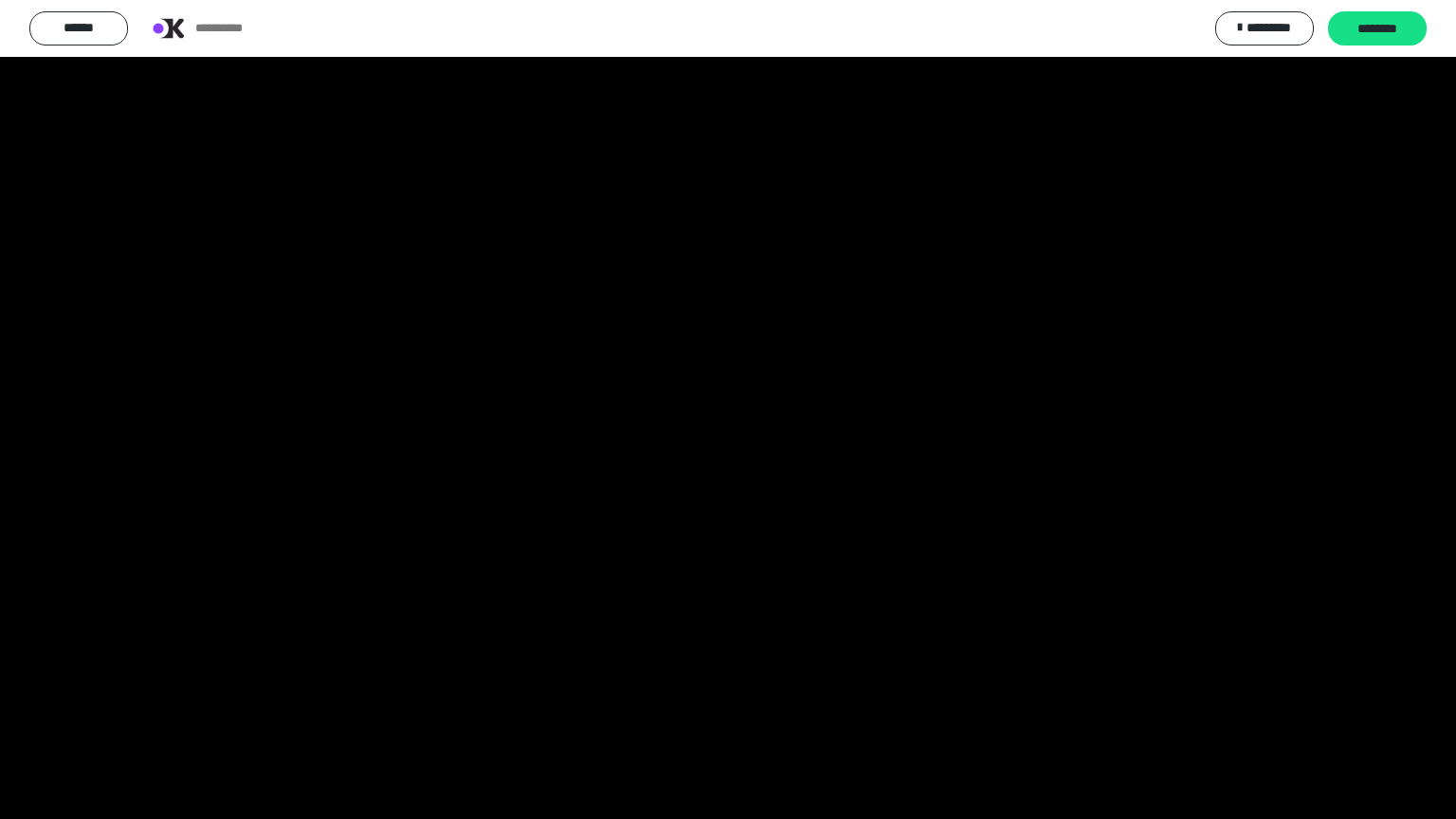 type 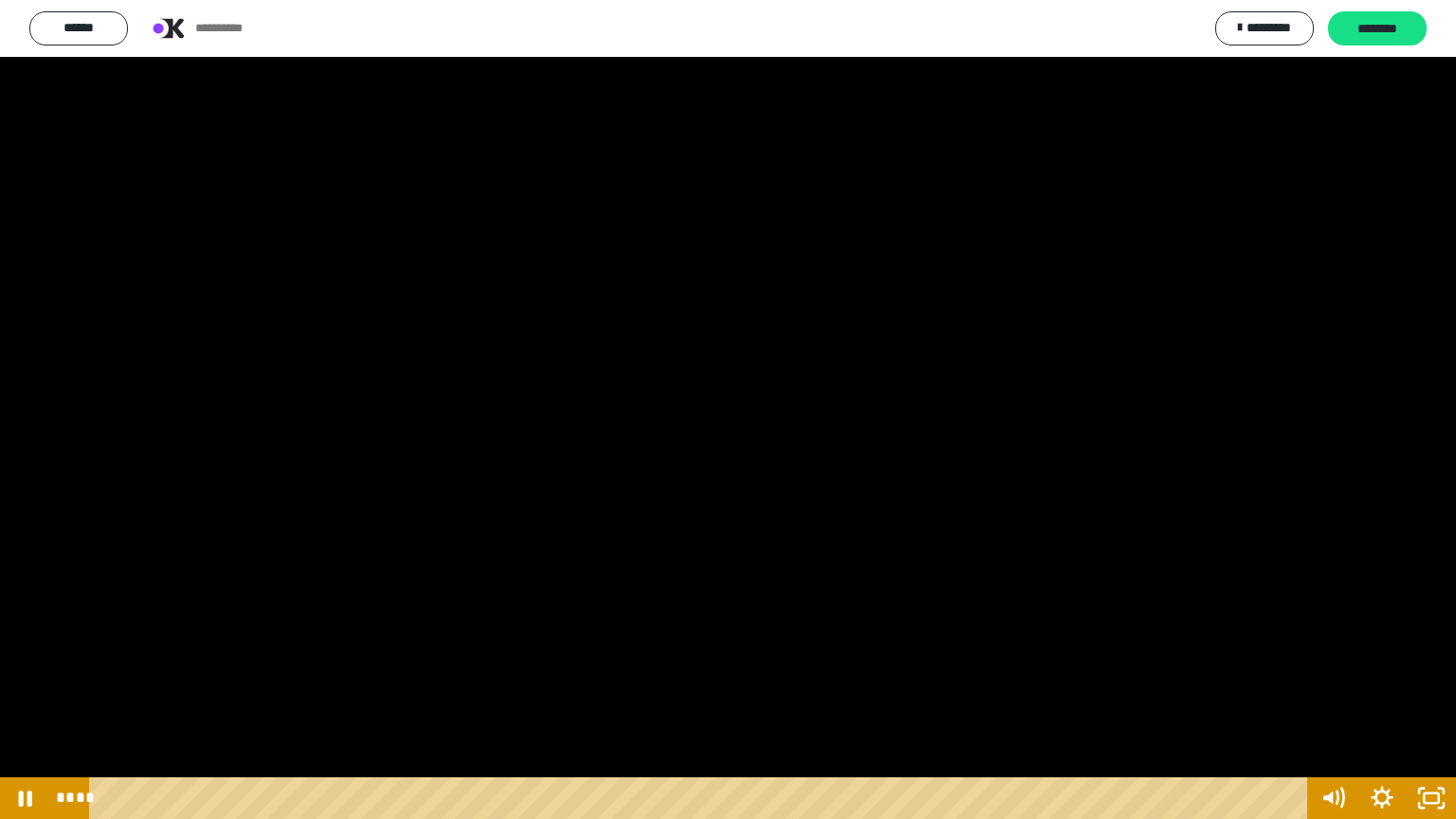 click at bounding box center (728, 410) 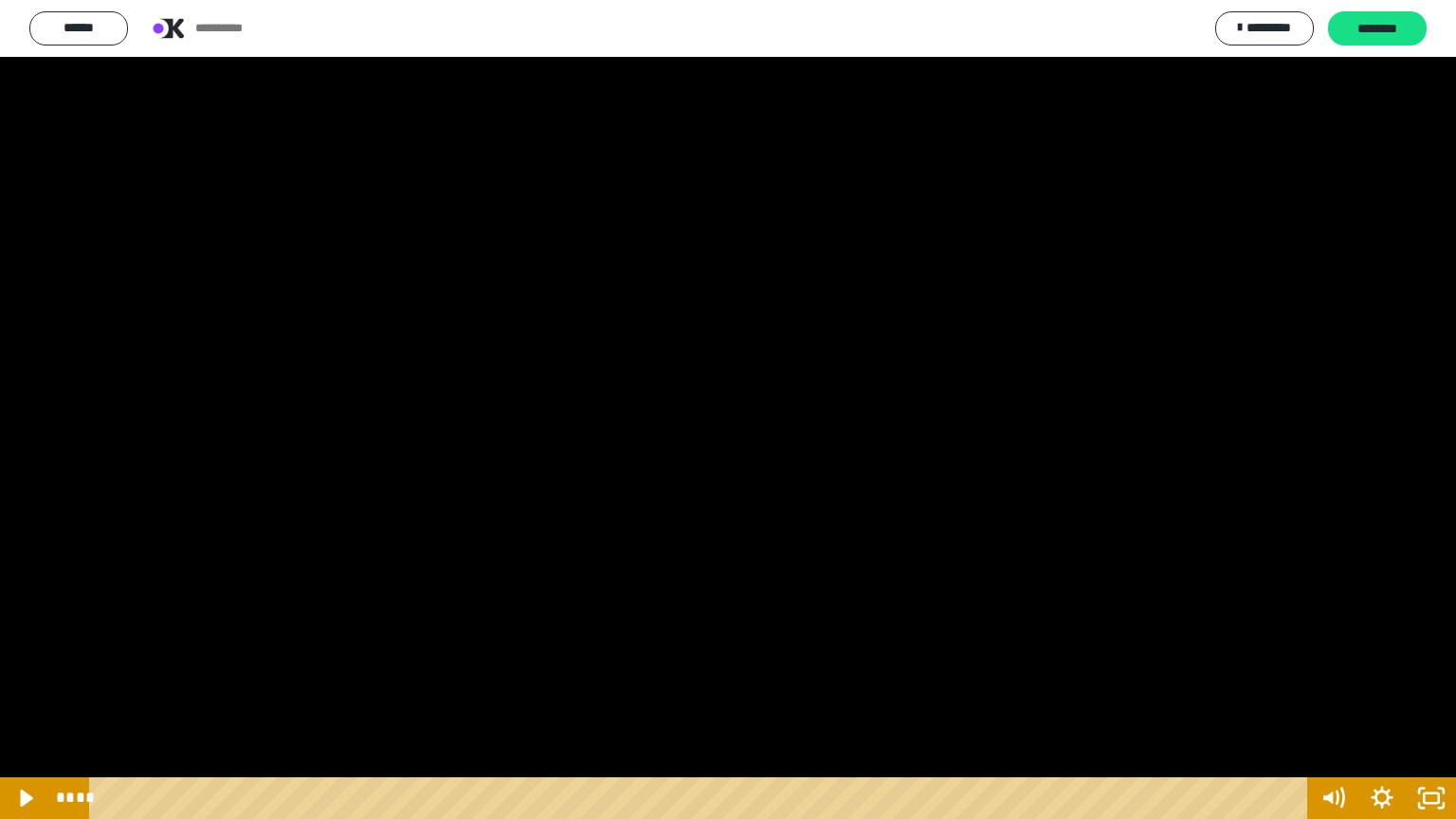 click at bounding box center (728, 410) 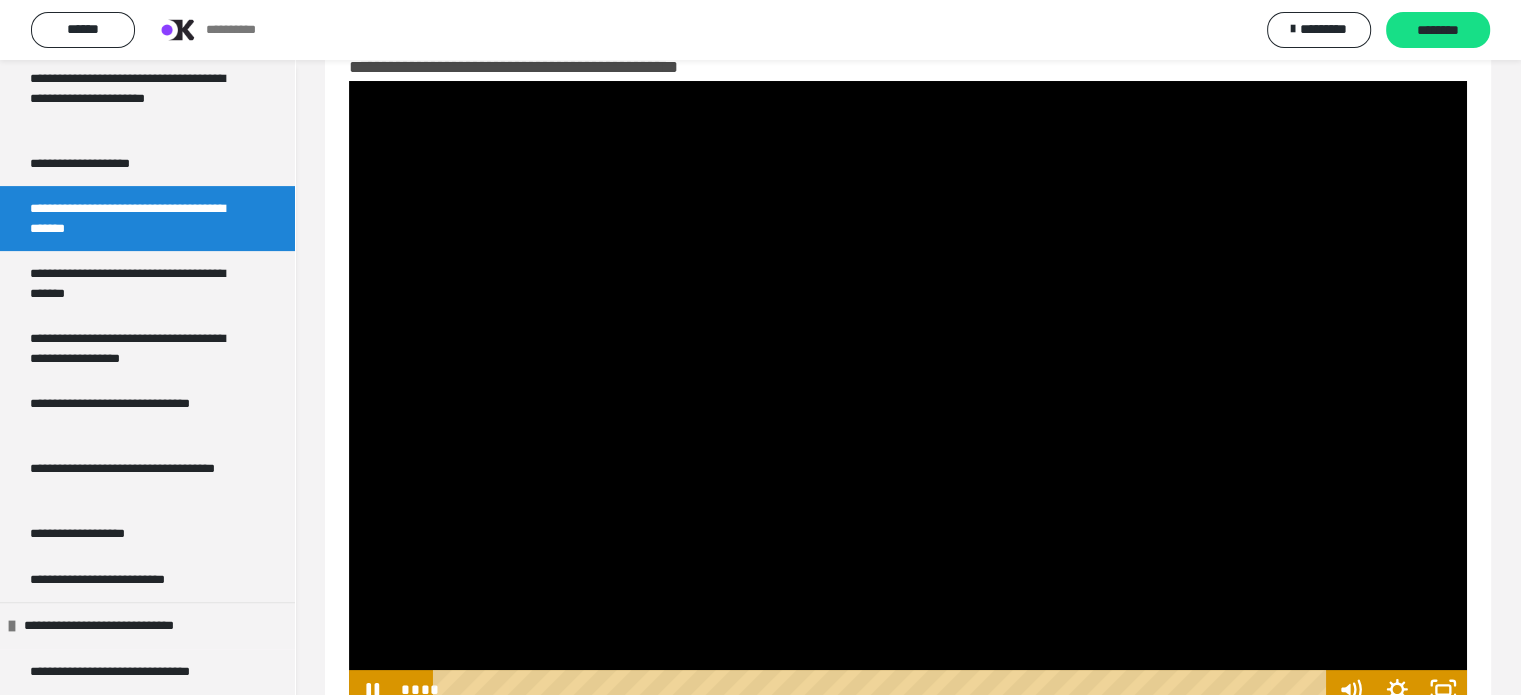 click at bounding box center (908, 395) 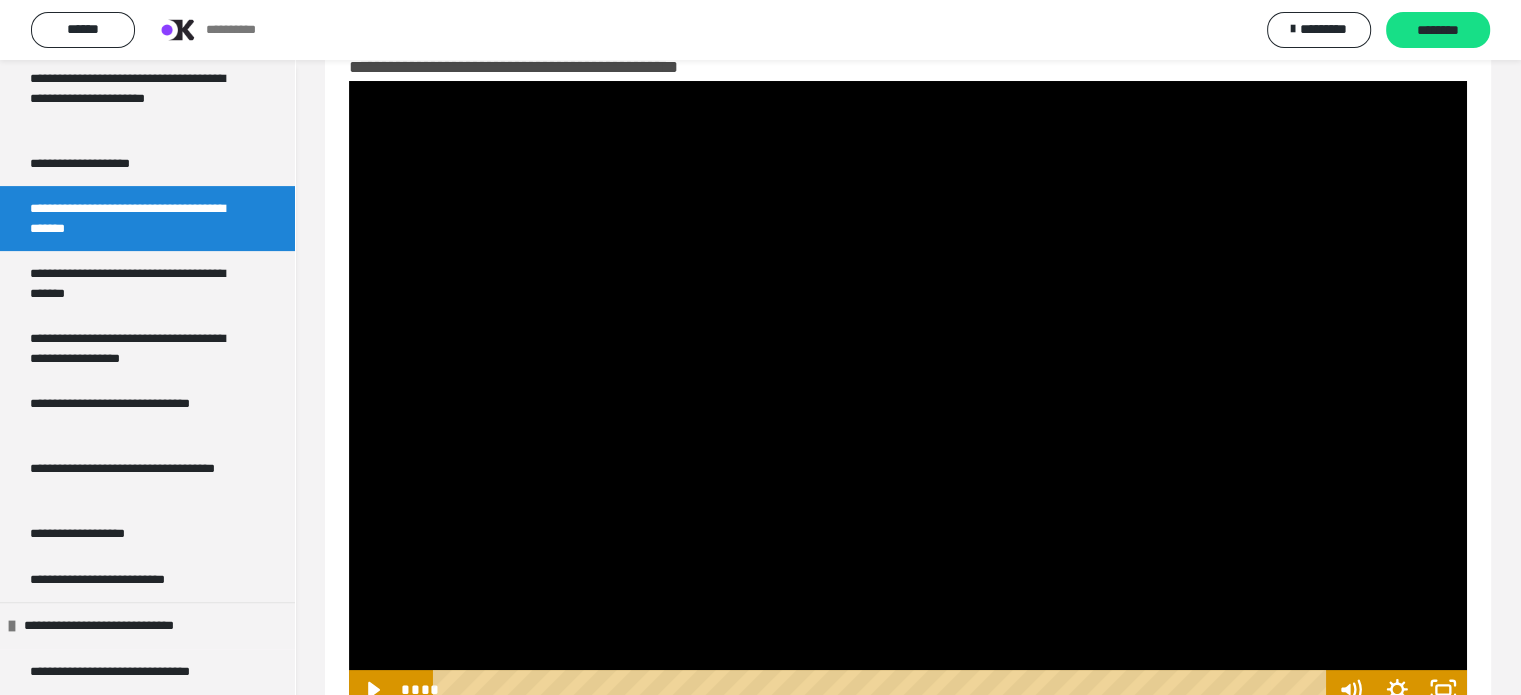 click at bounding box center [908, 395] 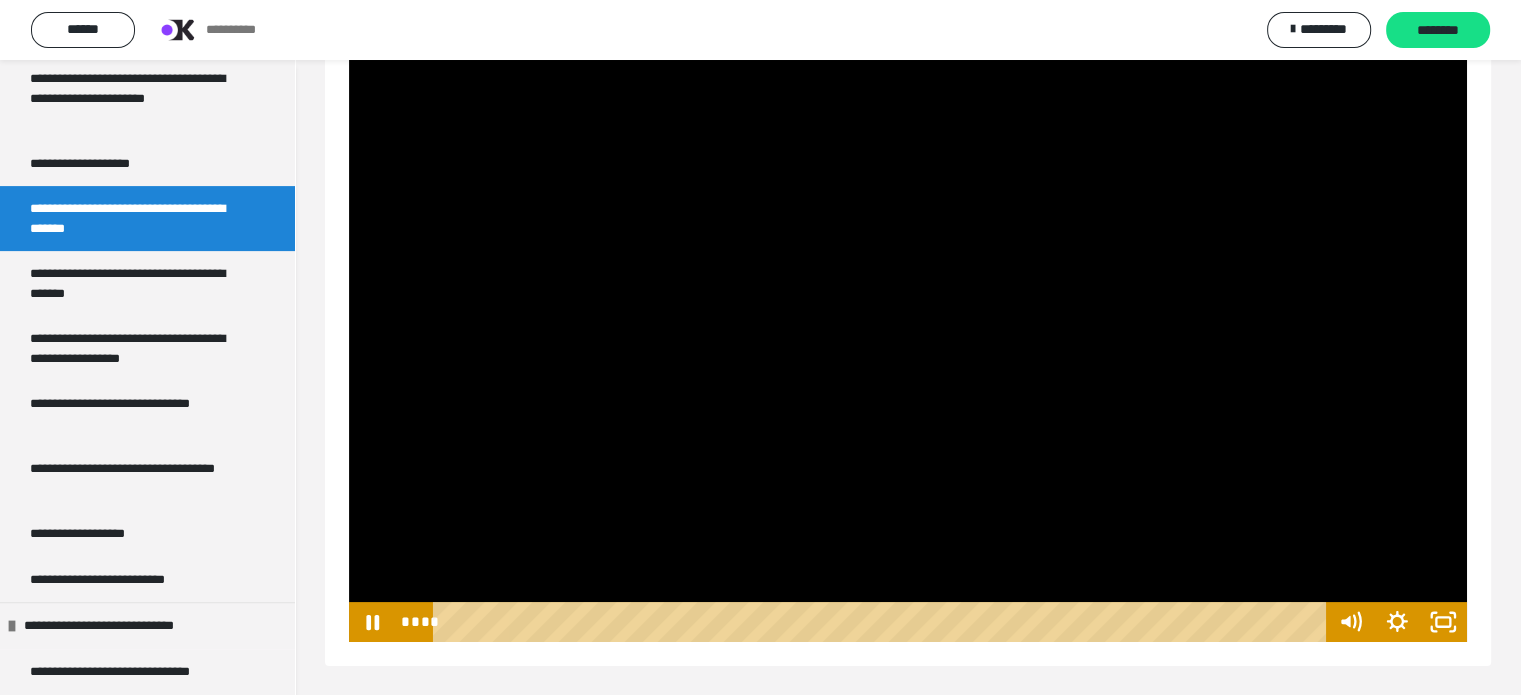 click at bounding box center [908, 327] 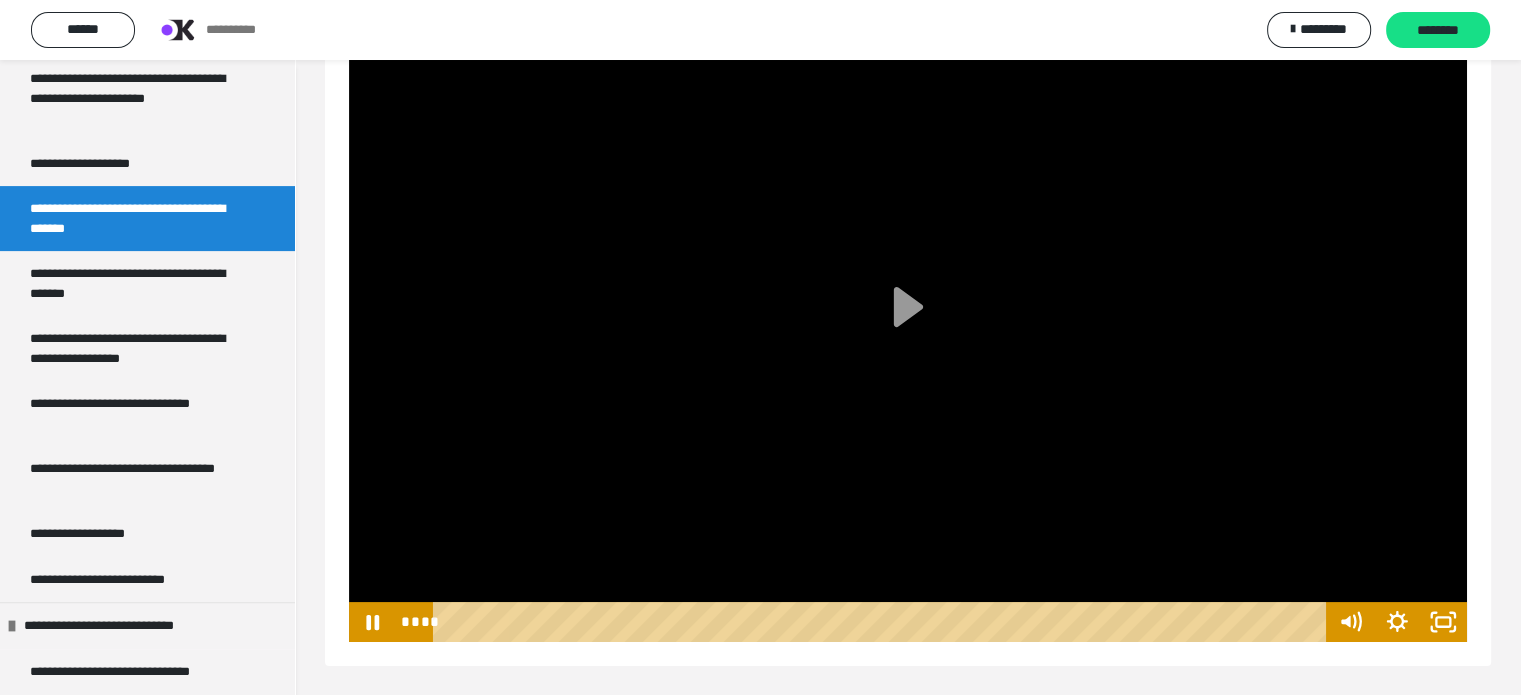 scroll, scrollTop: 60, scrollLeft: 0, axis: vertical 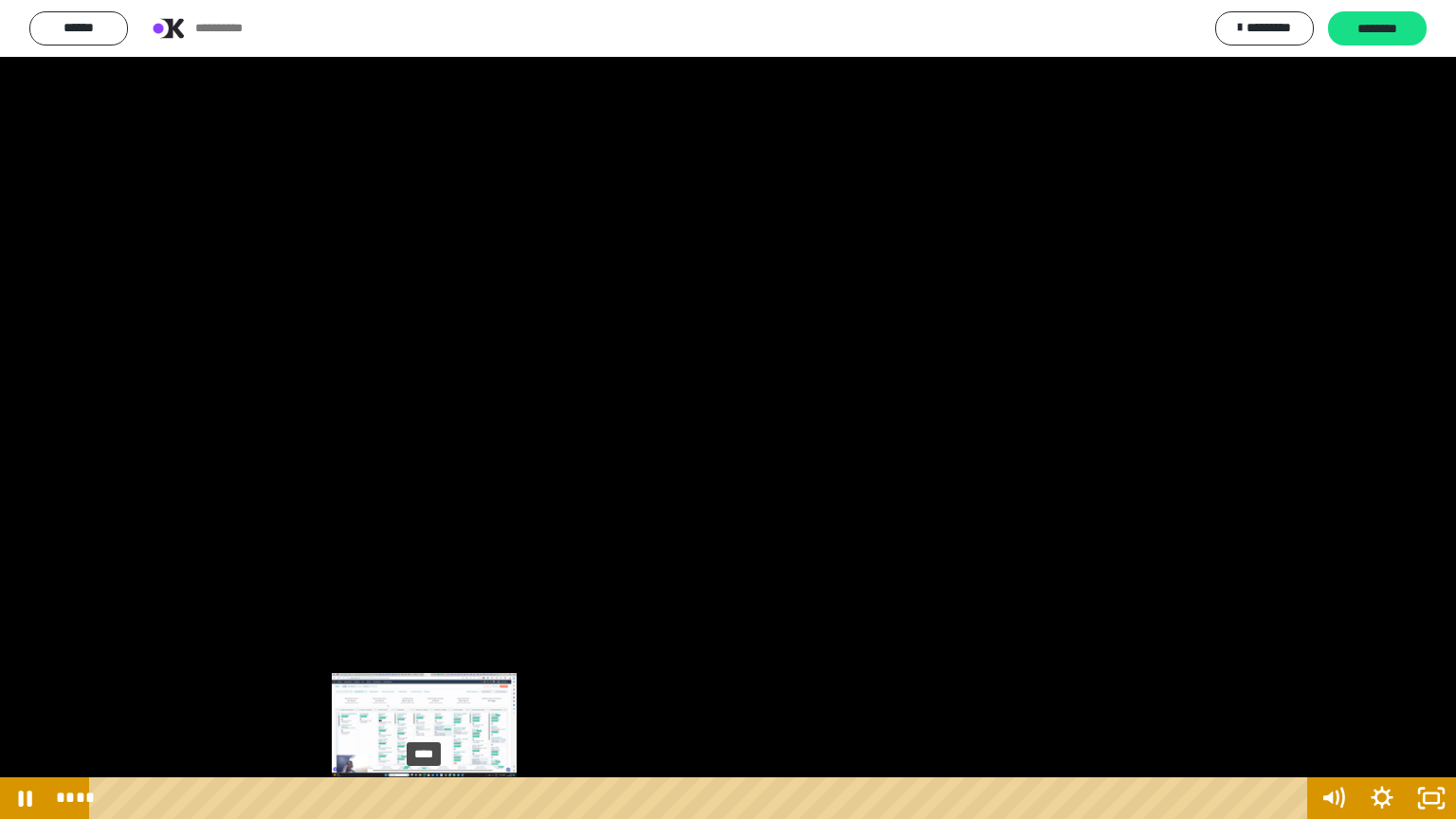 click on "****" at bounding box center (701, 798) 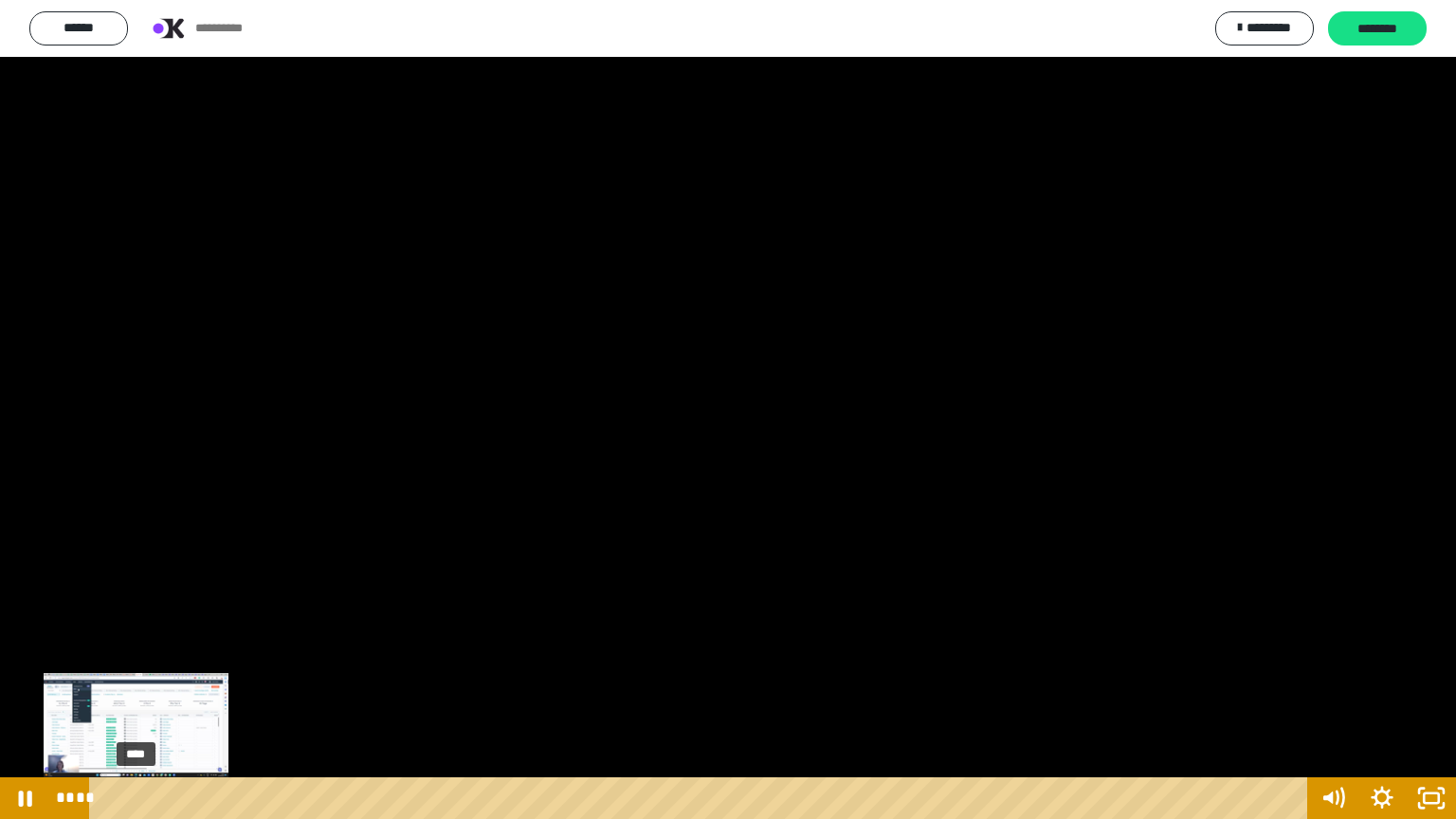 click on "****" at bounding box center [701, 798] 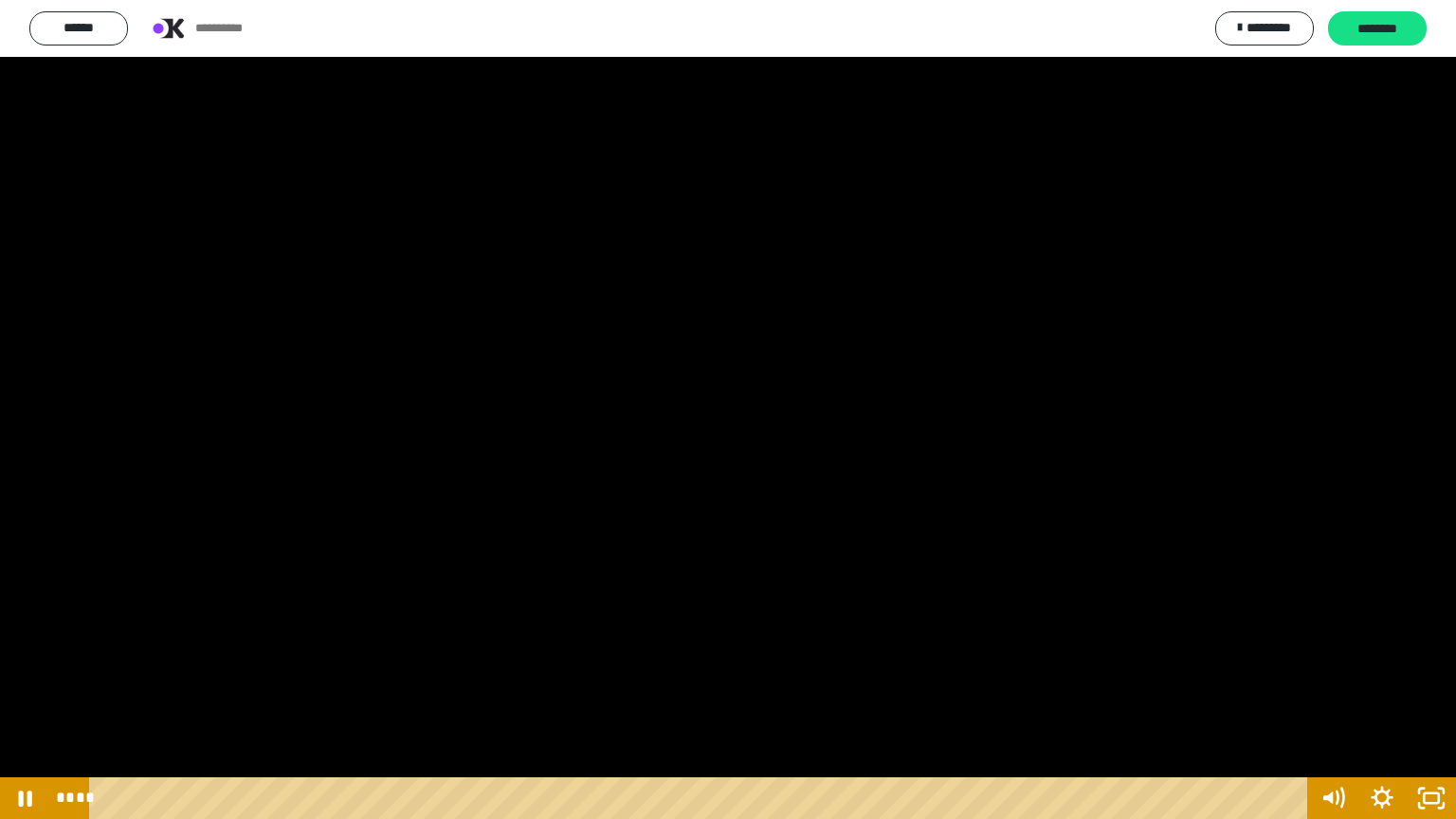 click at bounding box center [728, 410] 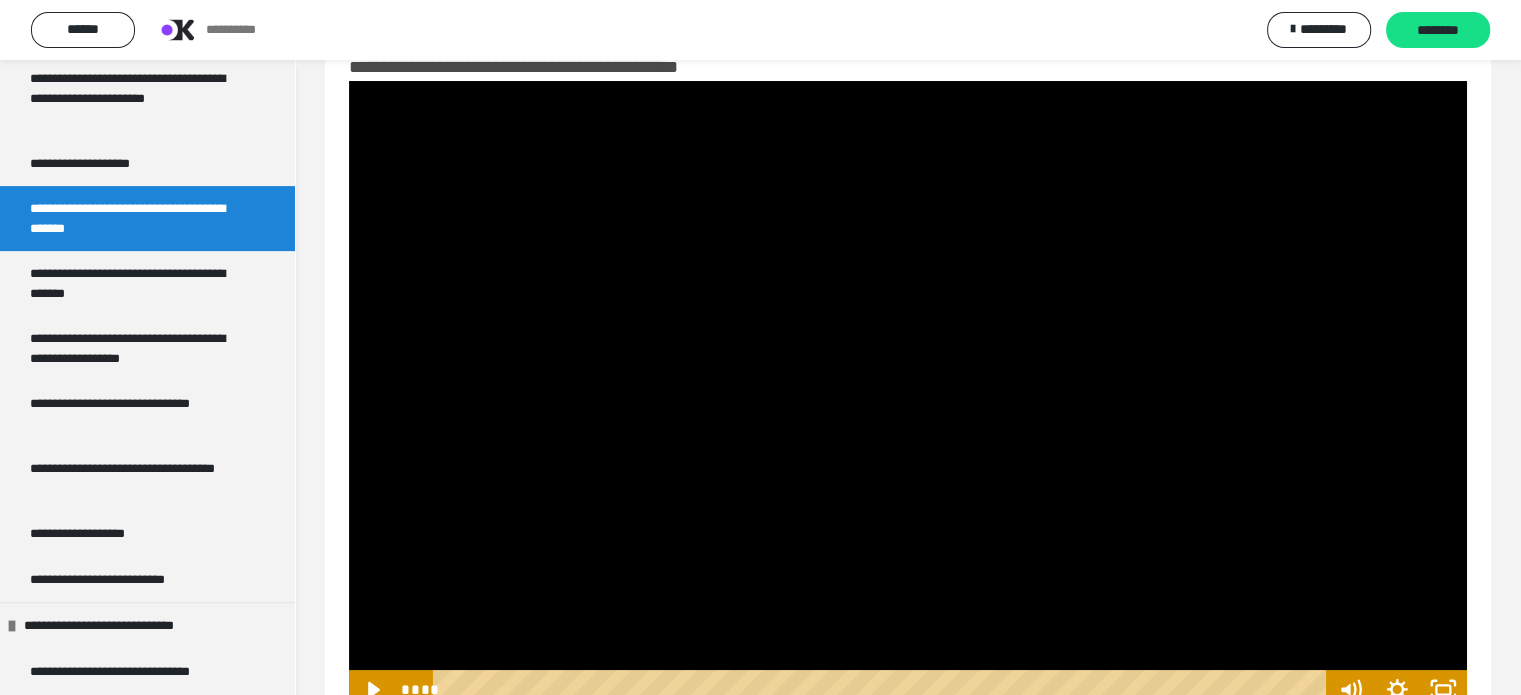 click at bounding box center [908, 395] 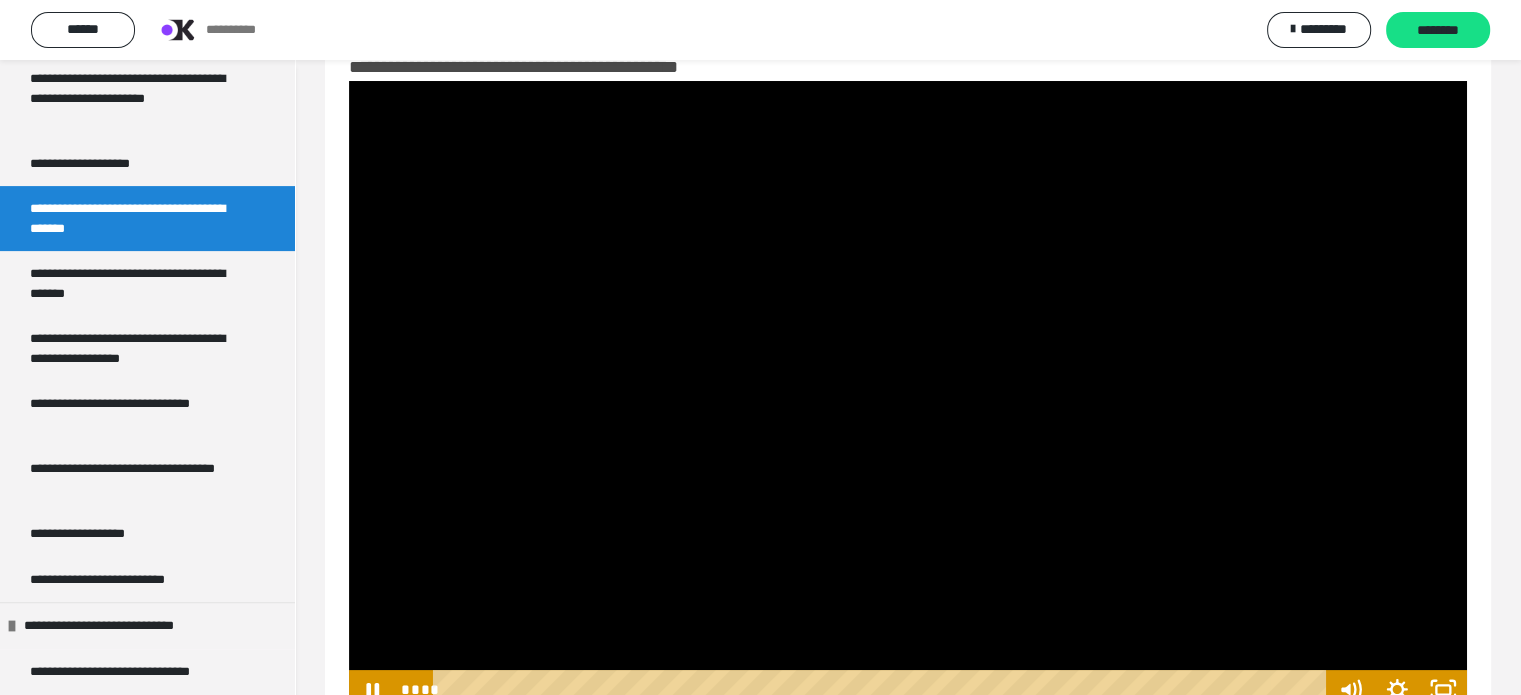 click at bounding box center (908, 395) 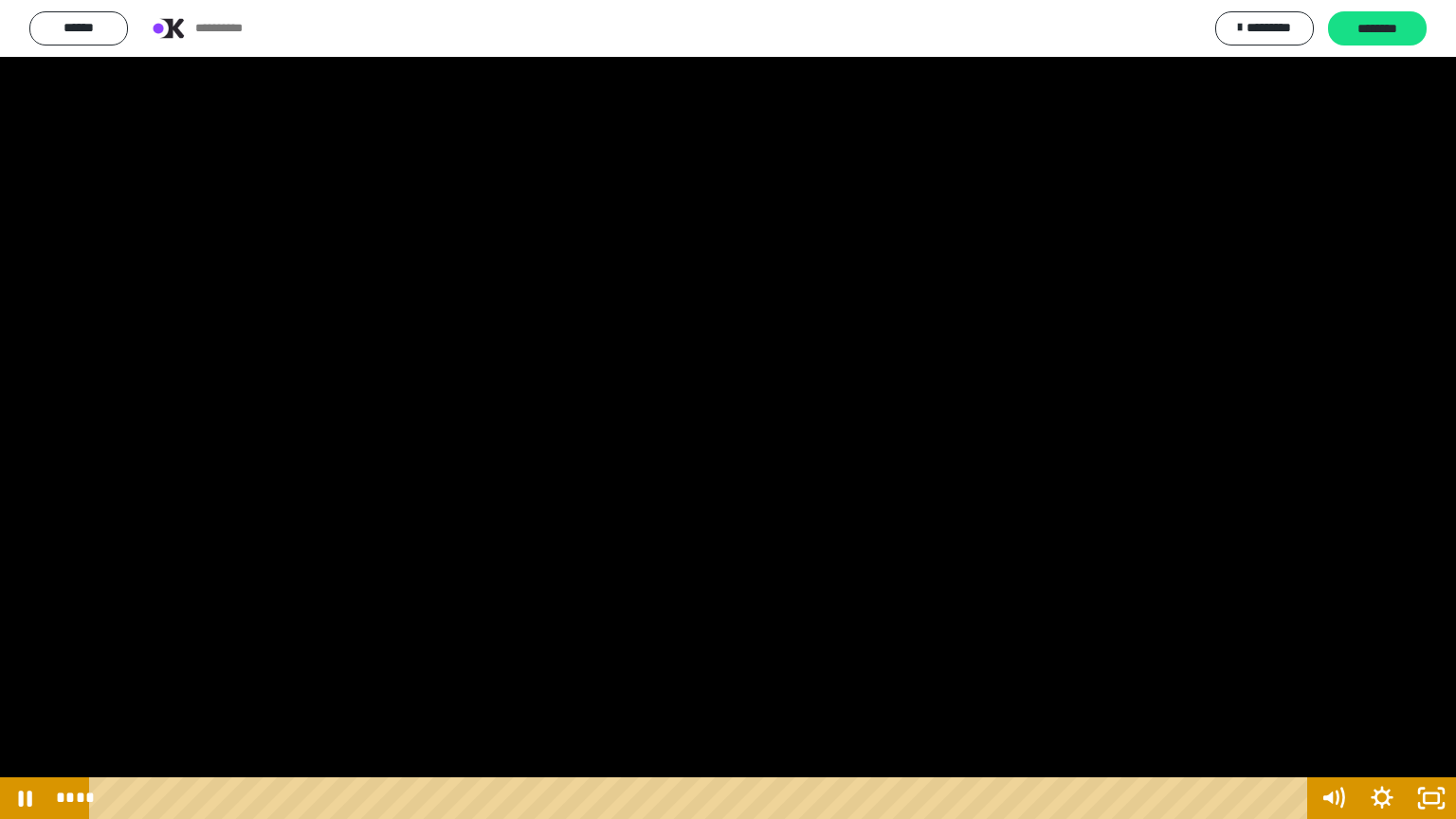 click at bounding box center [728, 410] 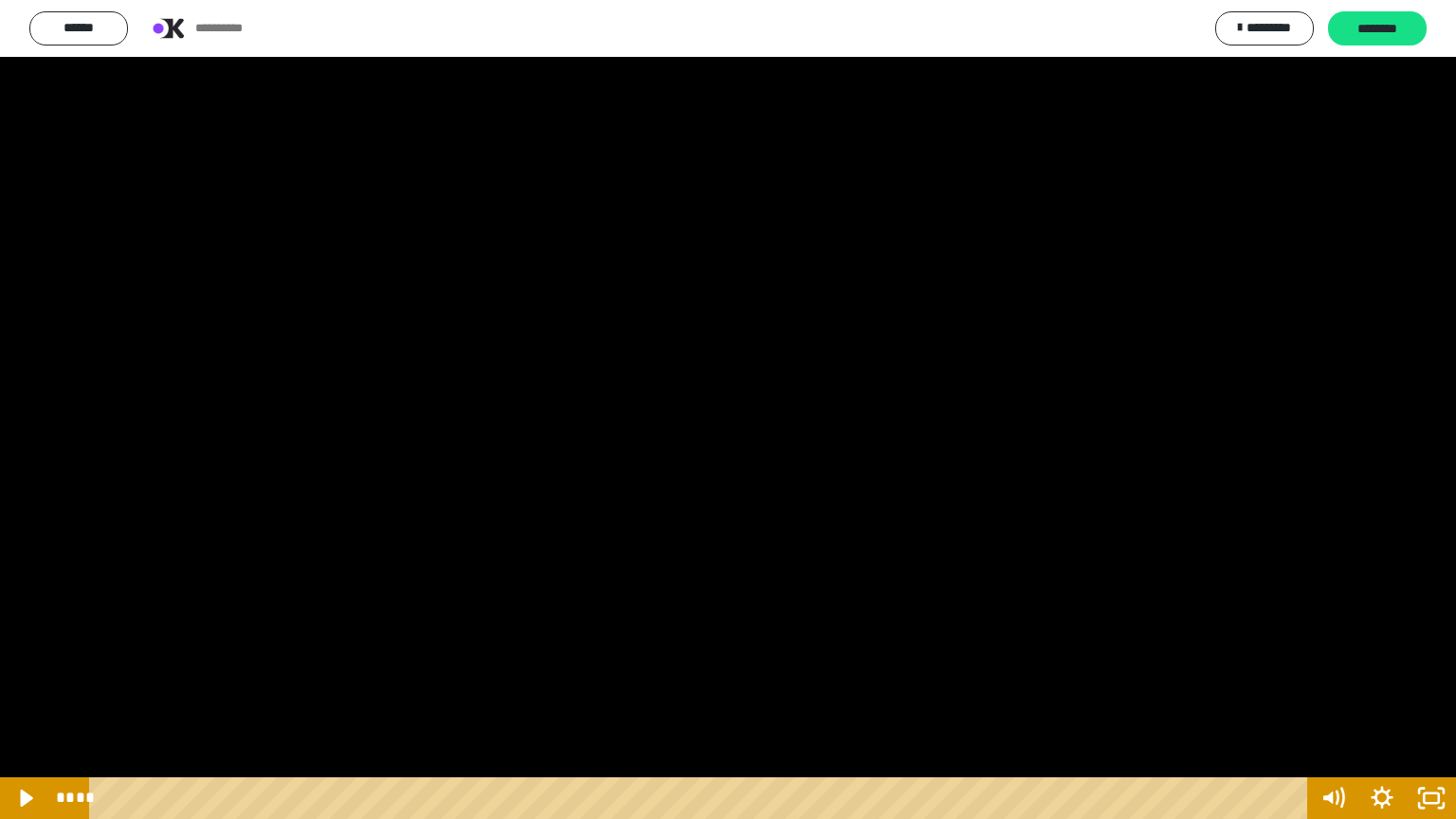 click at bounding box center [728, 410] 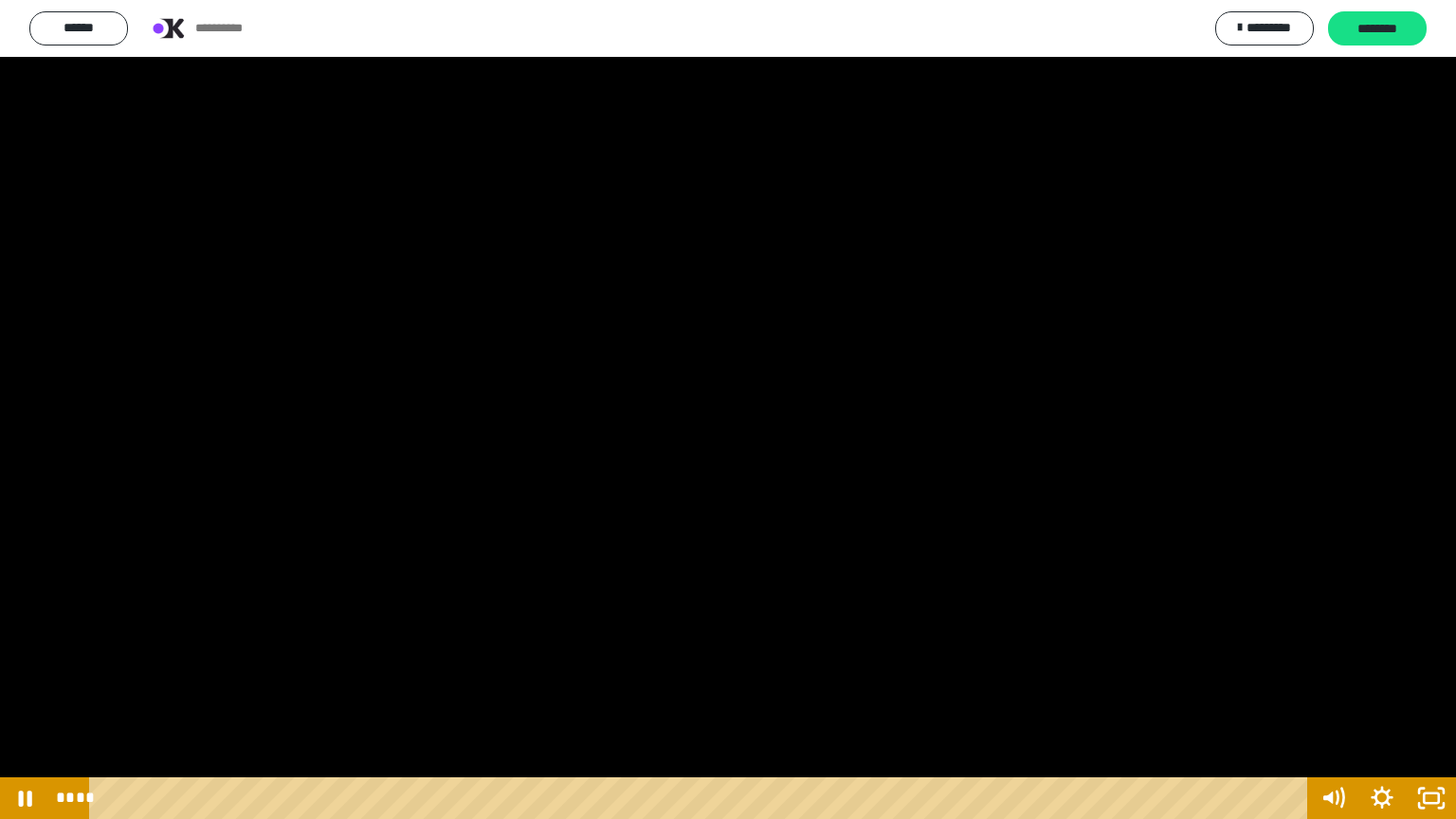 click at bounding box center (728, 410) 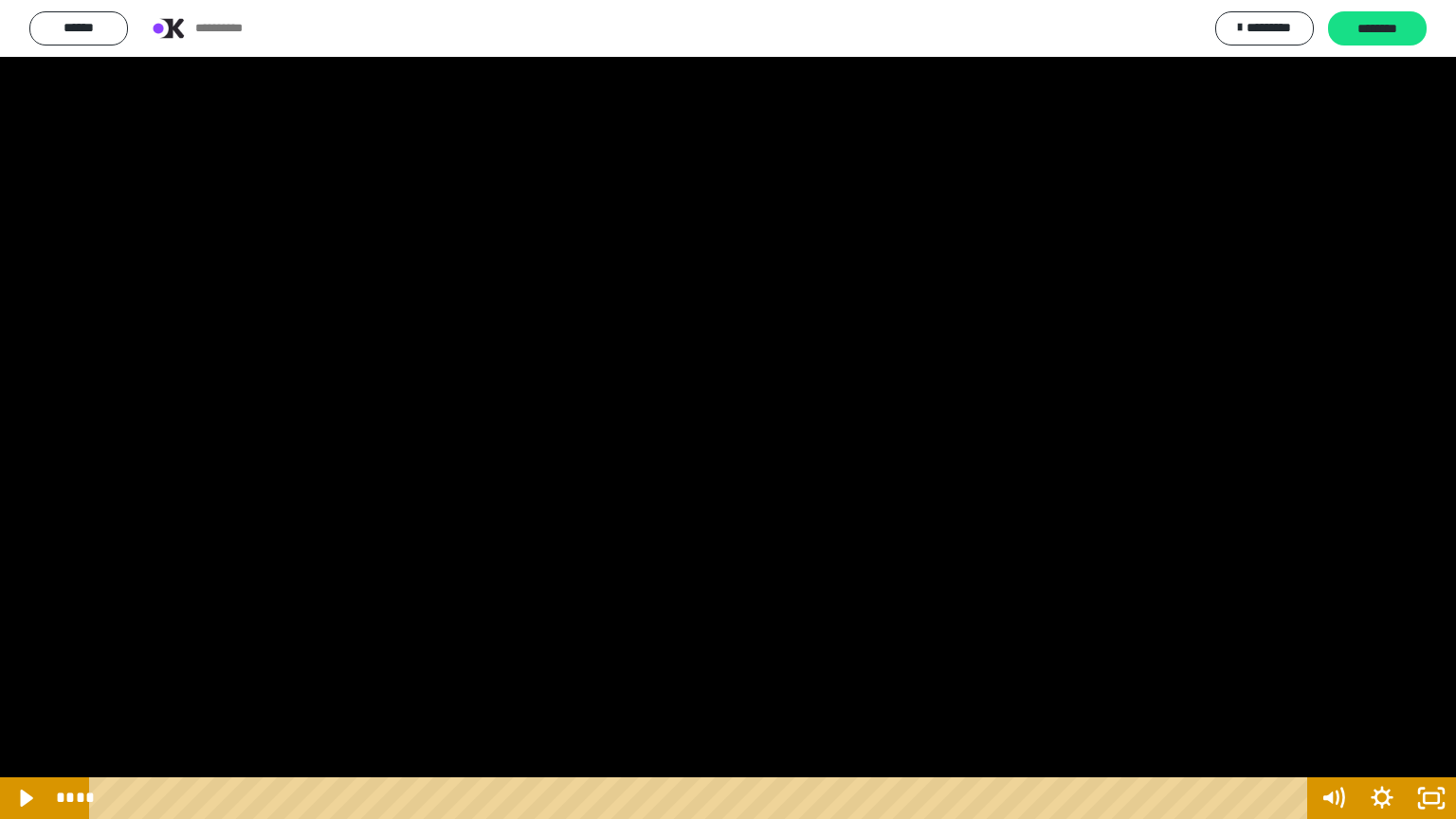 click at bounding box center (728, 410) 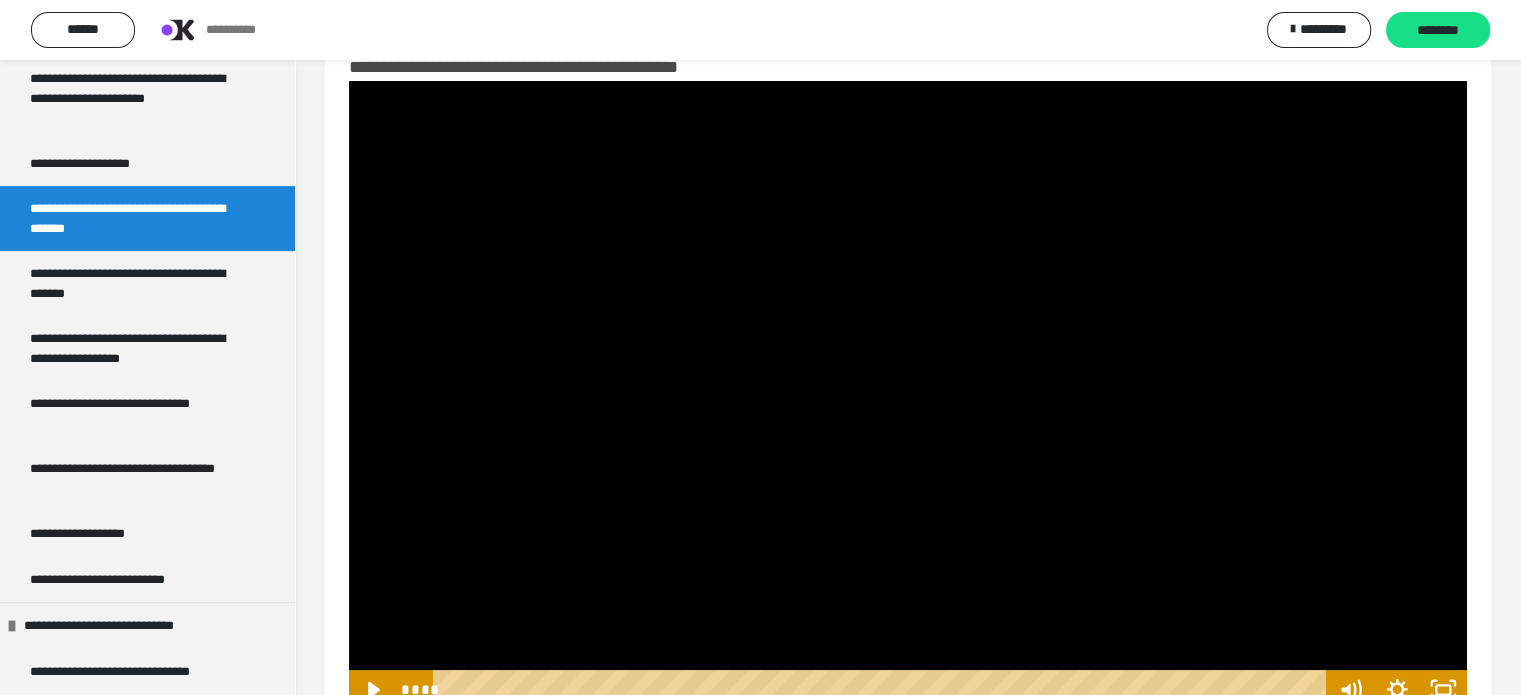 click at bounding box center (908, 395) 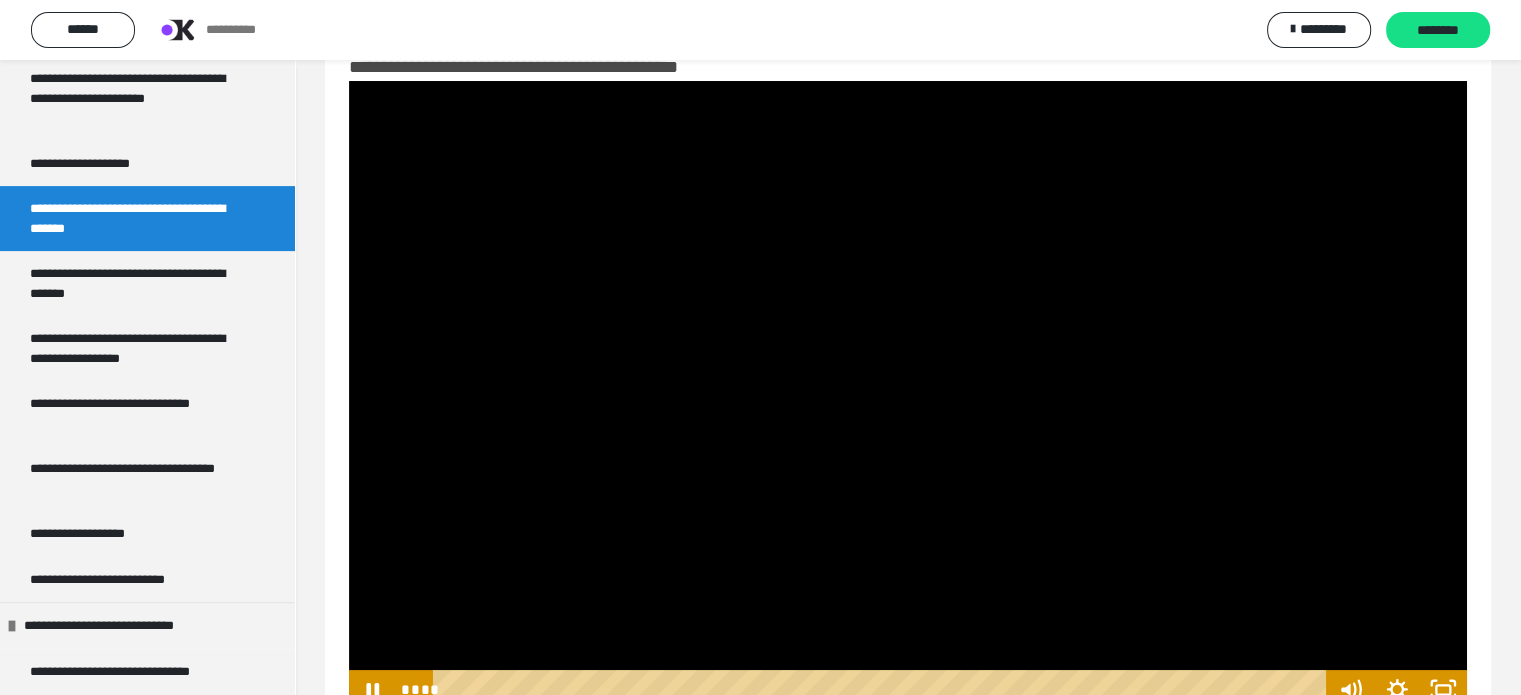 click at bounding box center (908, 395) 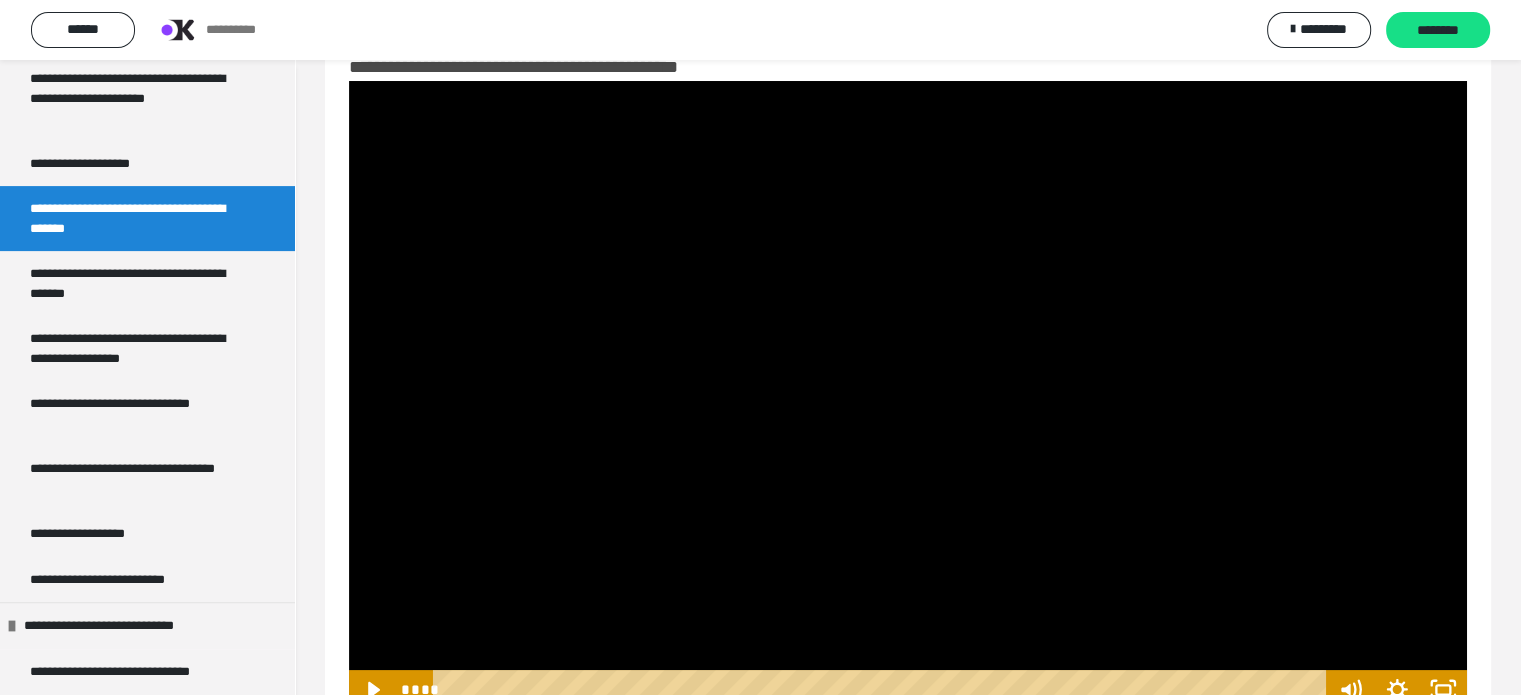 click at bounding box center (908, 395) 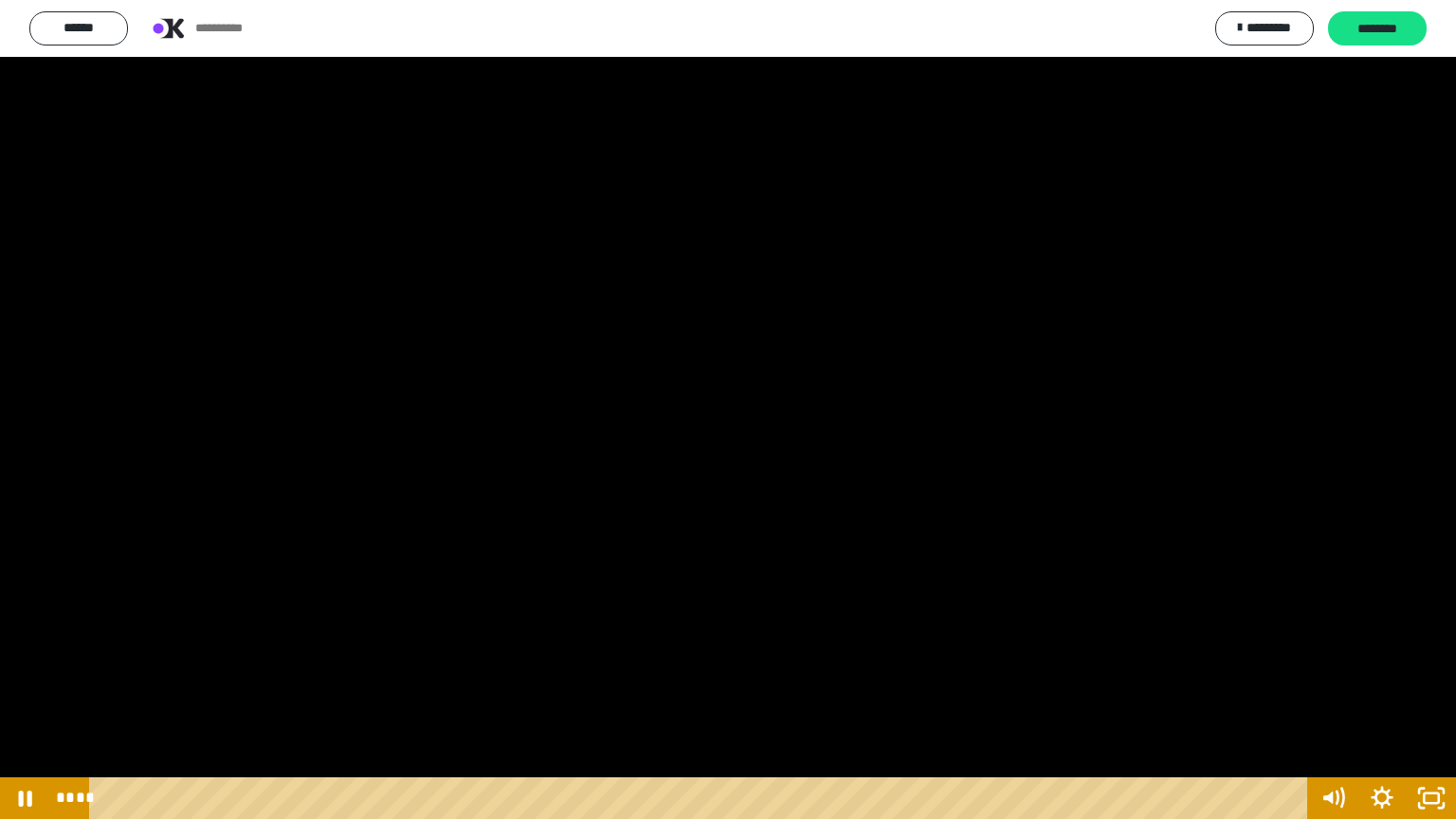 click at bounding box center [728, 410] 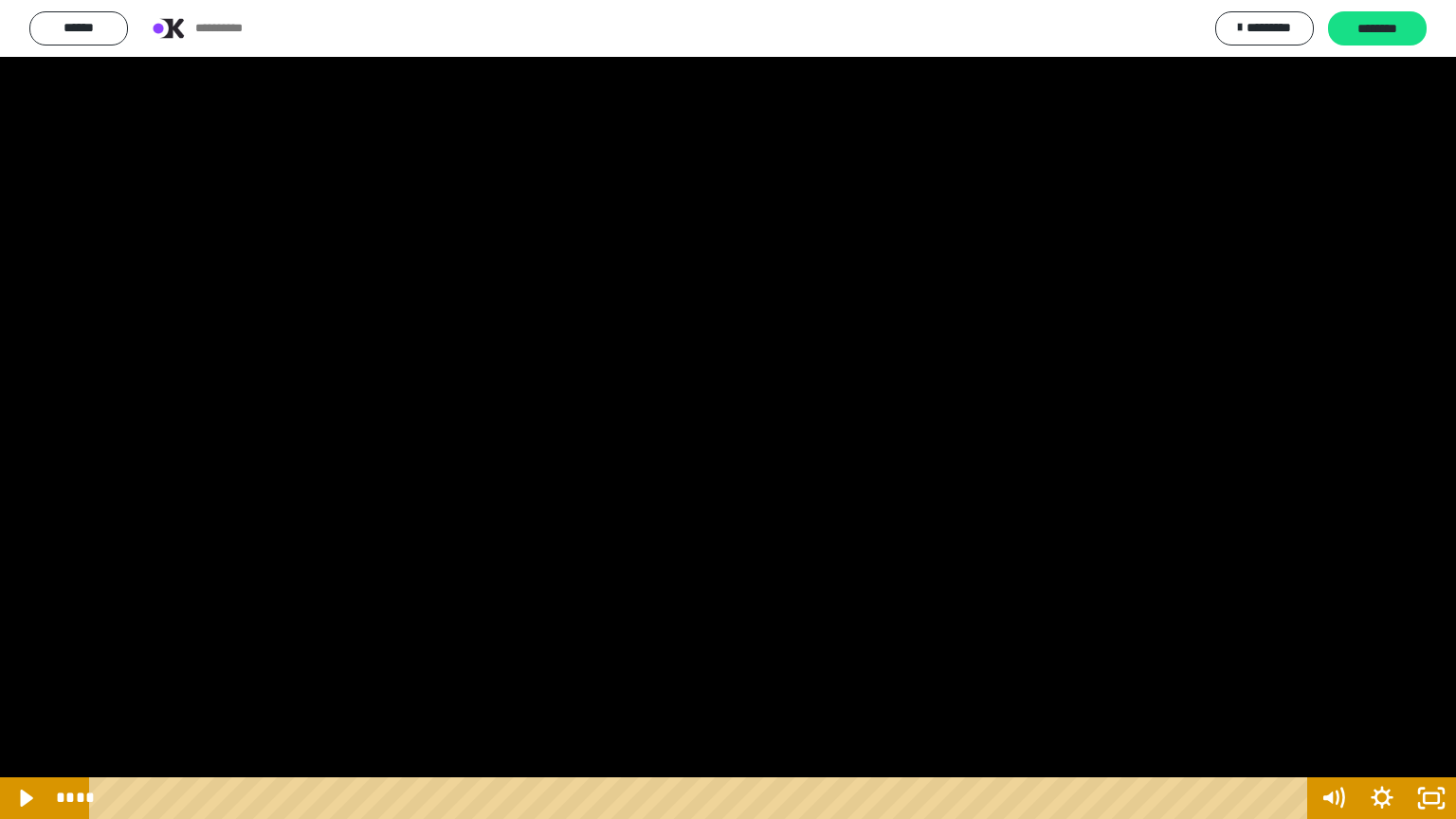 click at bounding box center [728, 410] 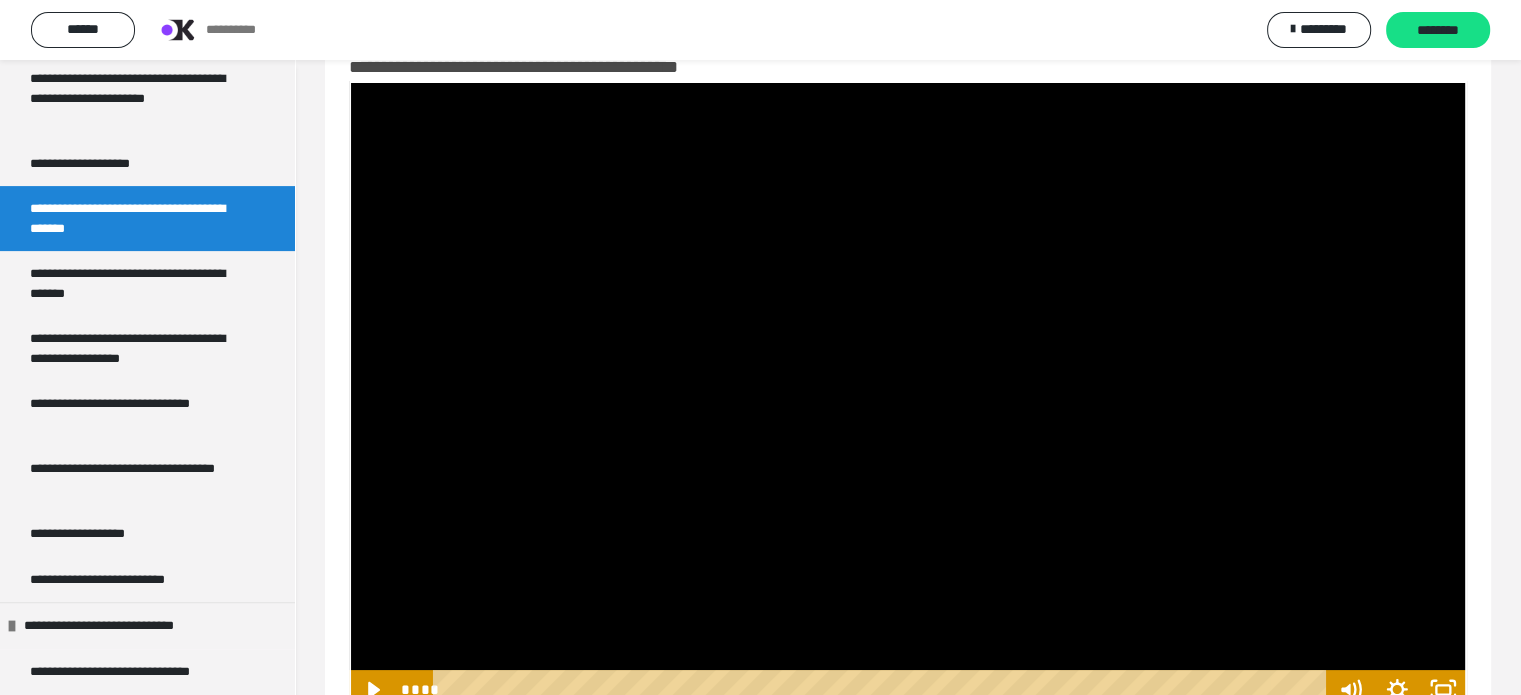 click at bounding box center (908, 395) 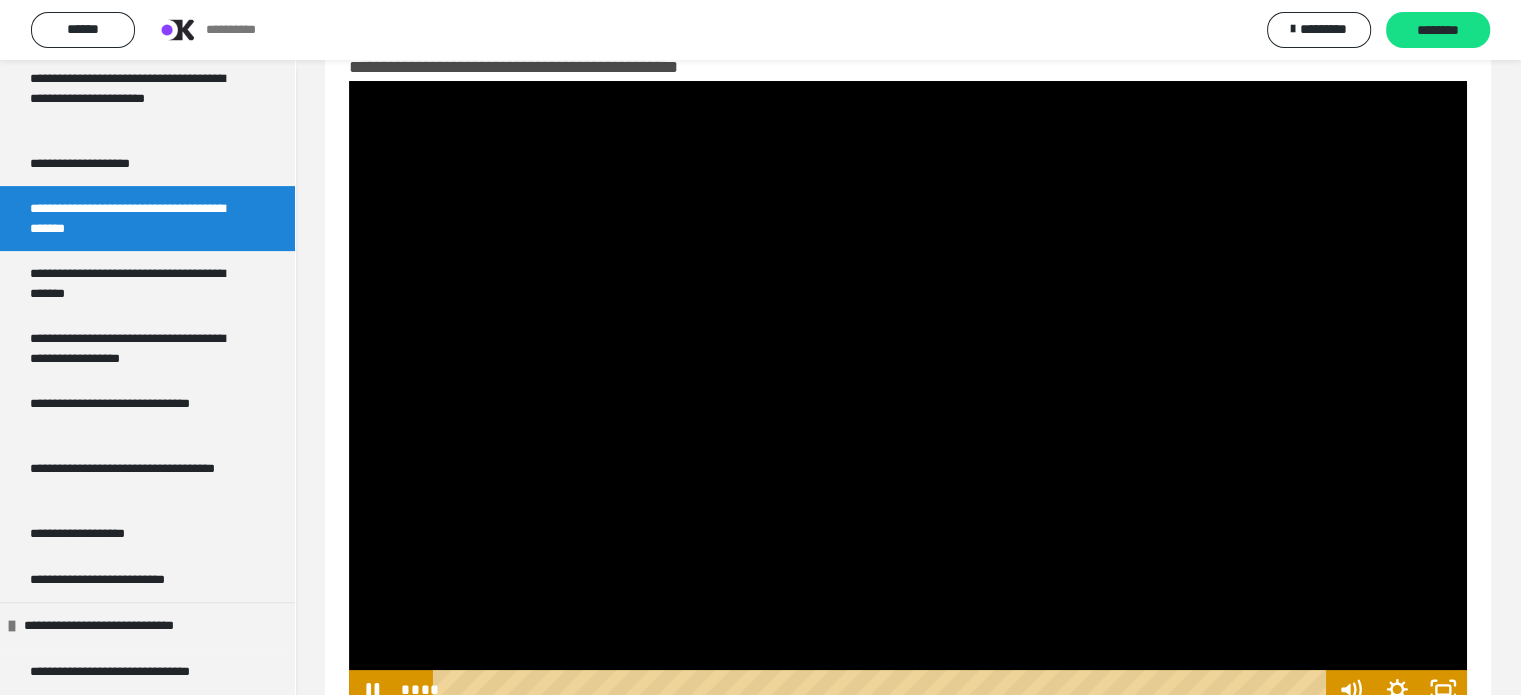 click at bounding box center (908, 395) 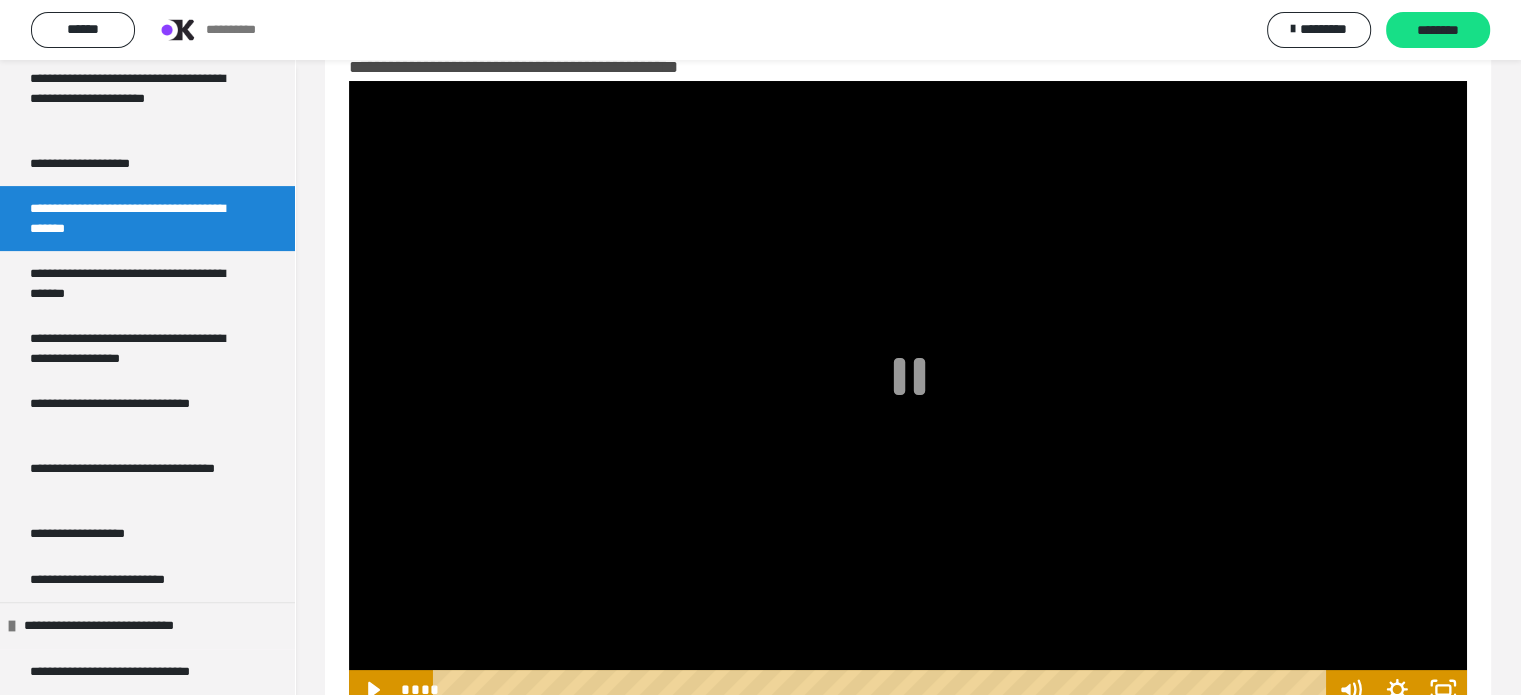 click at bounding box center (908, 395) 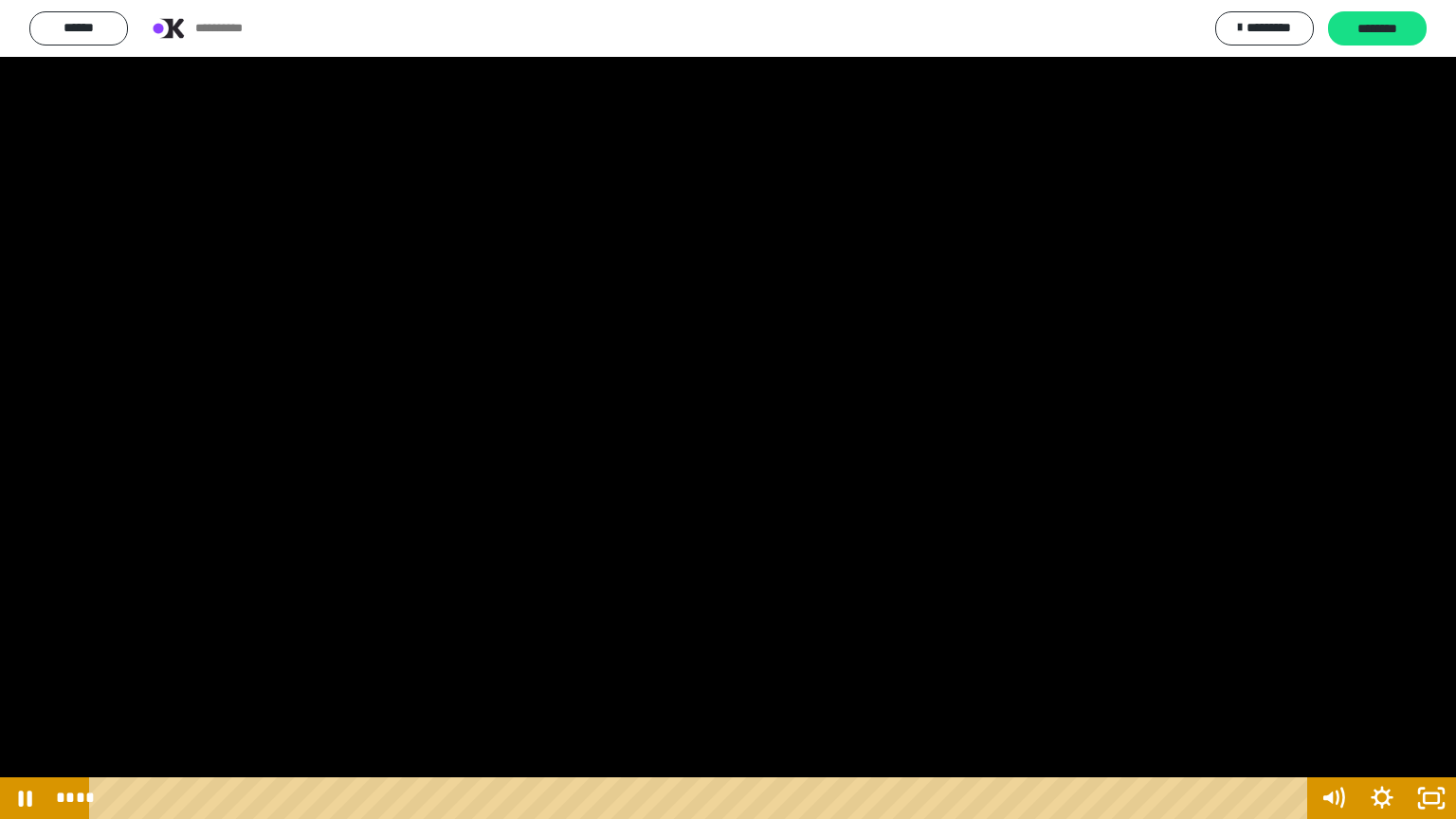 click at bounding box center (728, 410) 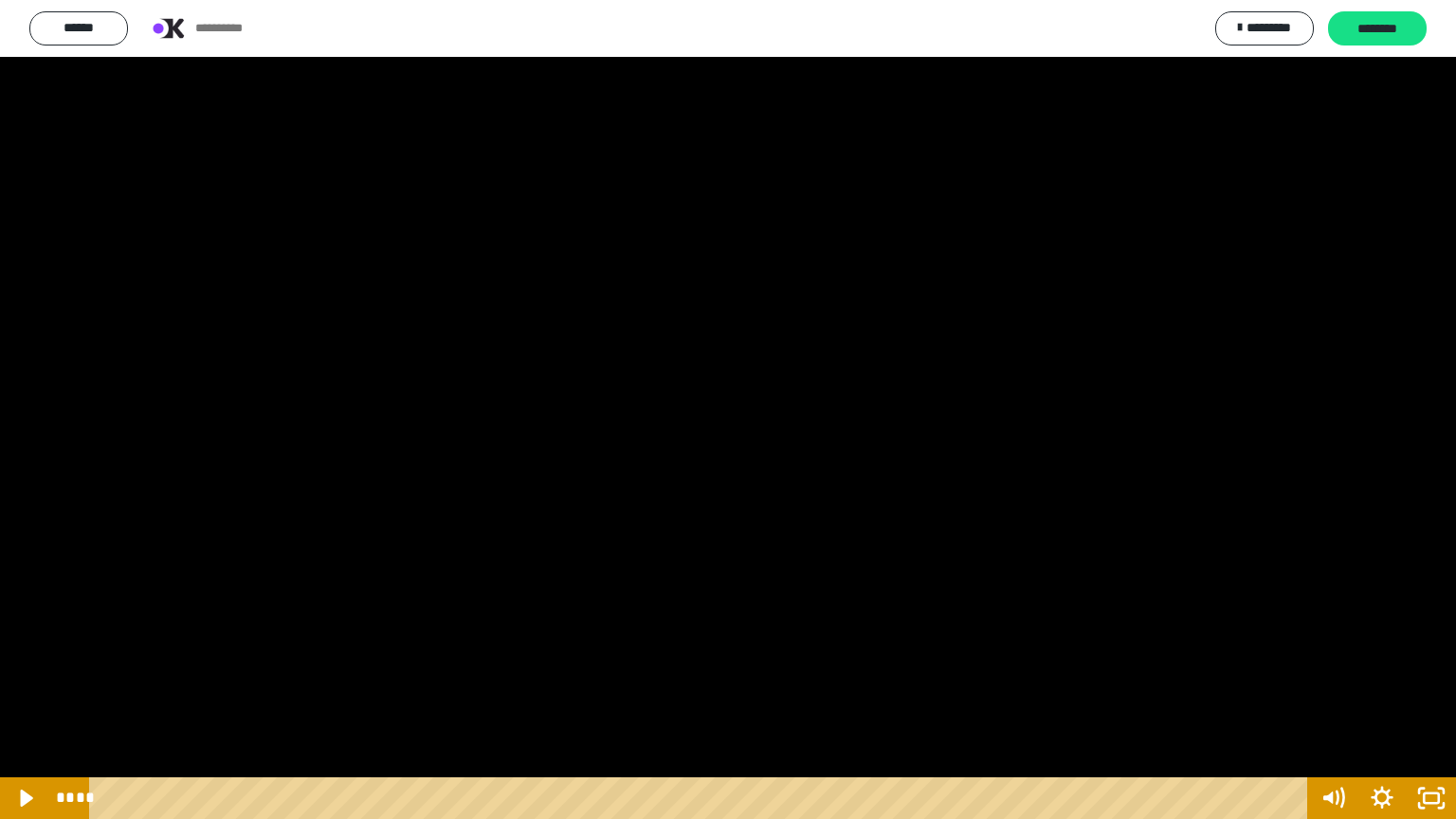 click at bounding box center [728, 410] 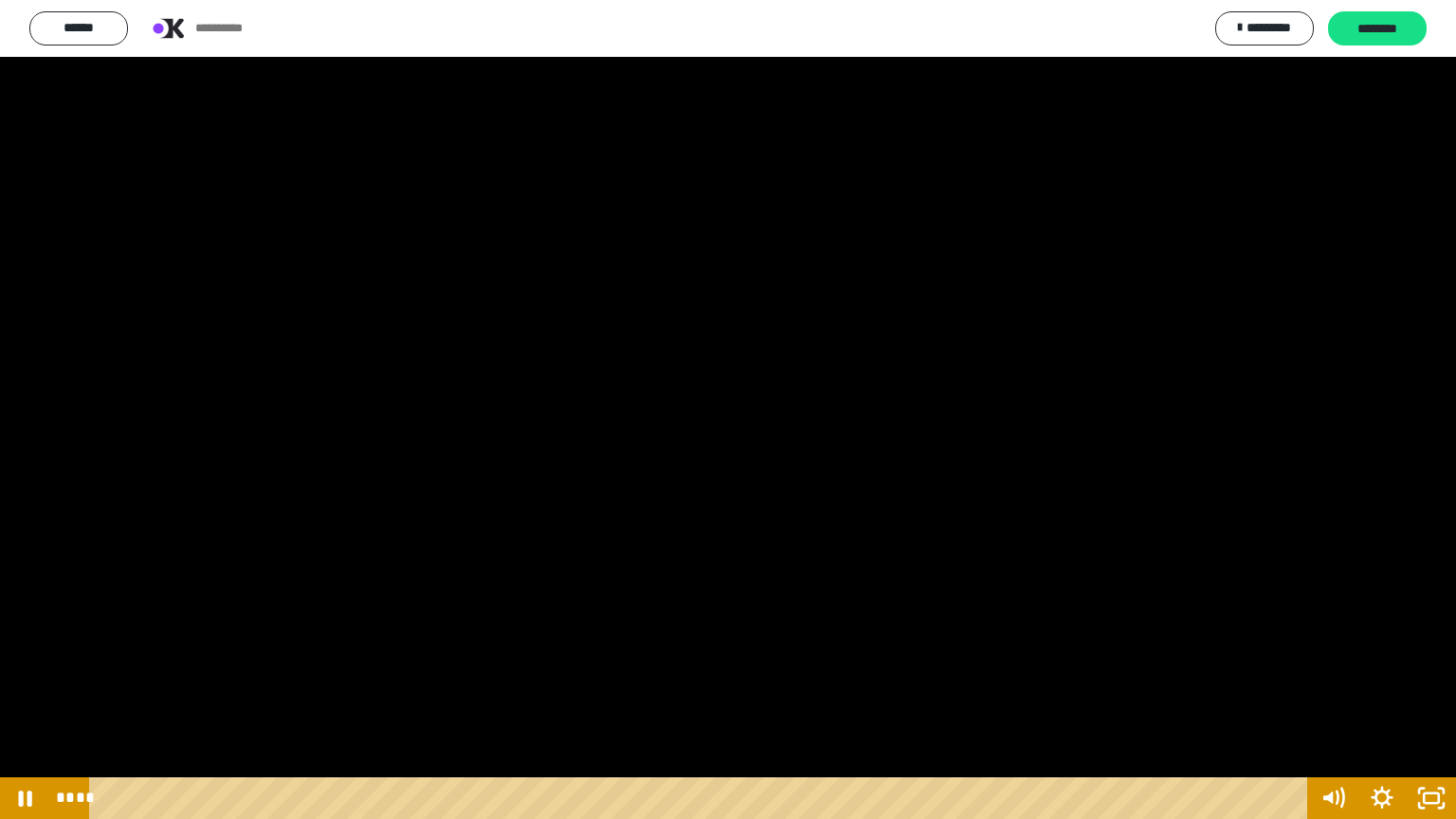 click at bounding box center (728, 410) 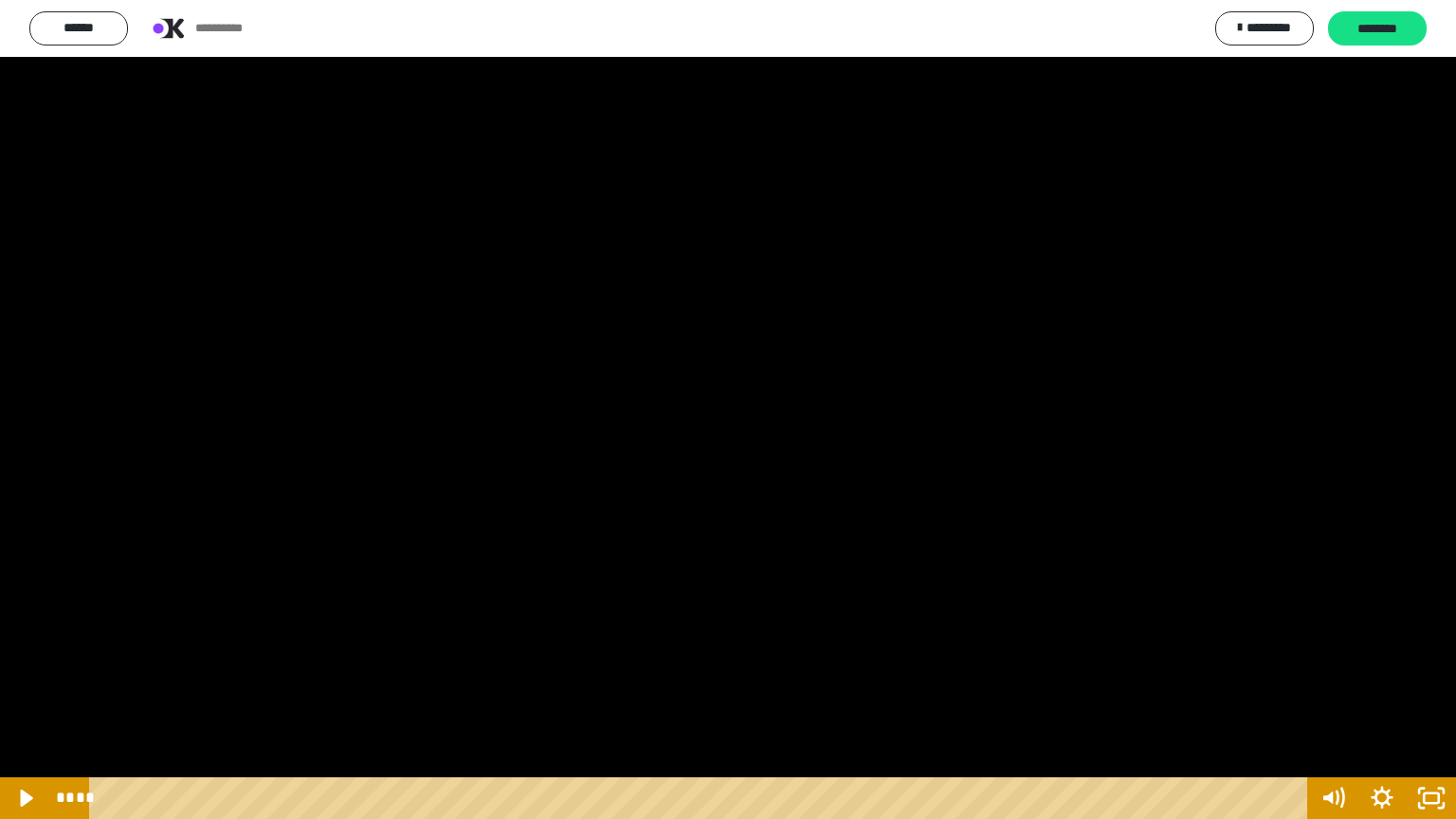 click at bounding box center [728, 410] 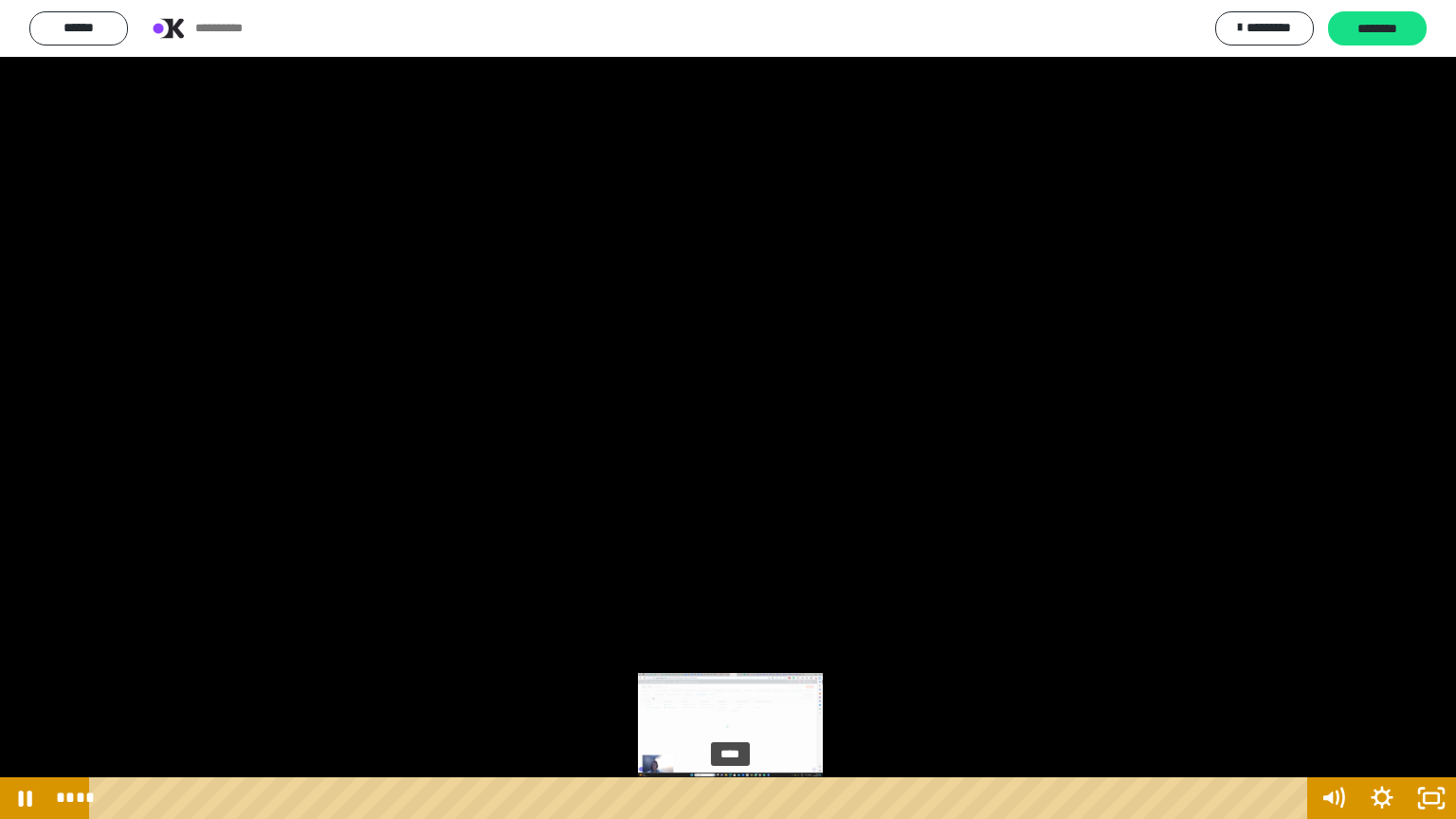 click at bounding box center [730, 798] 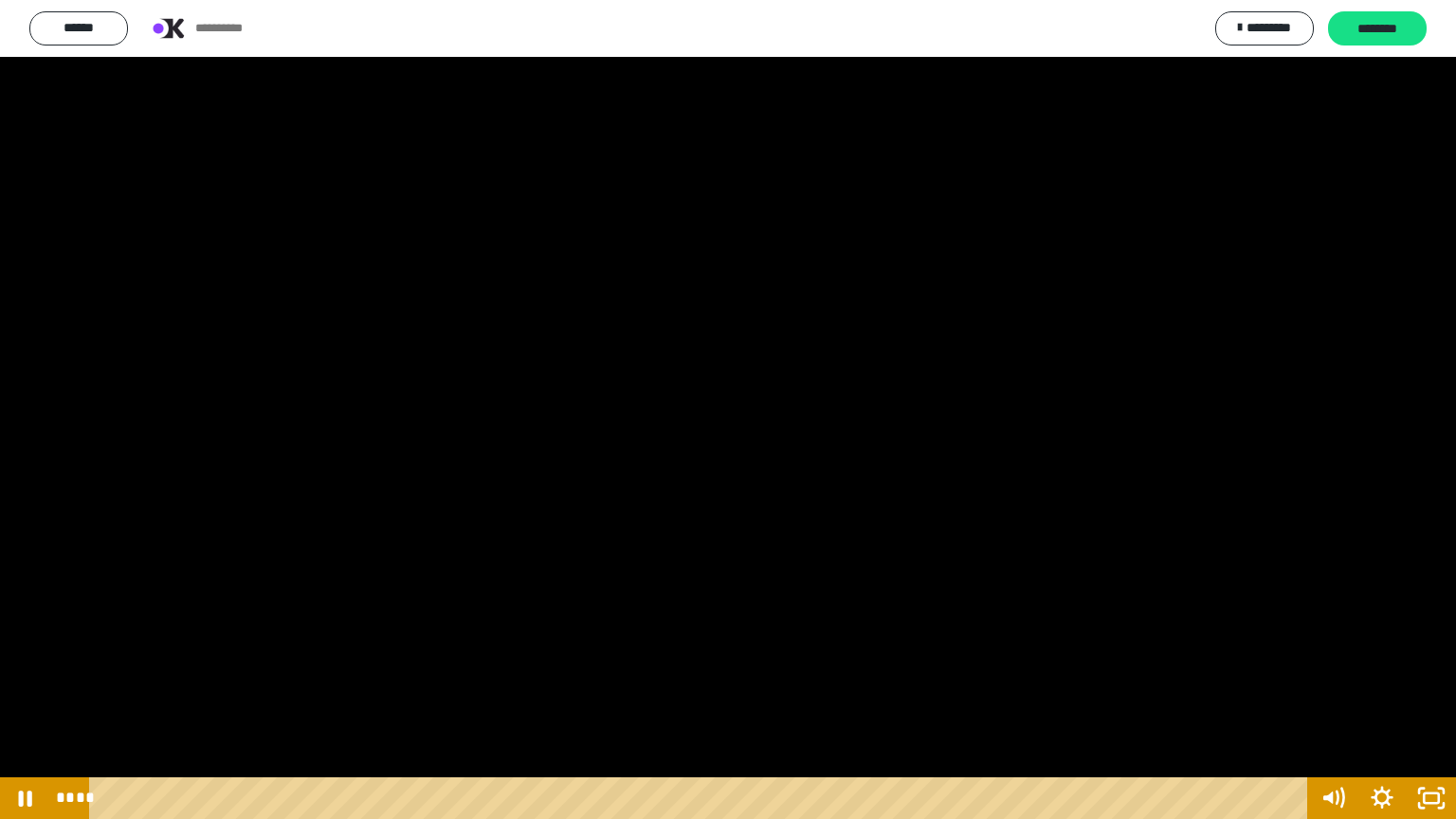 click at bounding box center (728, 410) 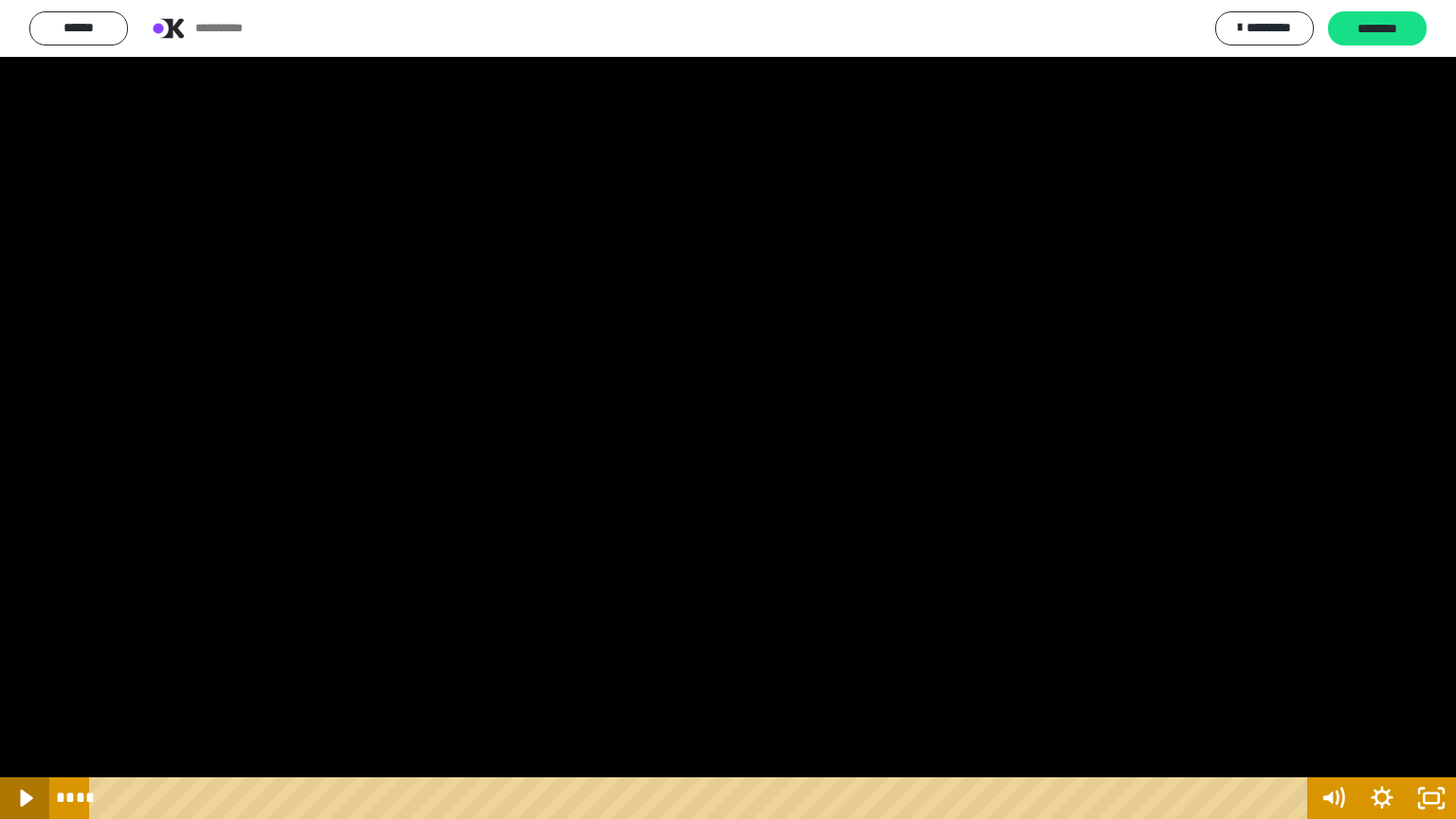 click 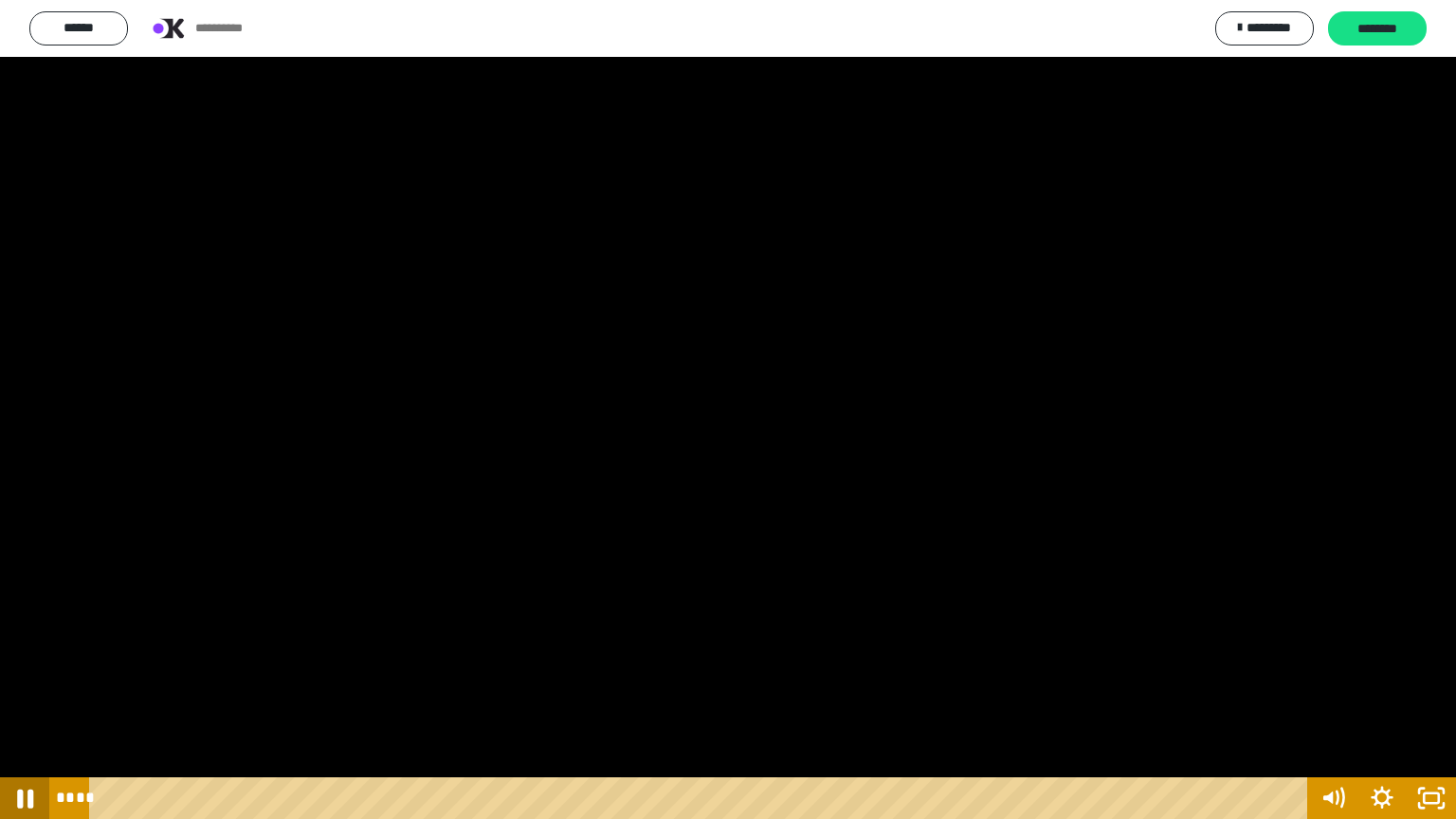 click 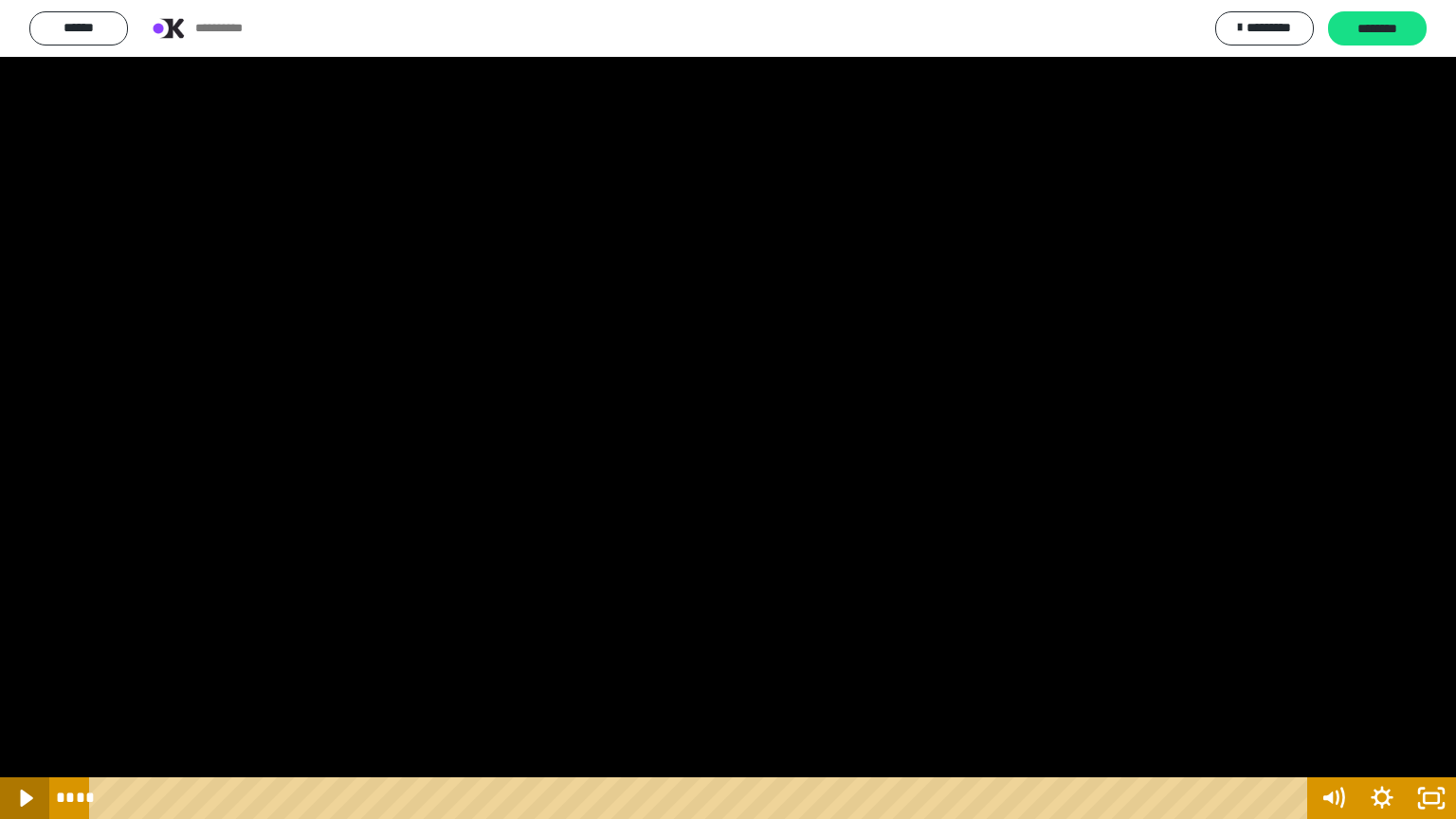 click 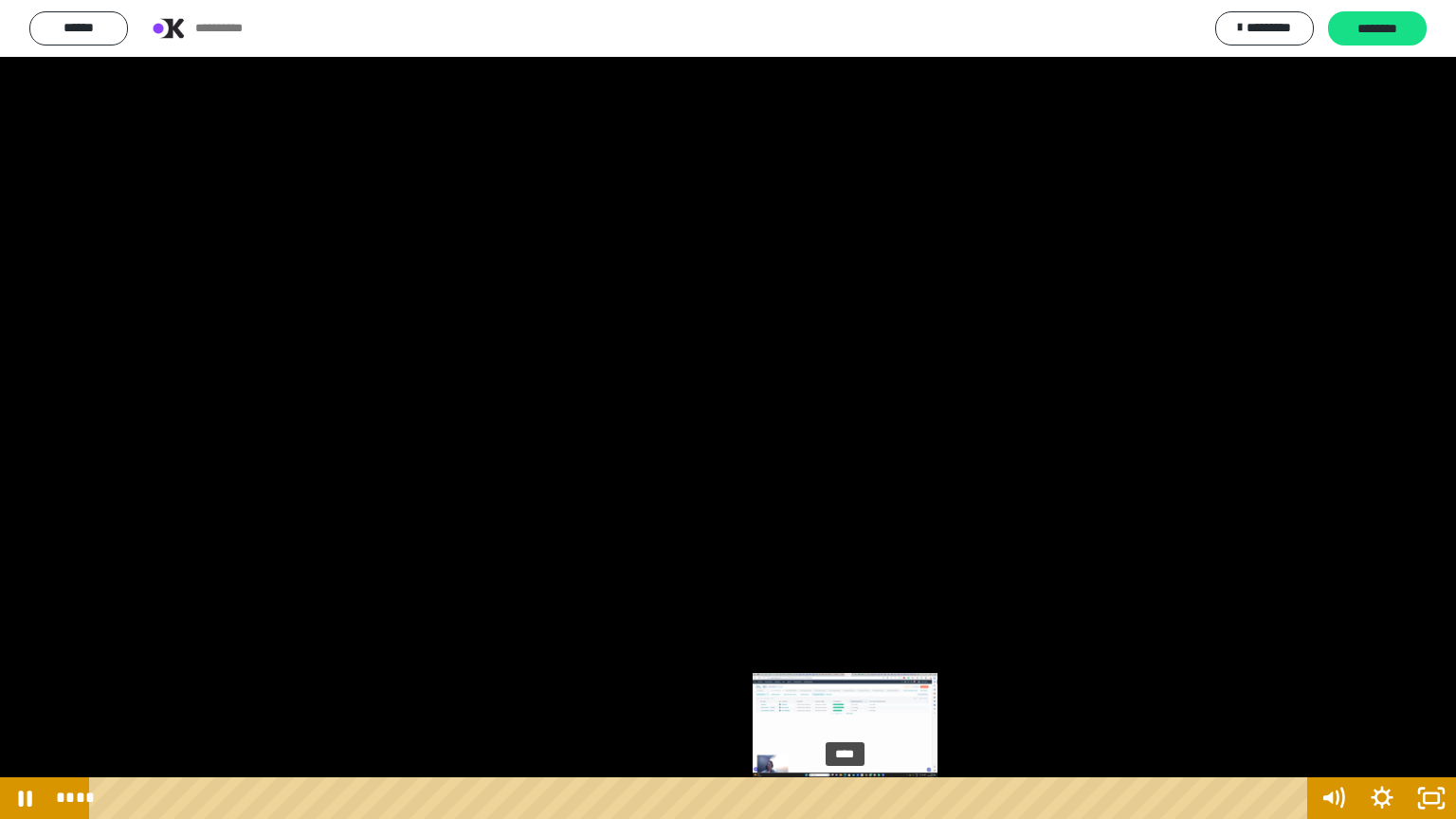 click on "****" at bounding box center (701, 798) 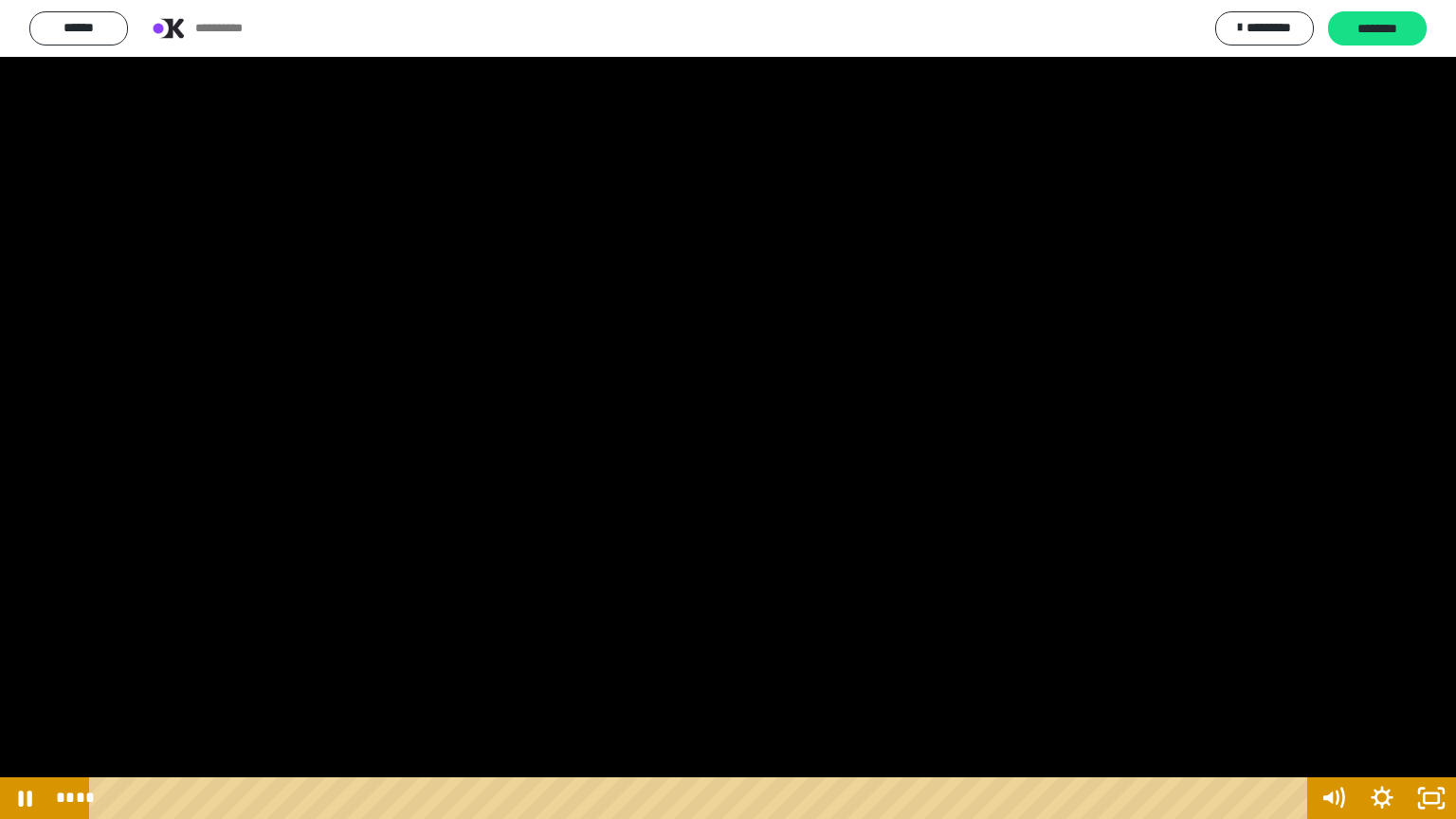 click at bounding box center [728, 410] 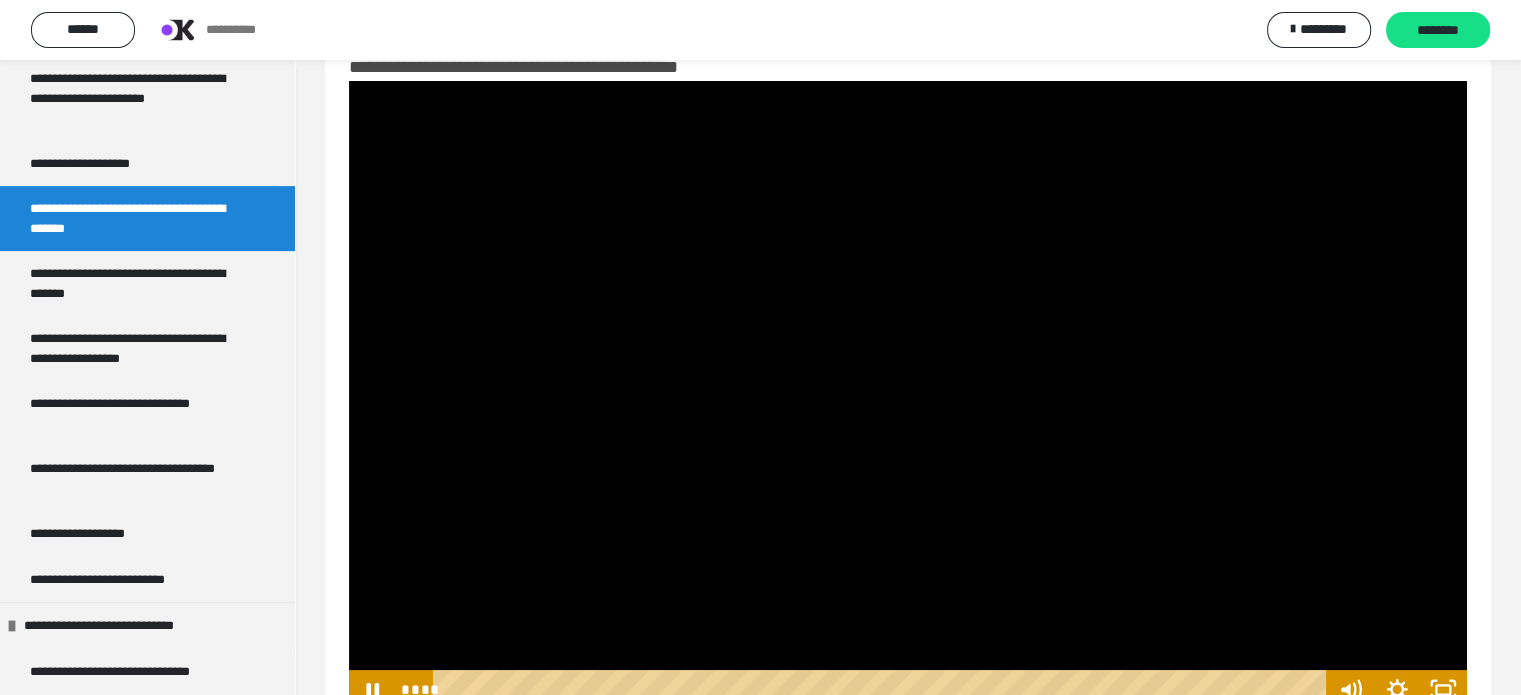 click at bounding box center (908, 395) 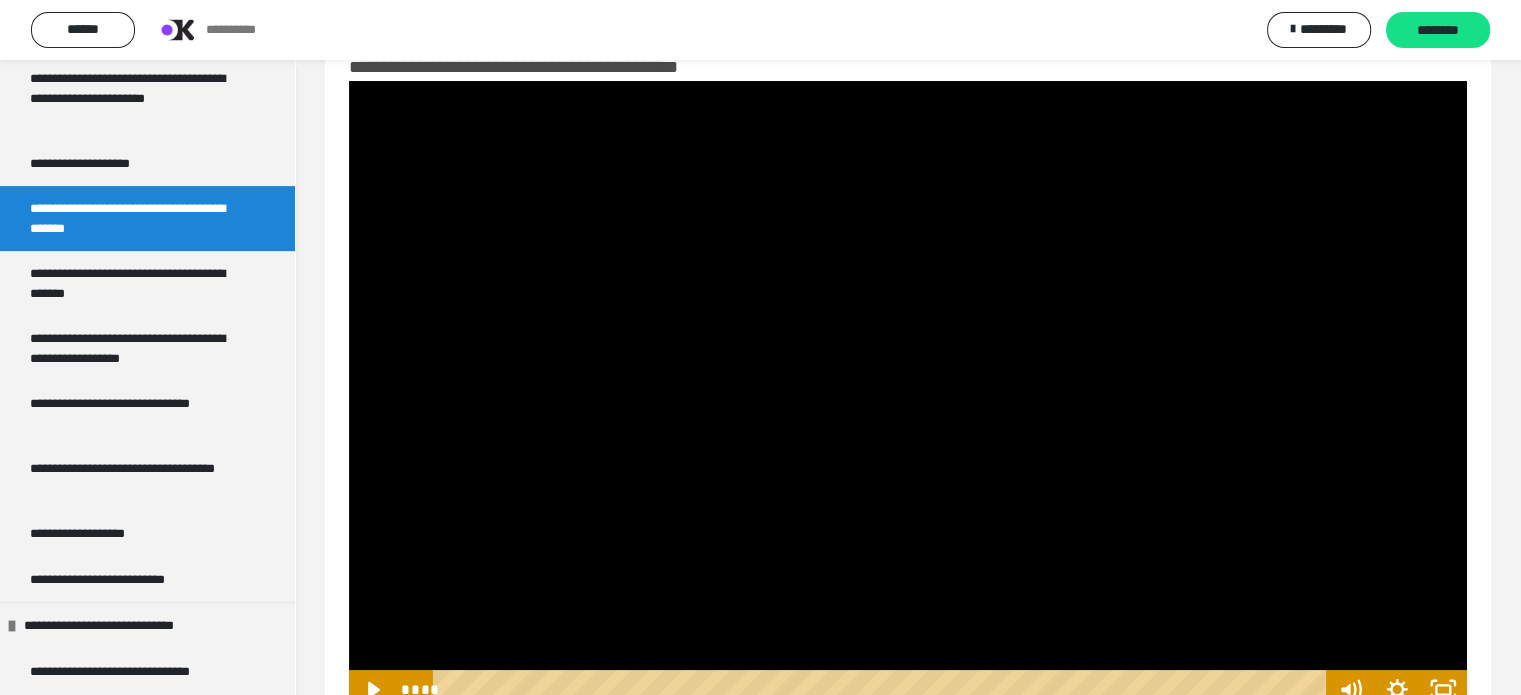 click at bounding box center [908, 395] 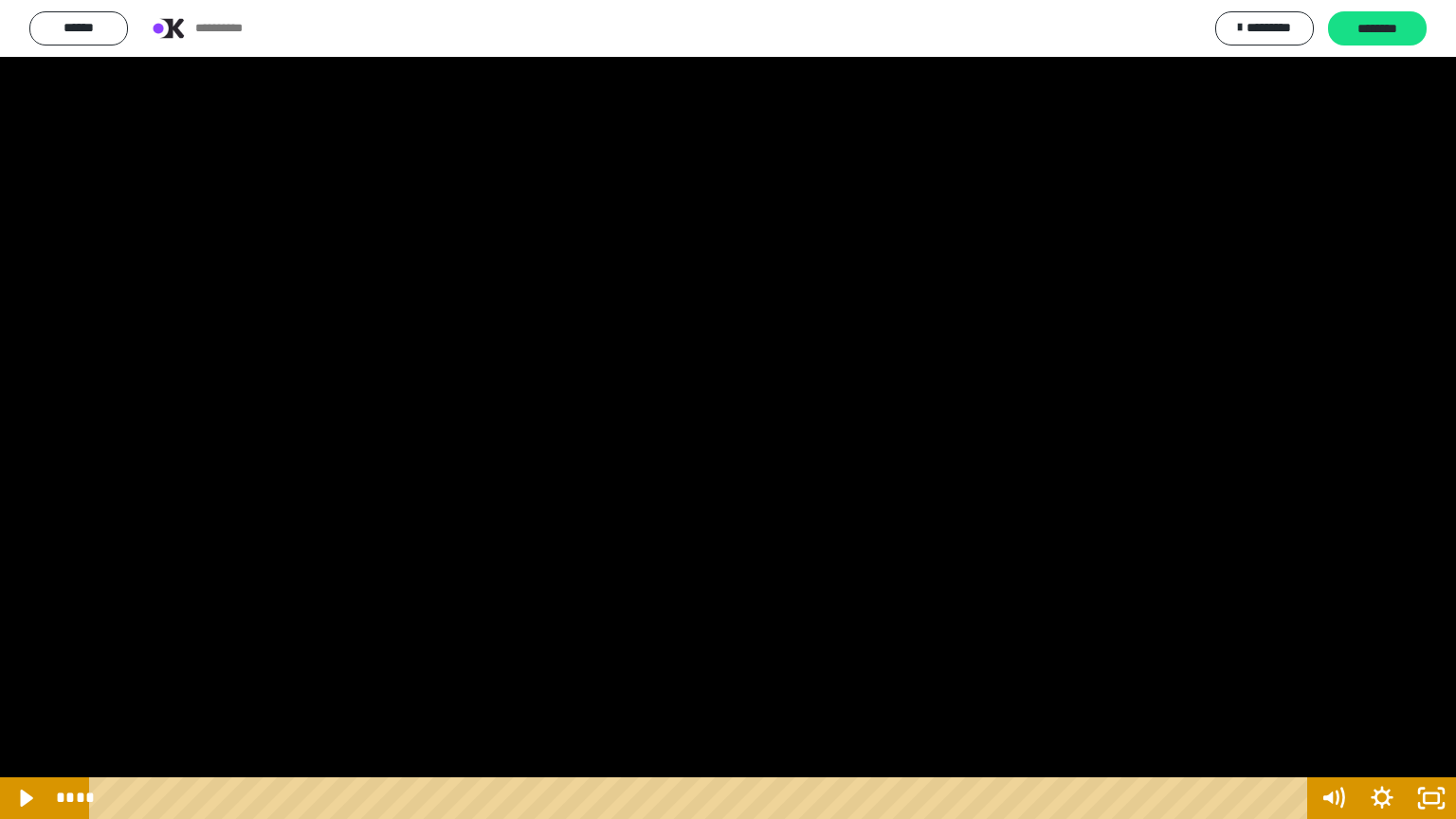 click at bounding box center (728, 410) 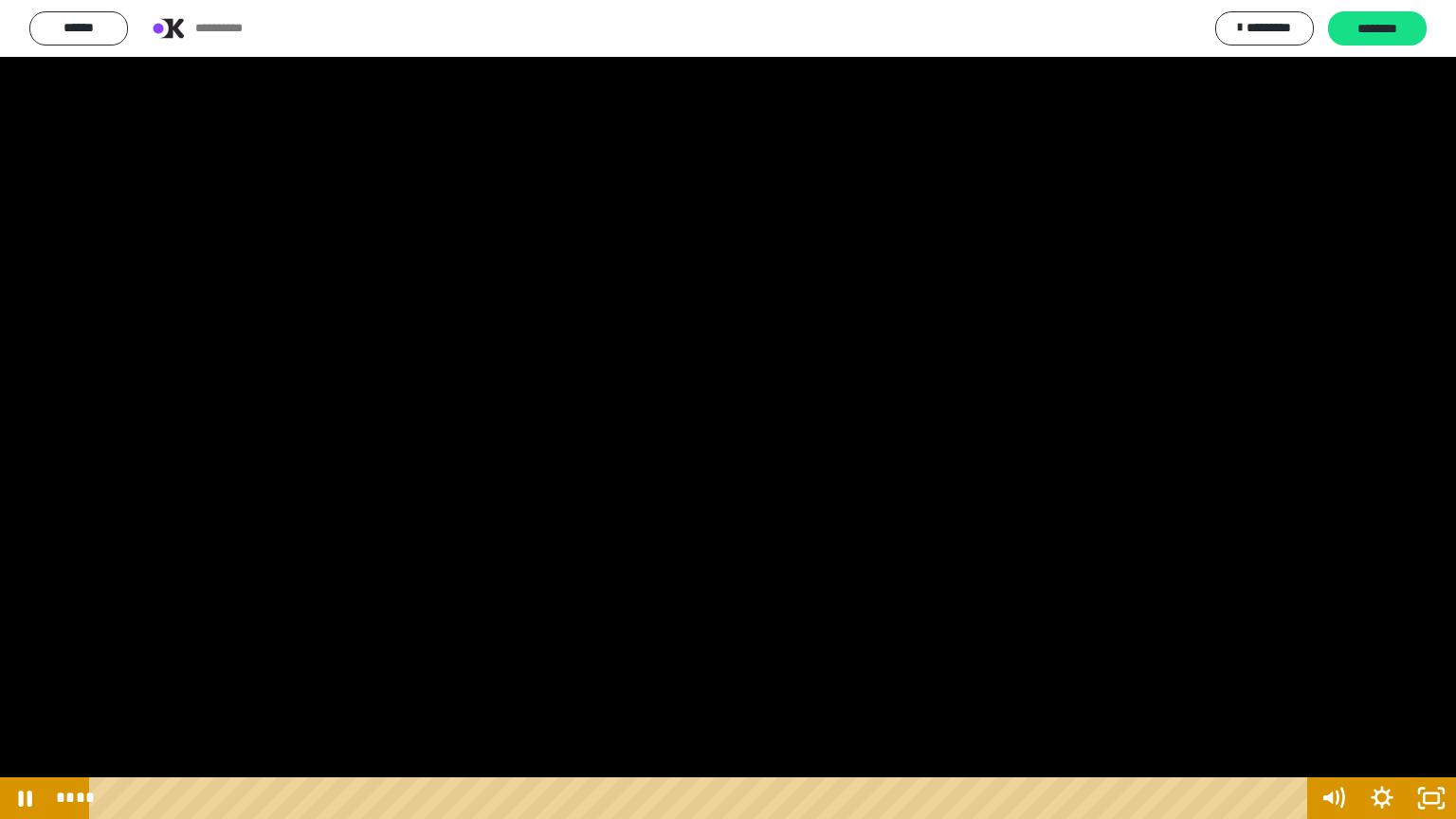 click at bounding box center (728, 410) 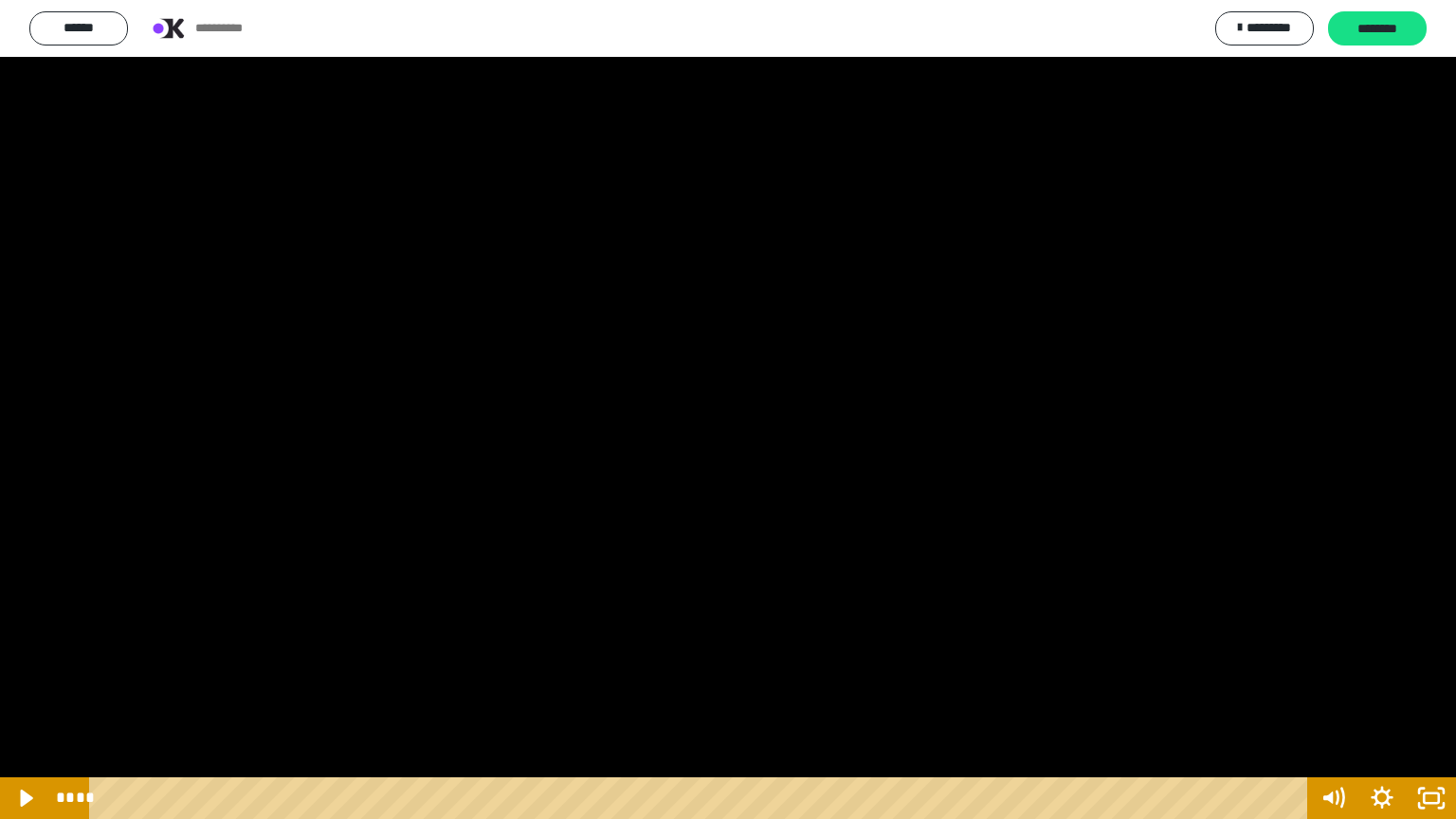 click at bounding box center (728, 410) 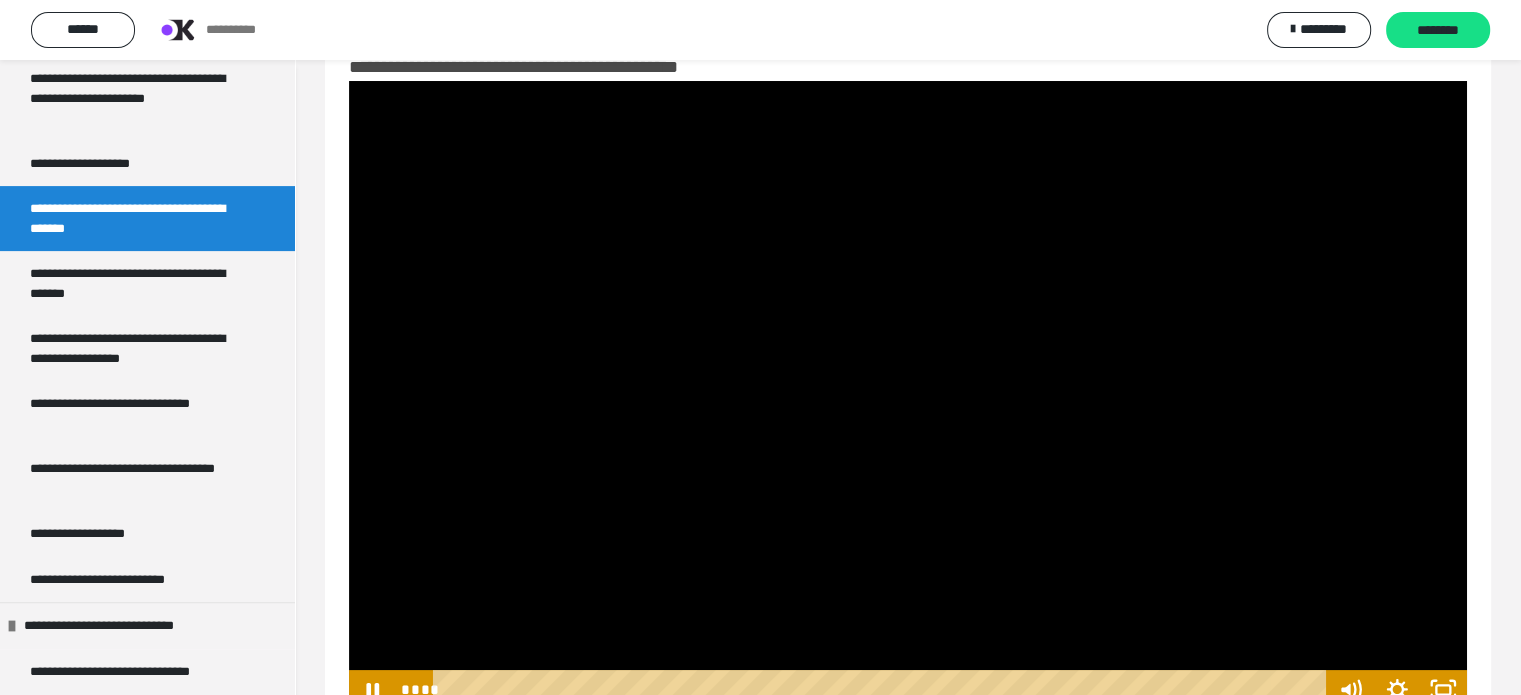 click at bounding box center (908, 395) 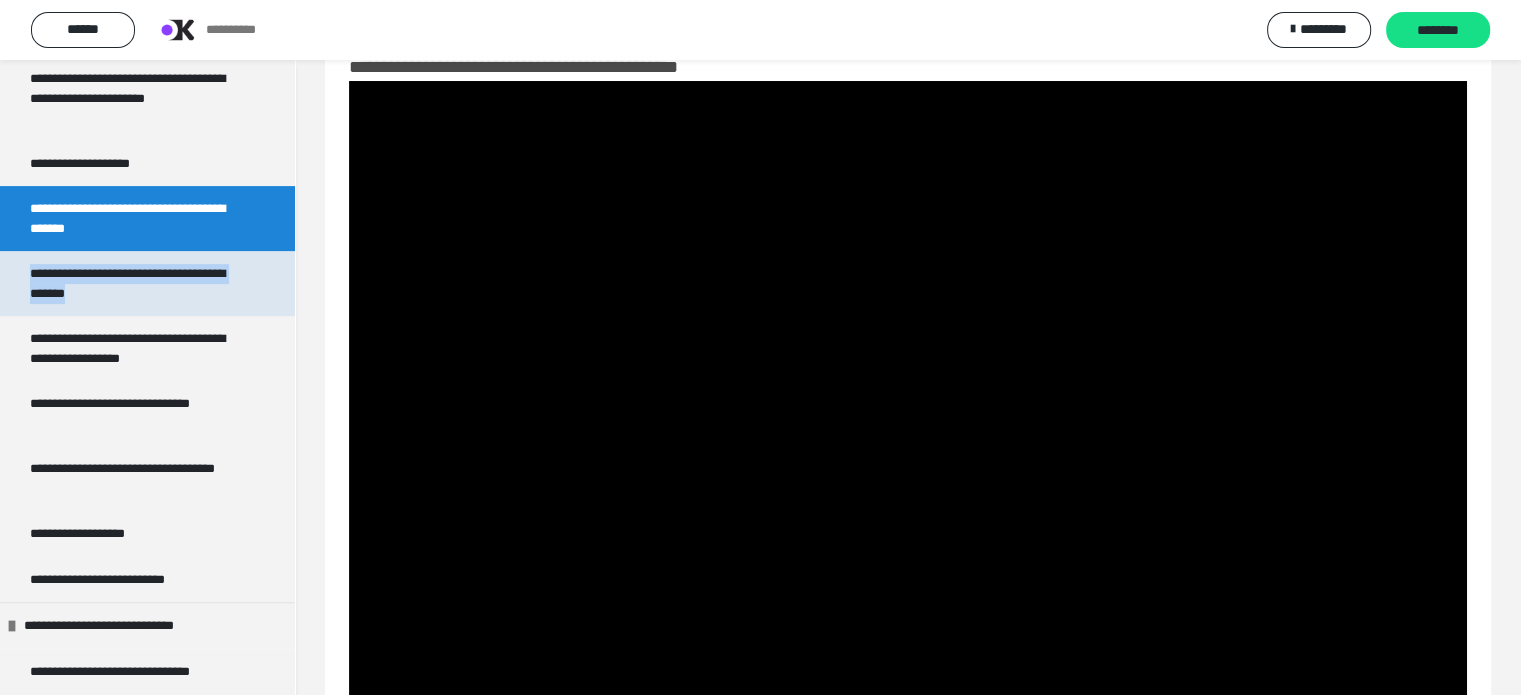 copy on "**********" 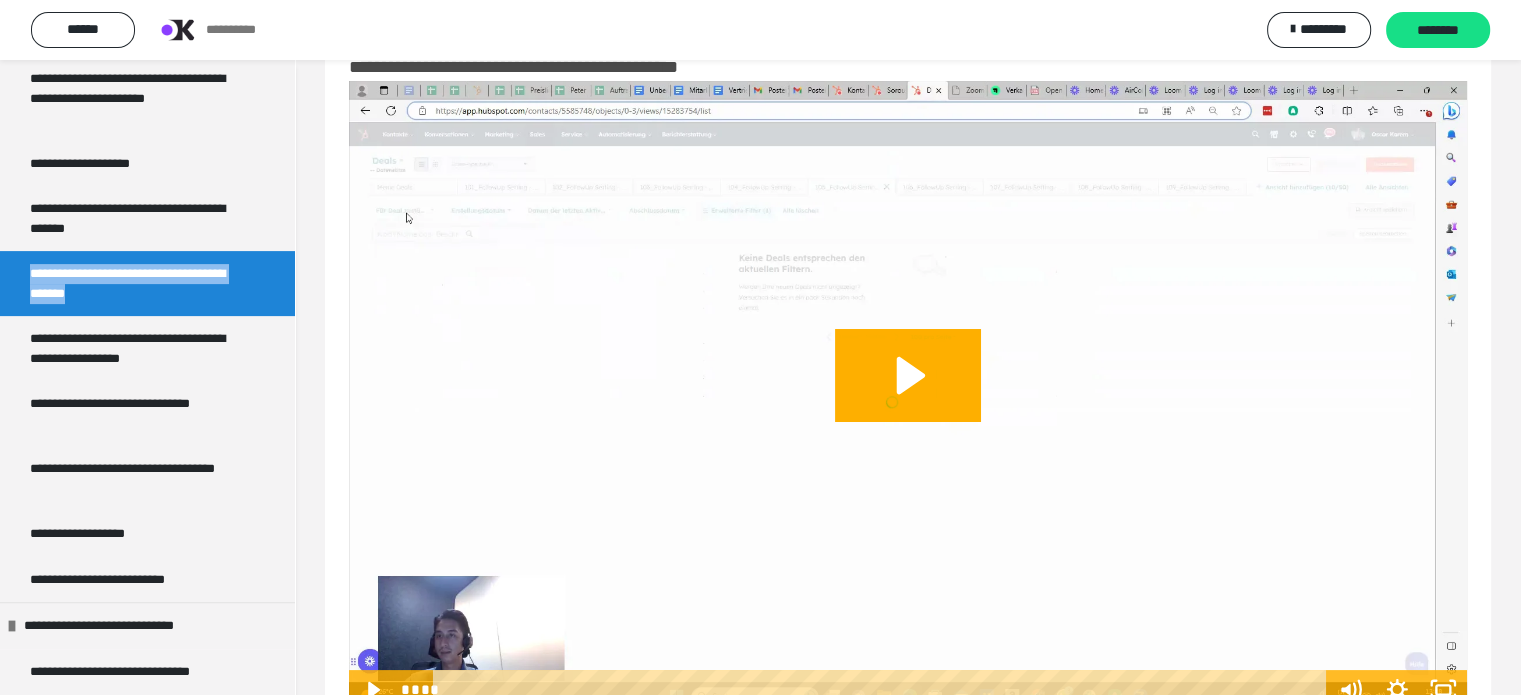 click on "**********" at bounding box center [132, 283] 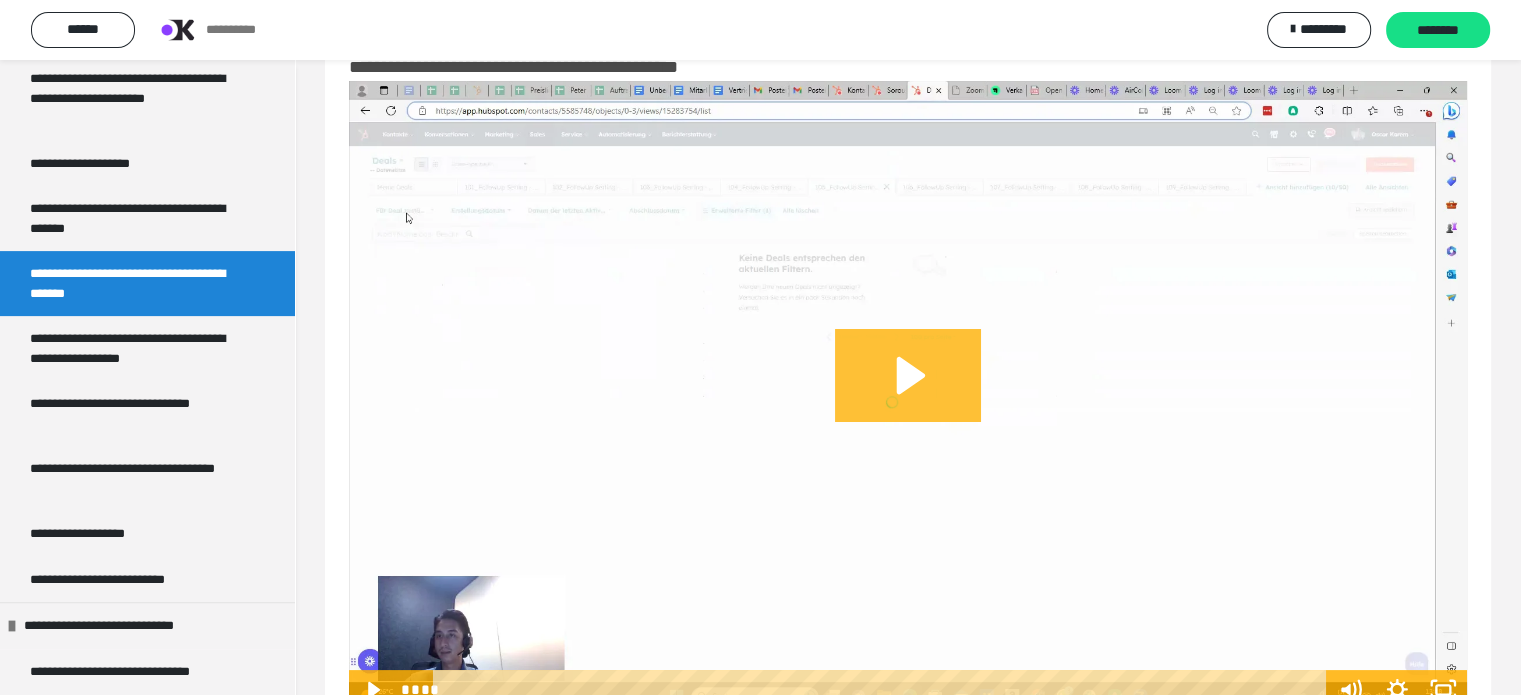 click 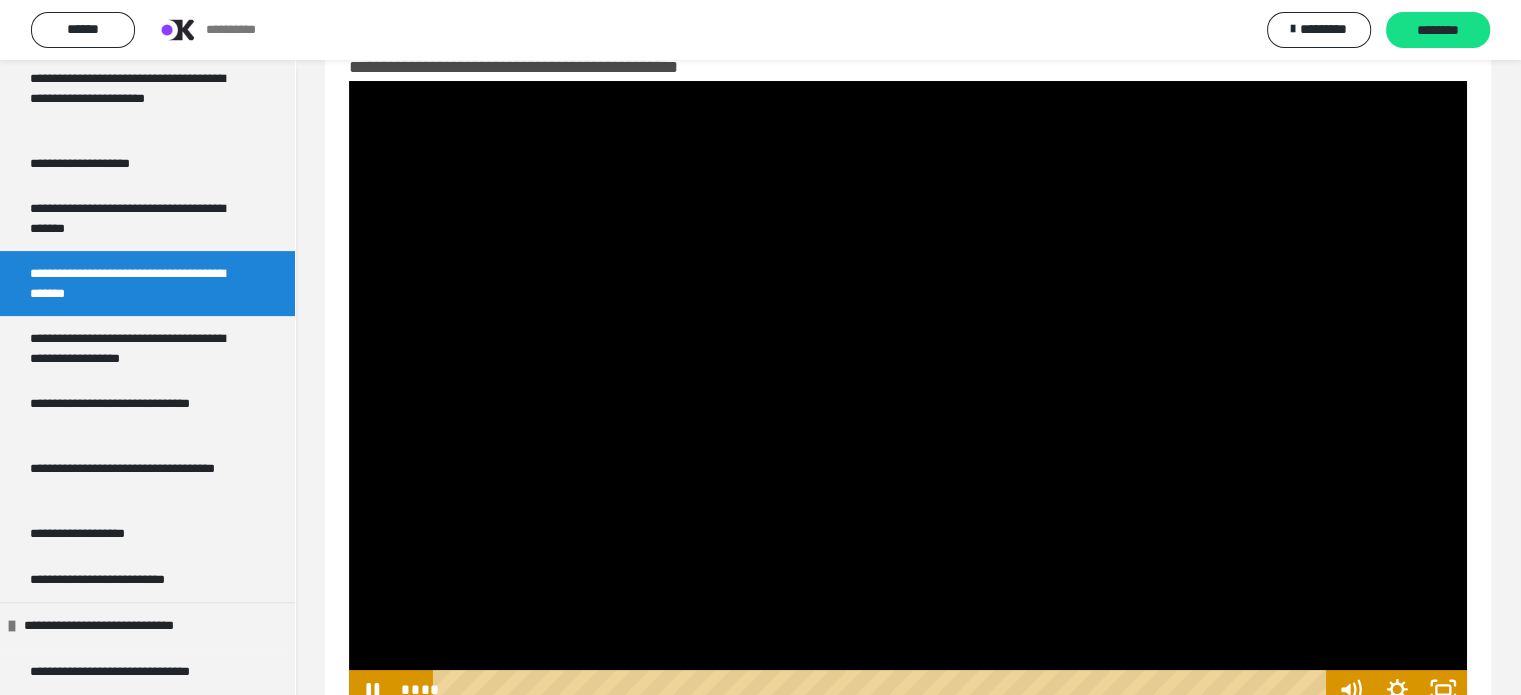 click at bounding box center (908, 395) 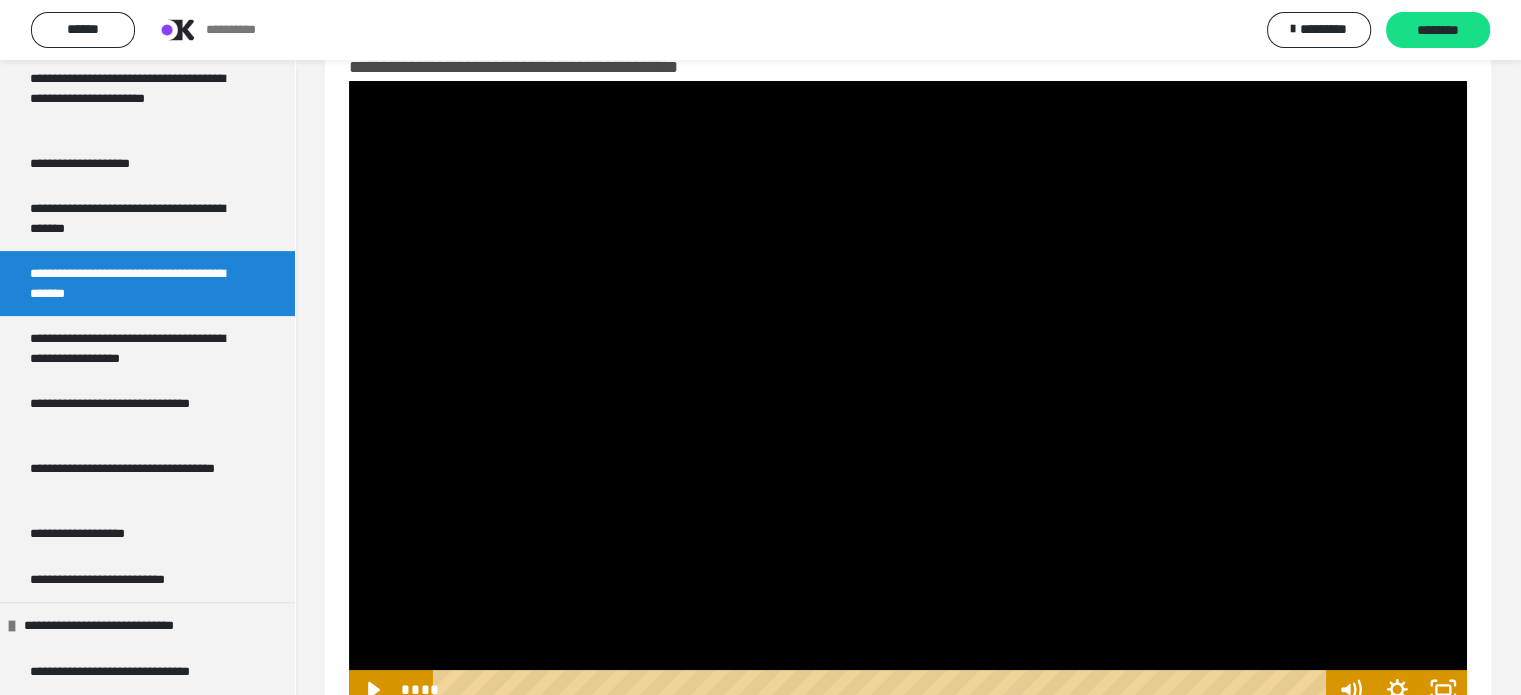 click at bounding box center (908, 395) 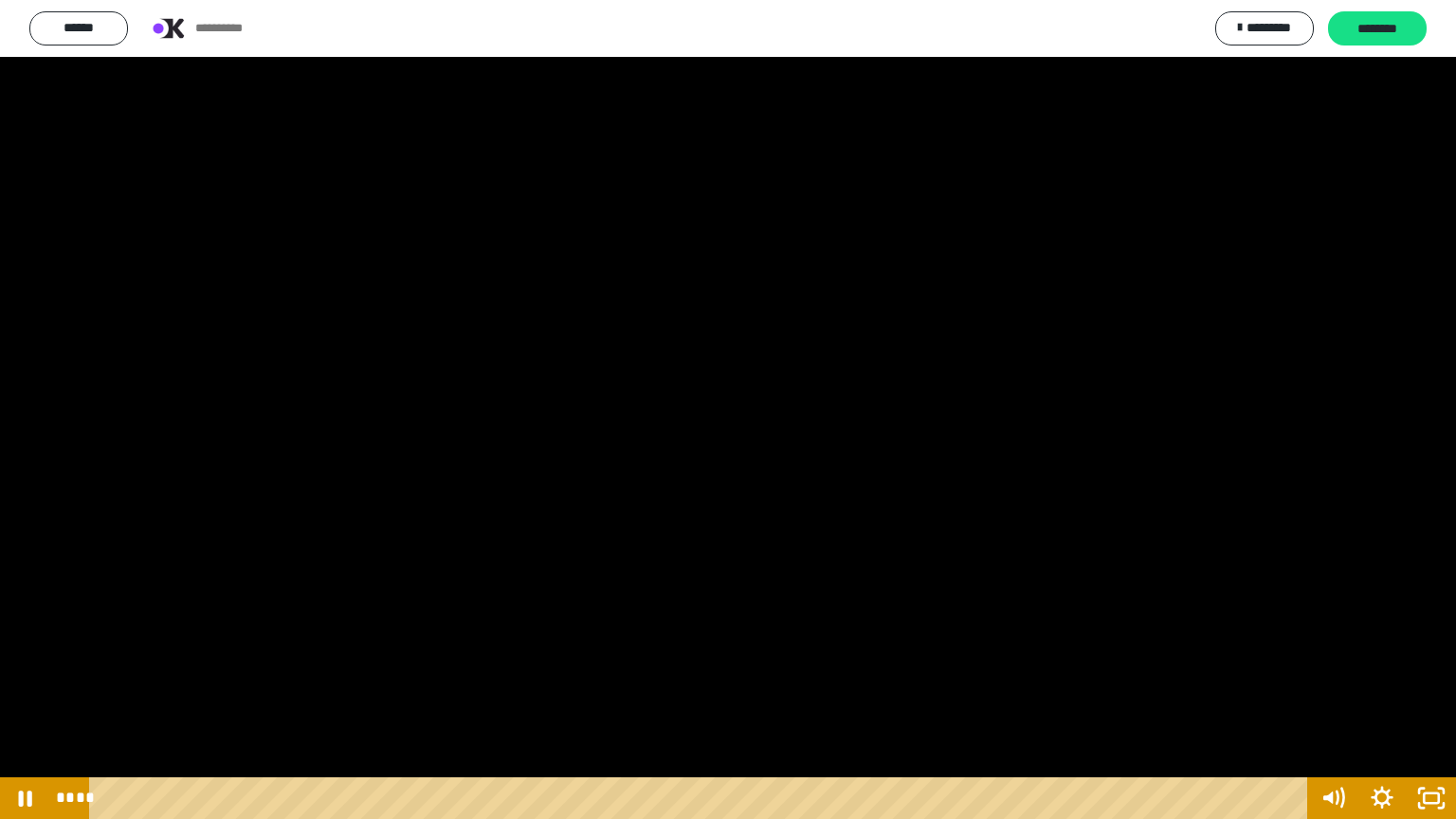 click at bounding box center (728, 410) 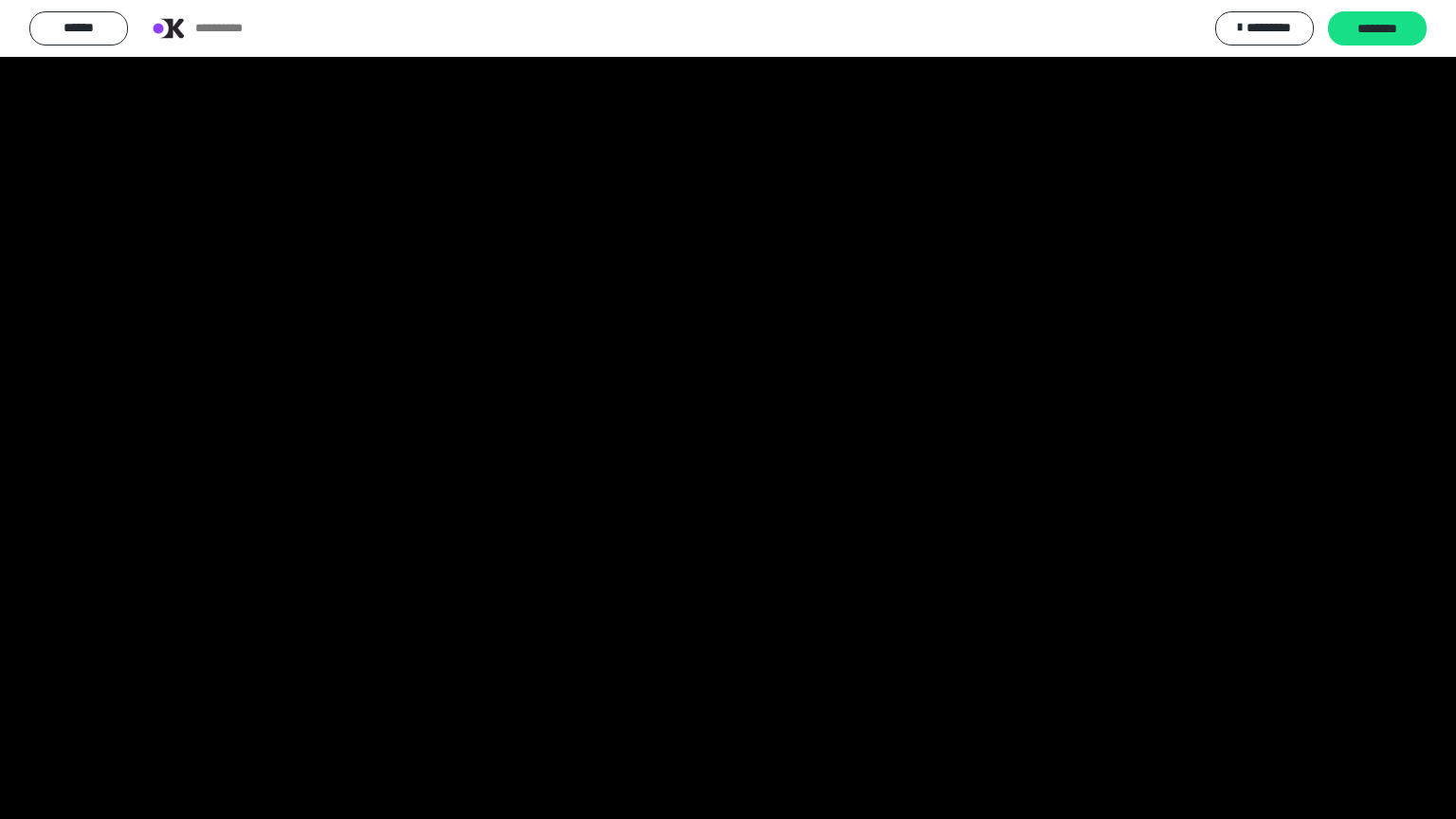 click at bounding box center (728, 410) 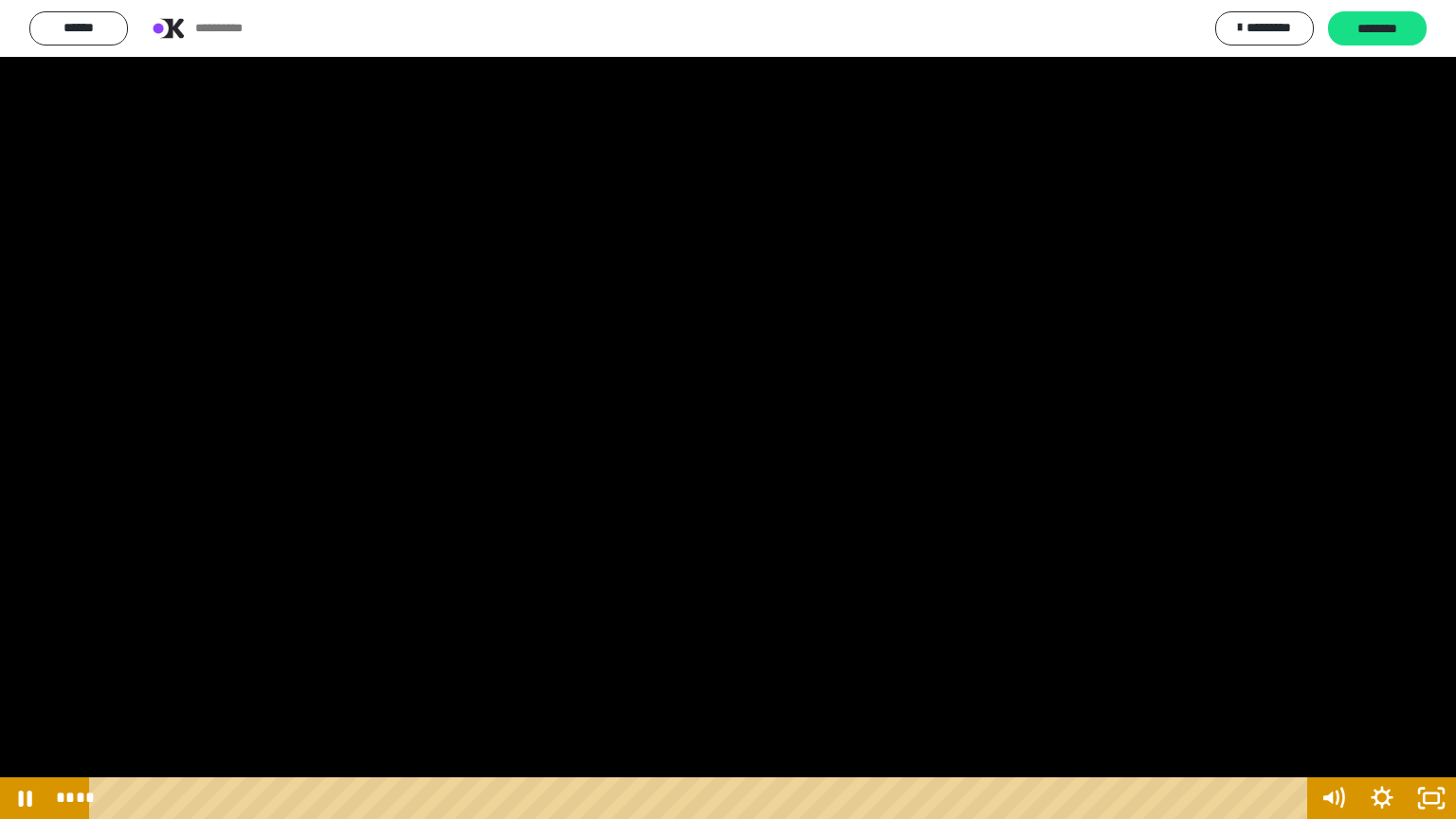 click at bounding box center [728, 410] 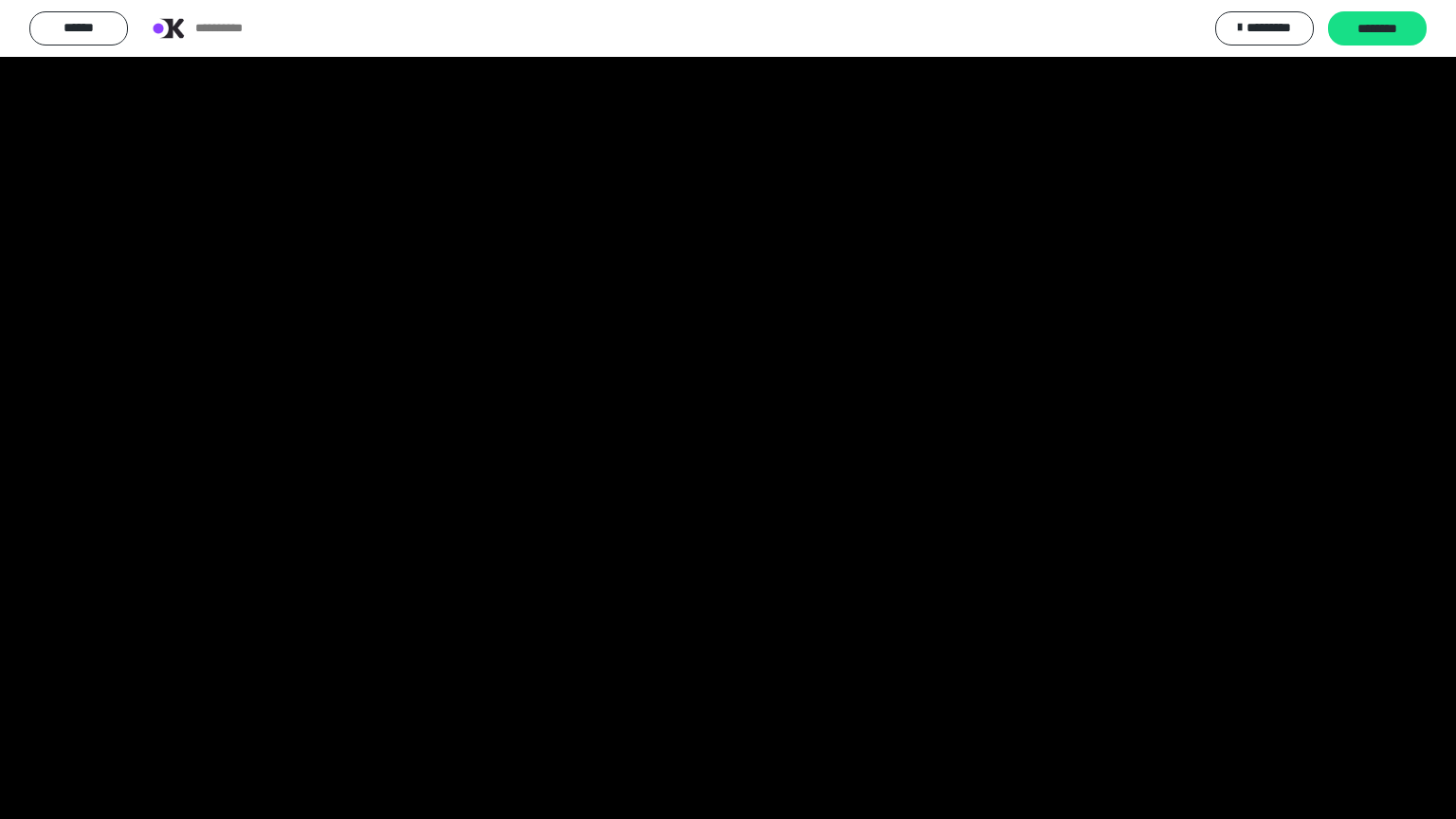 type 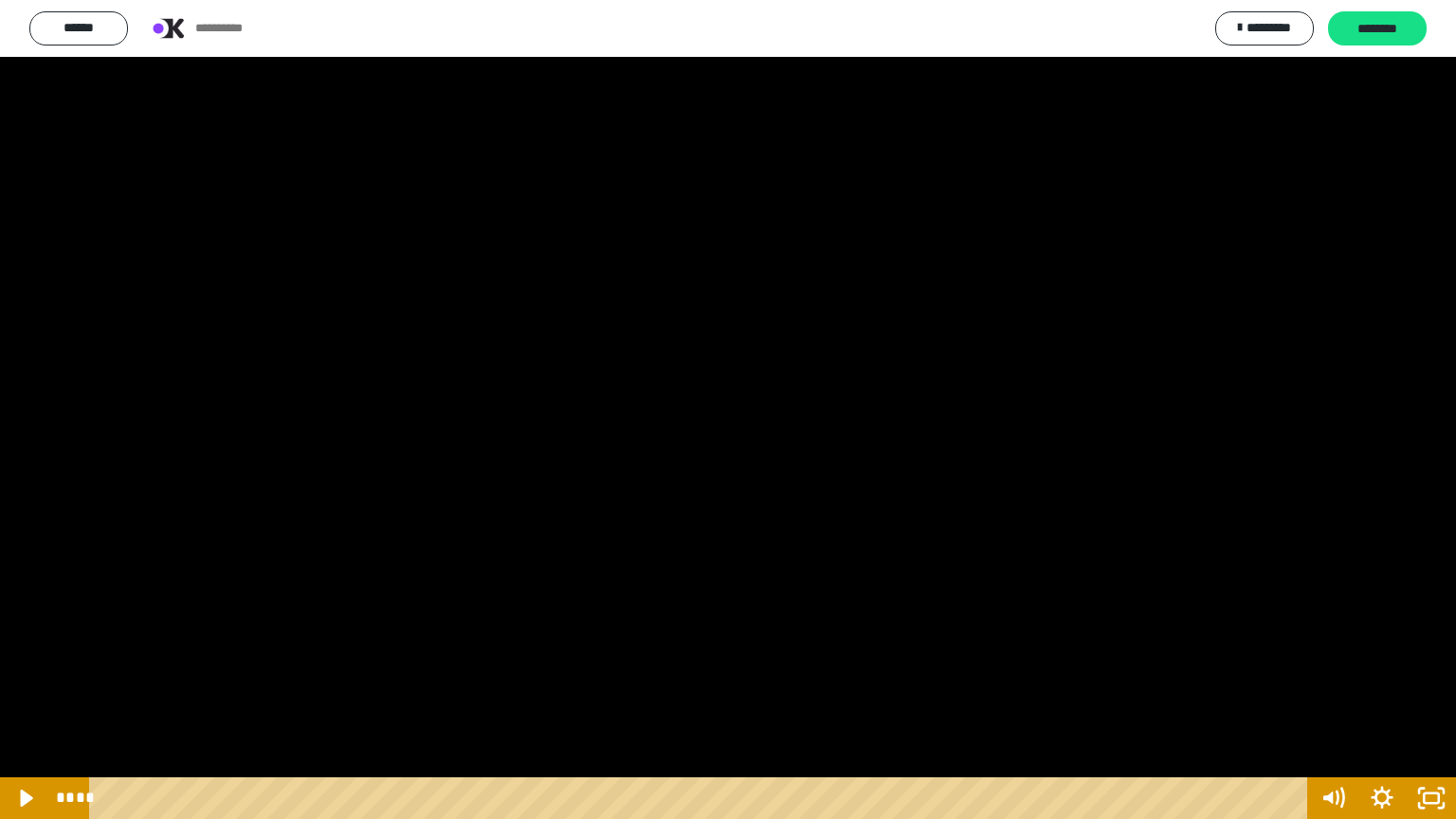 click at bounding box center (728, 410) 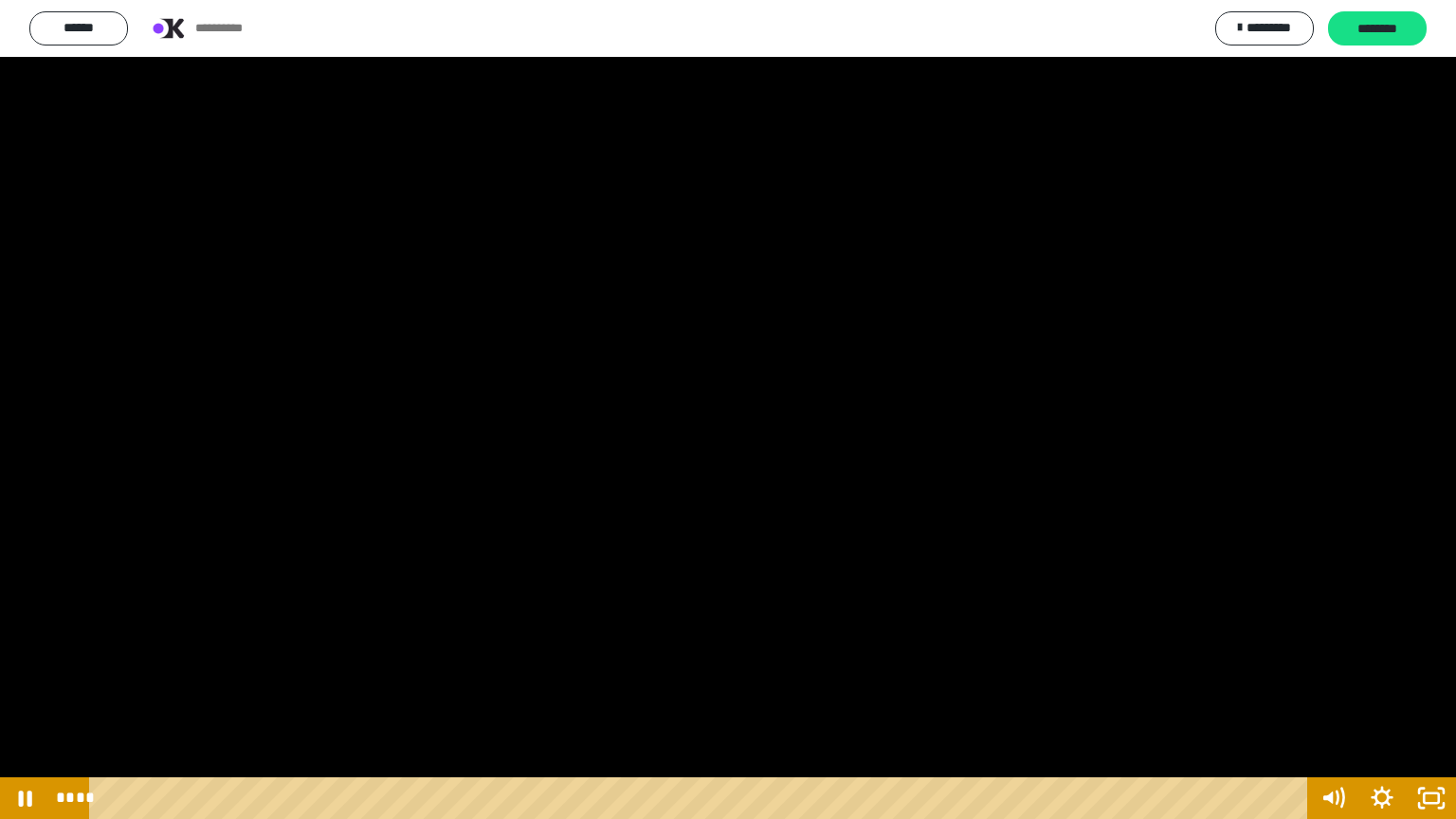 click at bounding box center [728, 410] 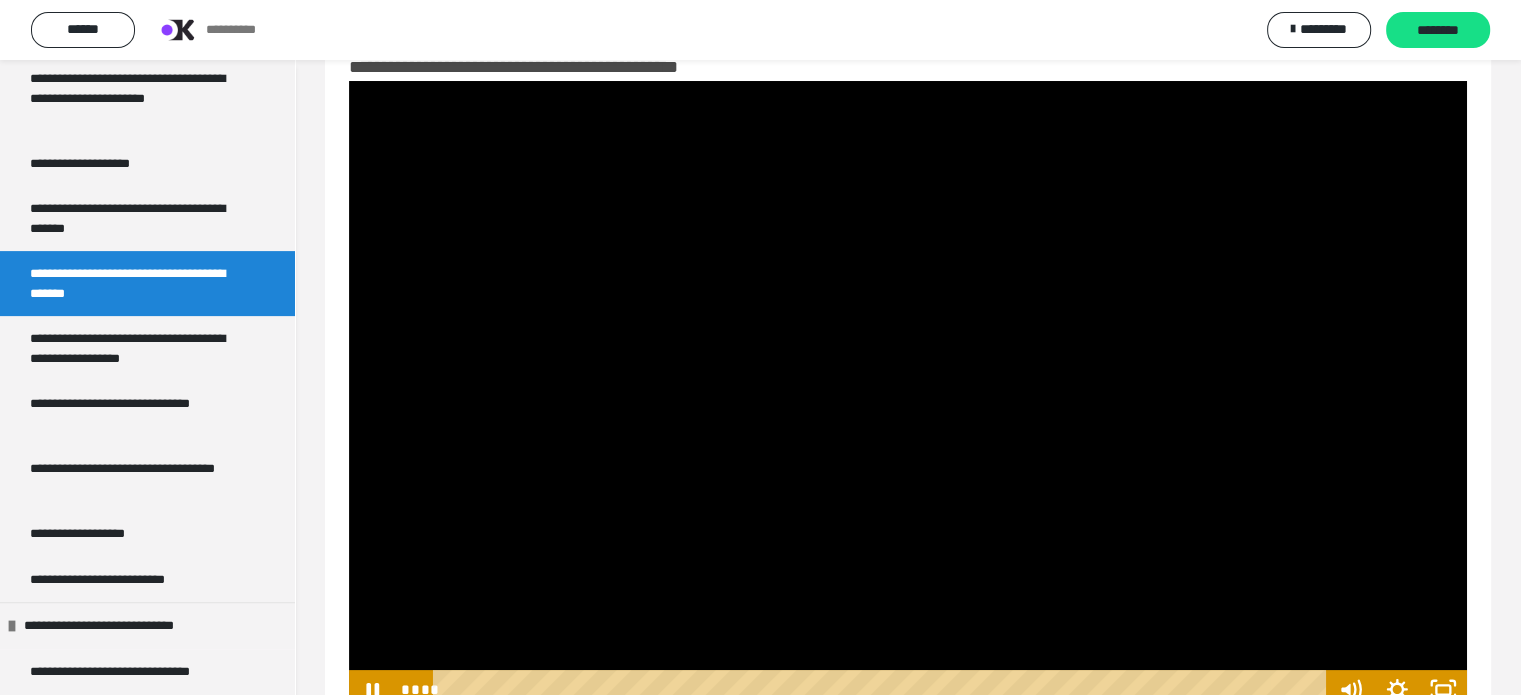 click at bounding box center [908, 395] 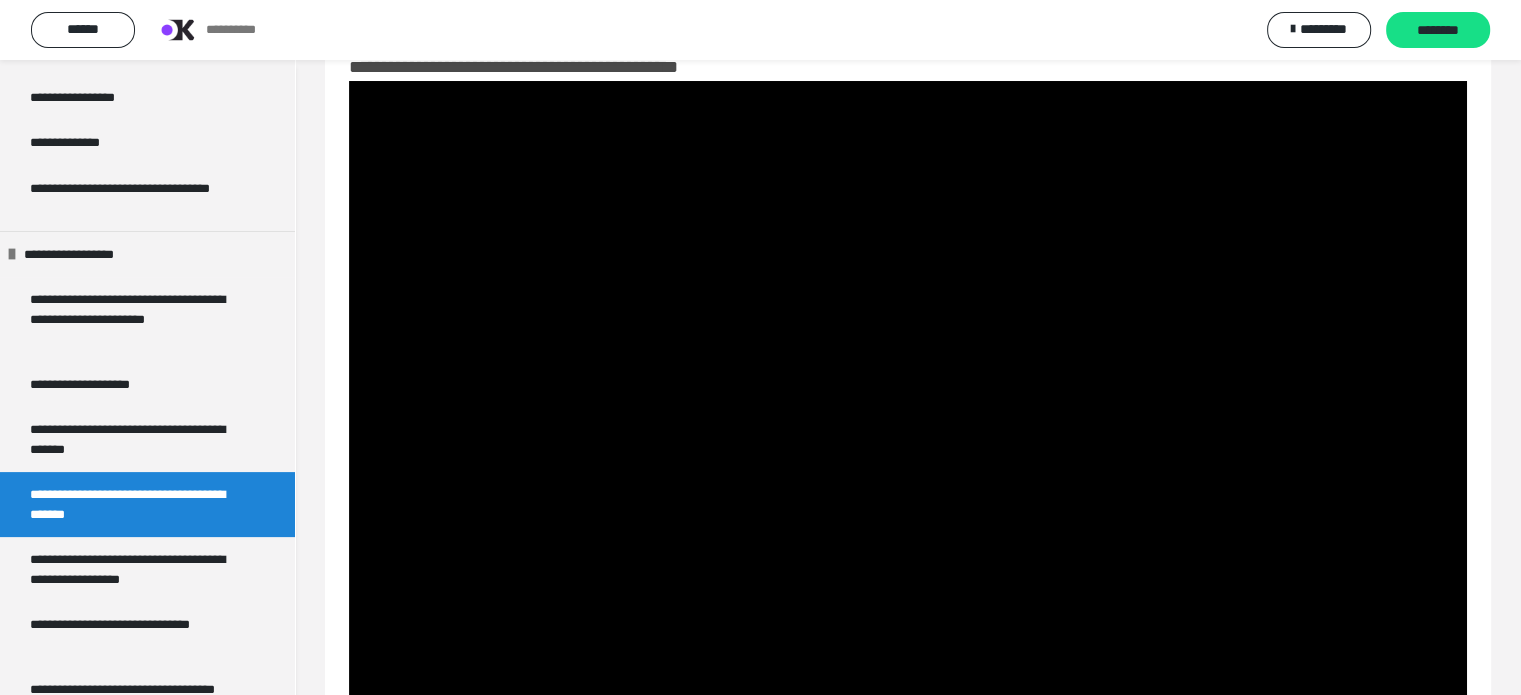 scroll, scrollTop: 400, scrollLeft: 0, axis: vertical 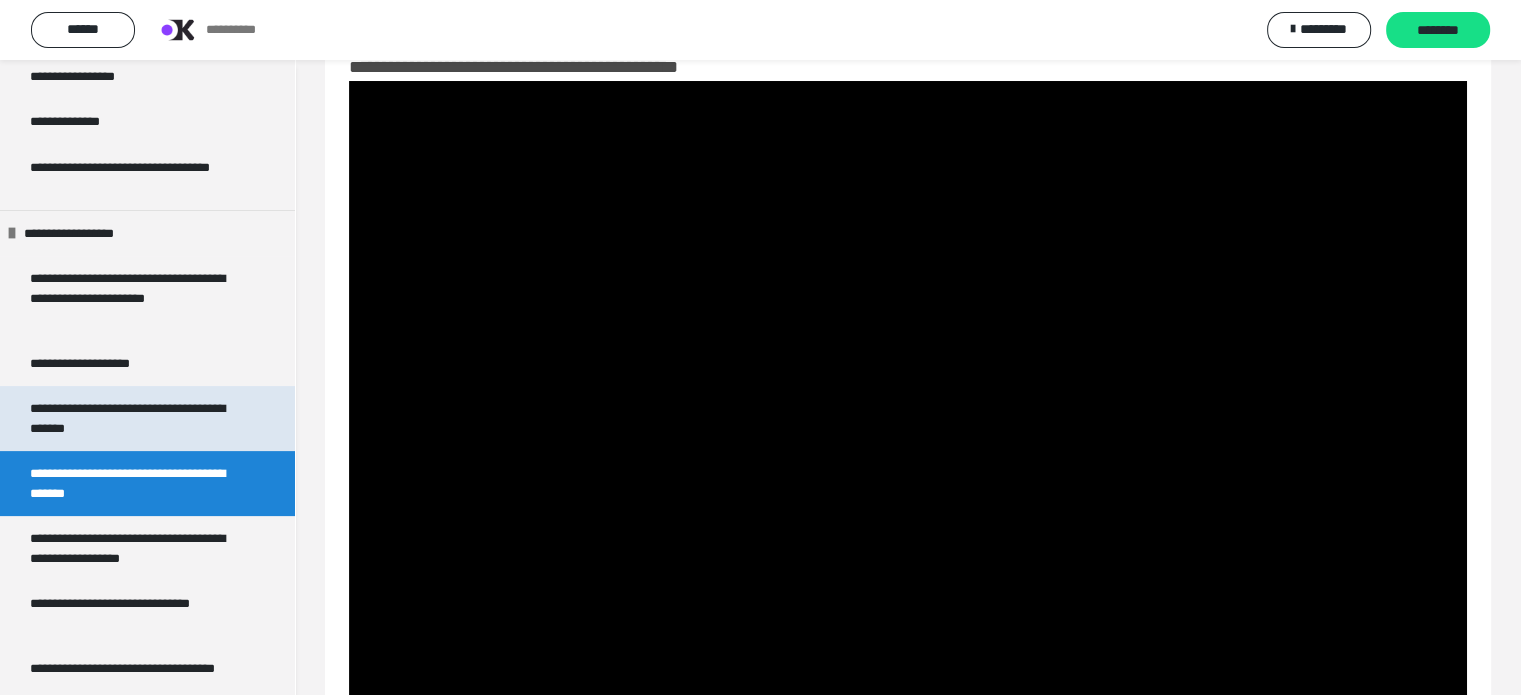 click on "**********" at bounding box center (132, 418) 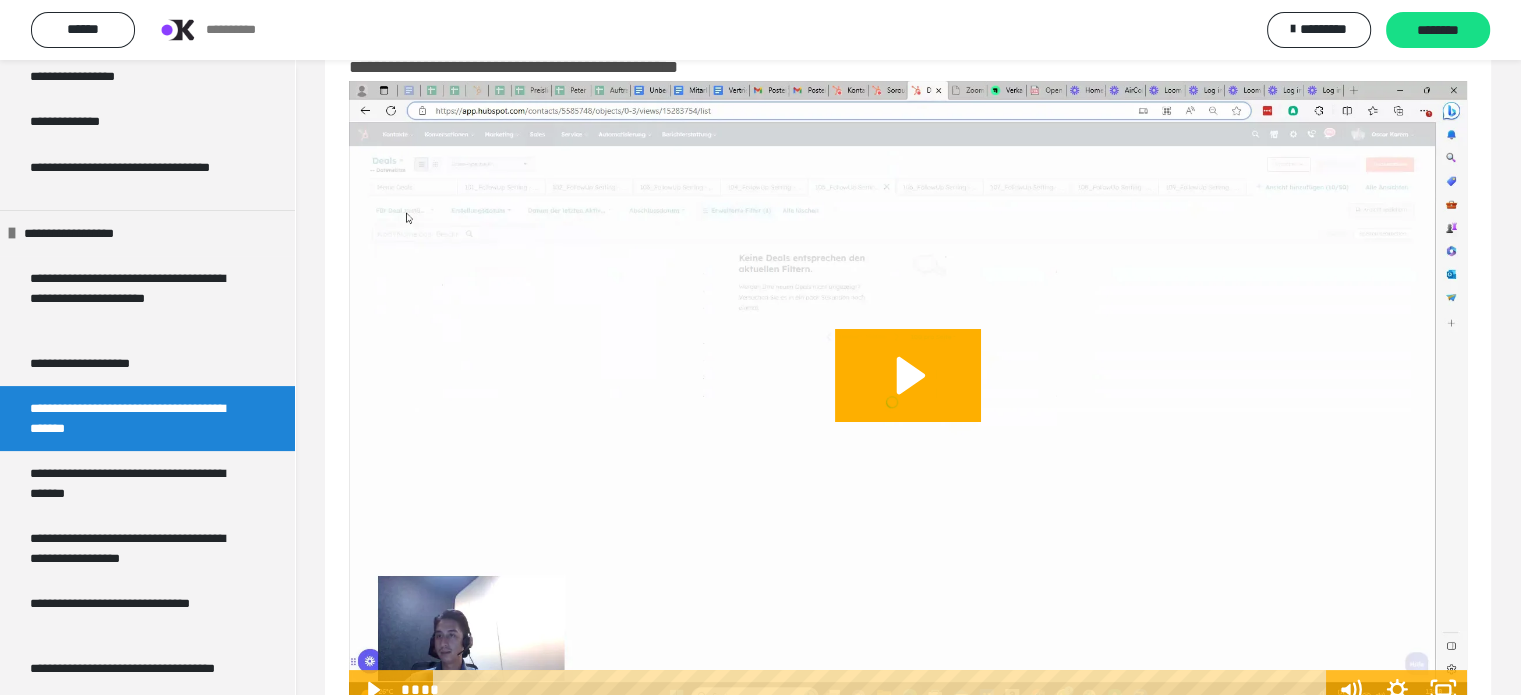 click at bounding box center [908, 395] 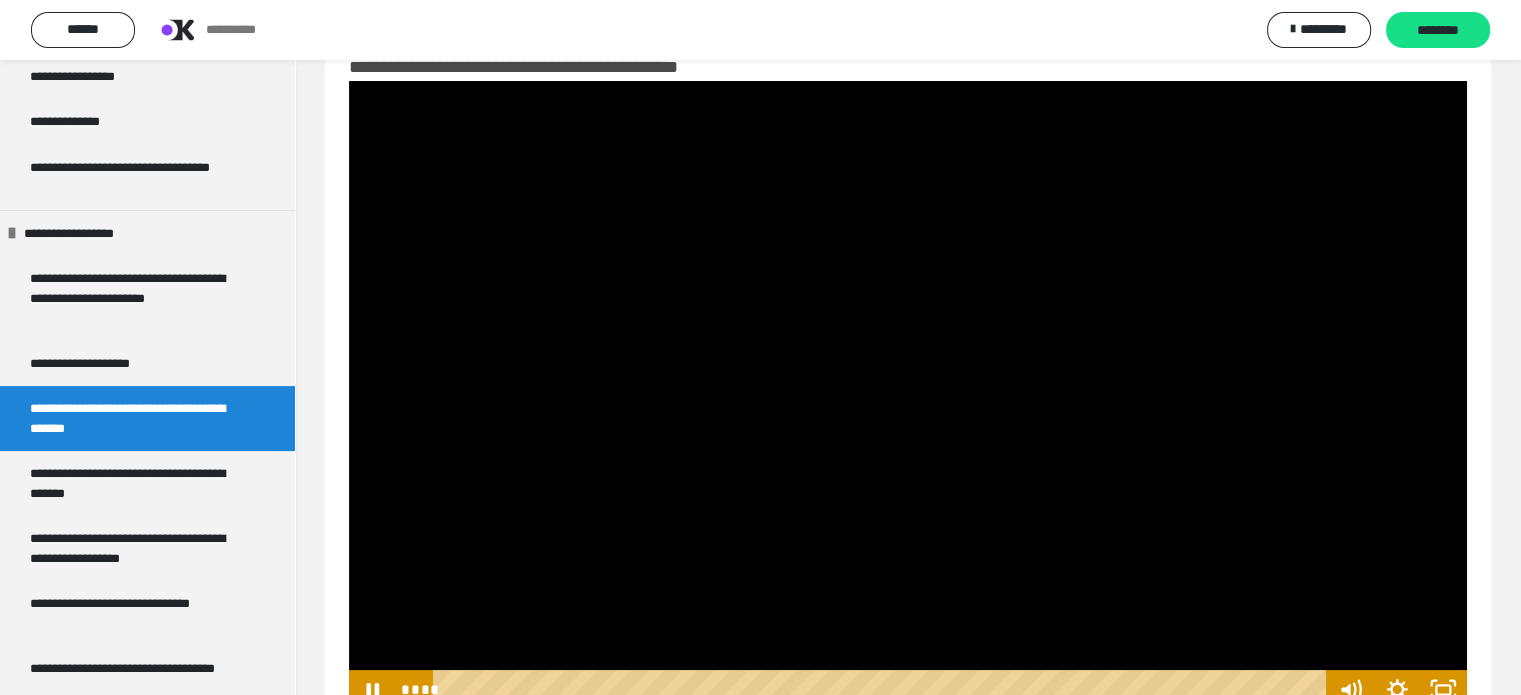 scroll, scrollTop: 128, scrollLeft: 0, axis: vertical 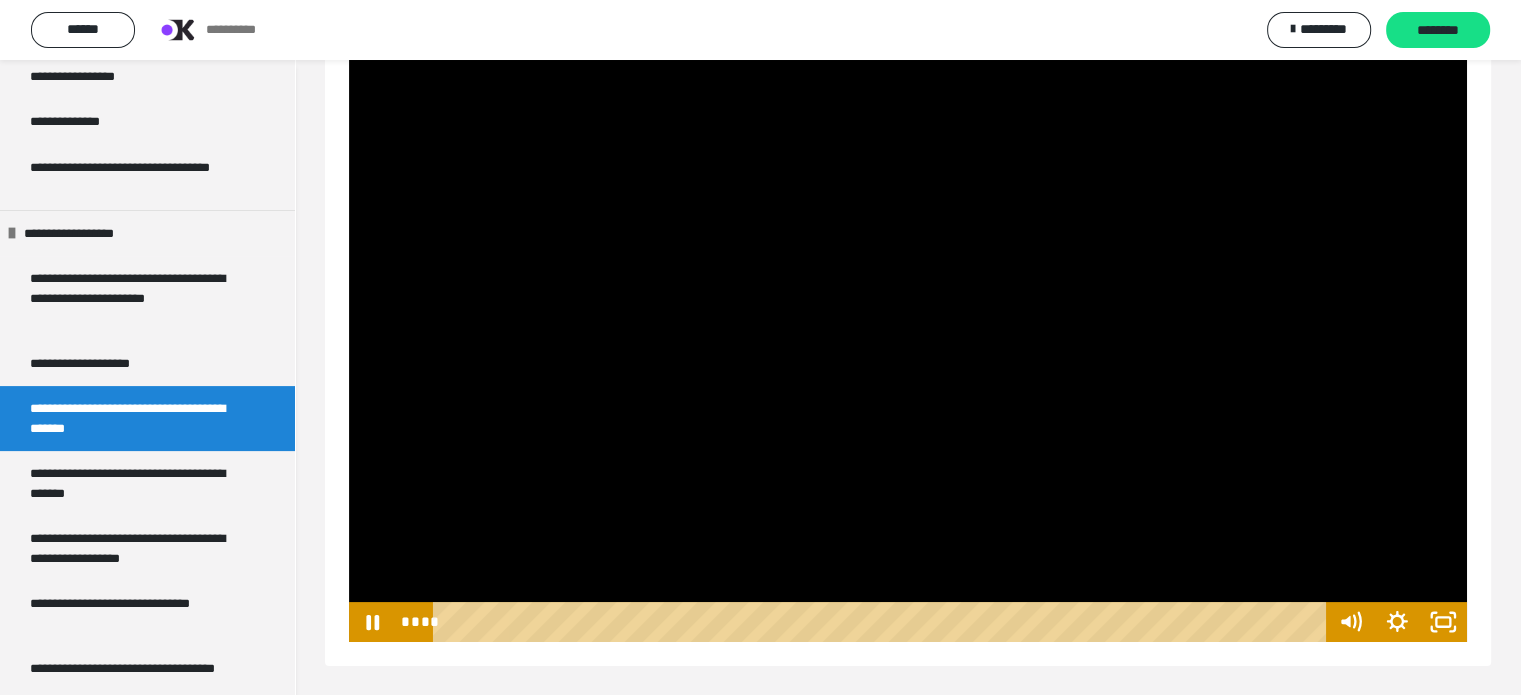 click at bounding box center [908, 327] 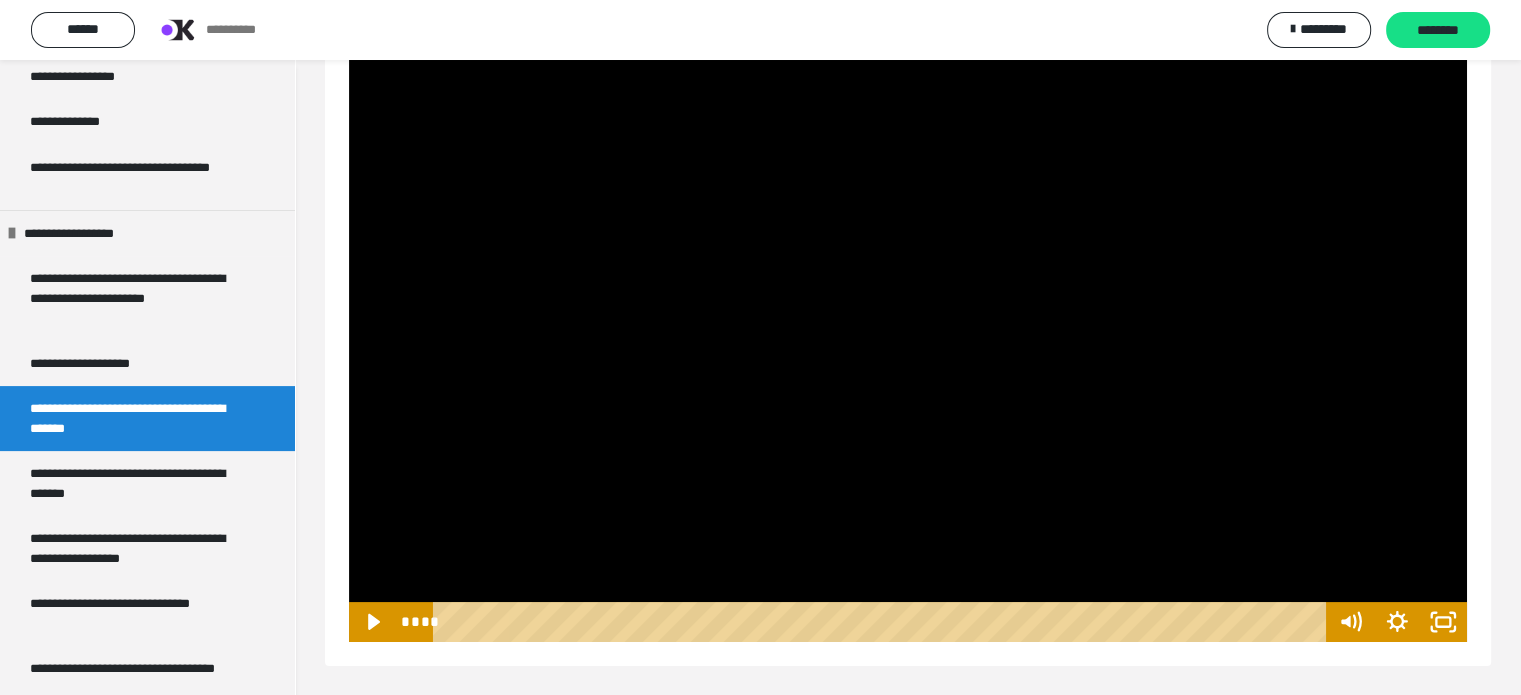 type 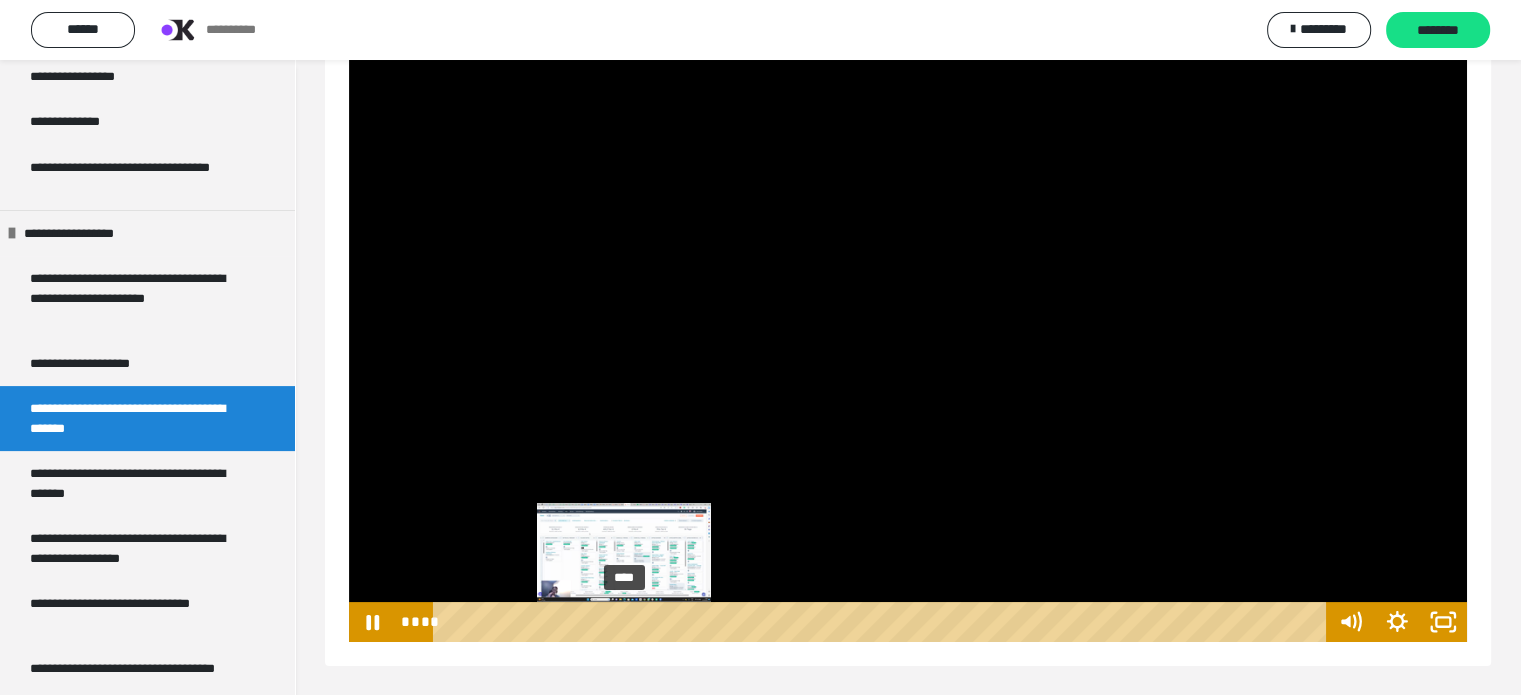 click on "****" at bounding box center (882, 622) 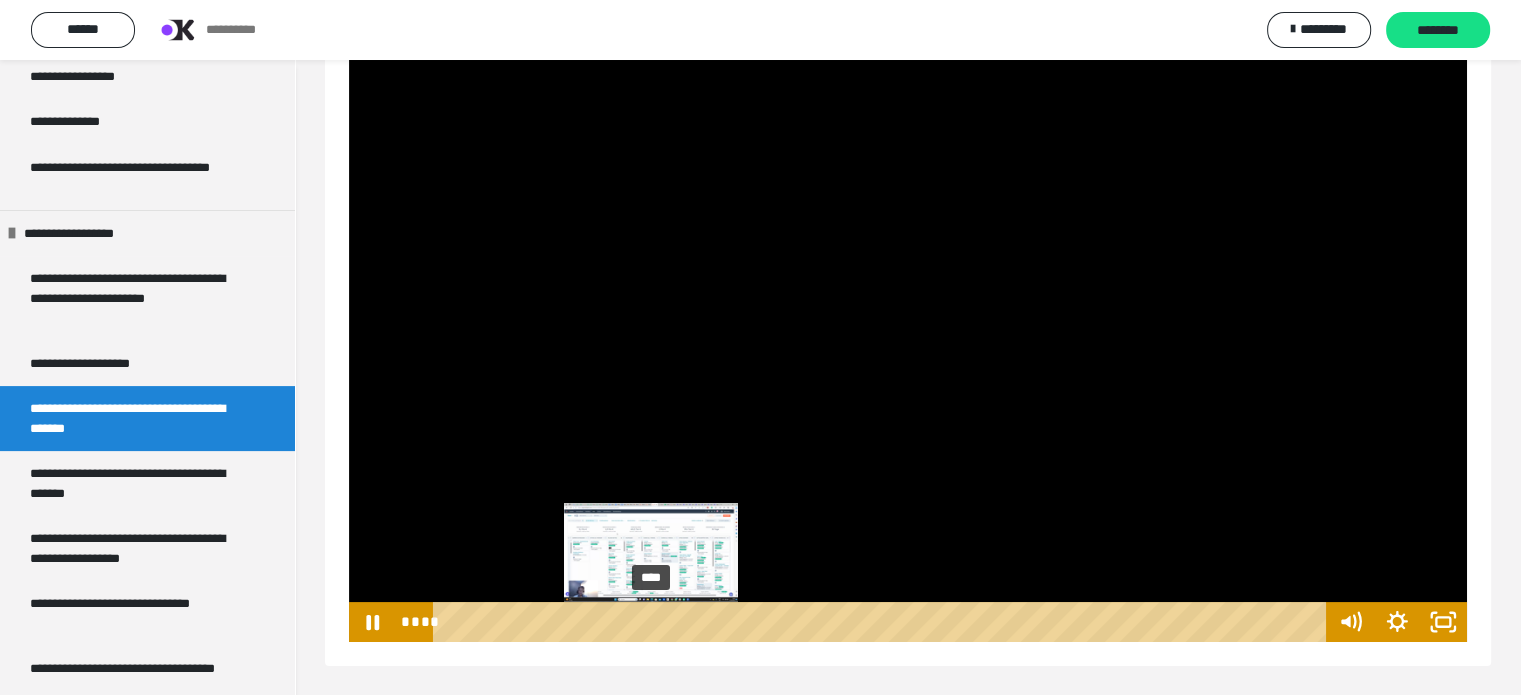 click on "****" at bounding box center (882, 622) 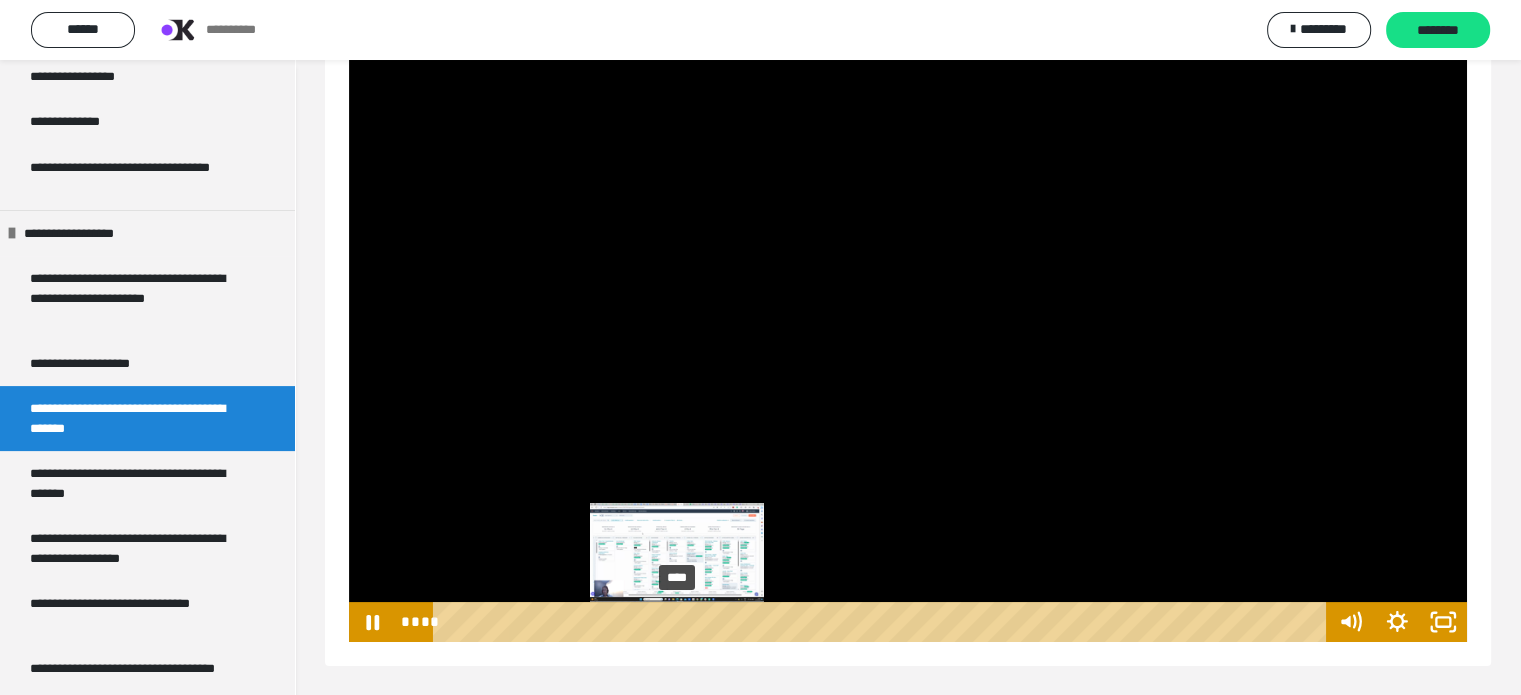 click on "****" at bounding box center [882, 622] 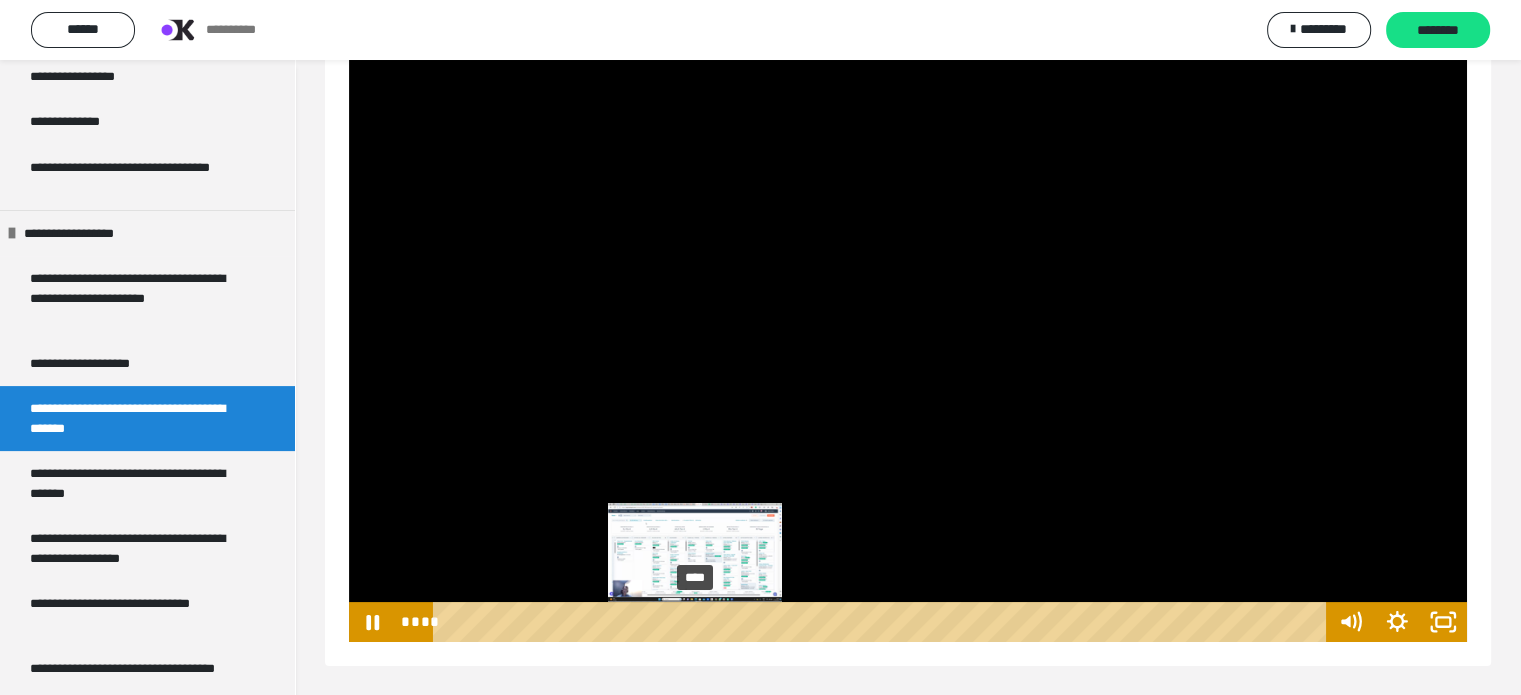 click on "****" at bounding box center [882, 622] 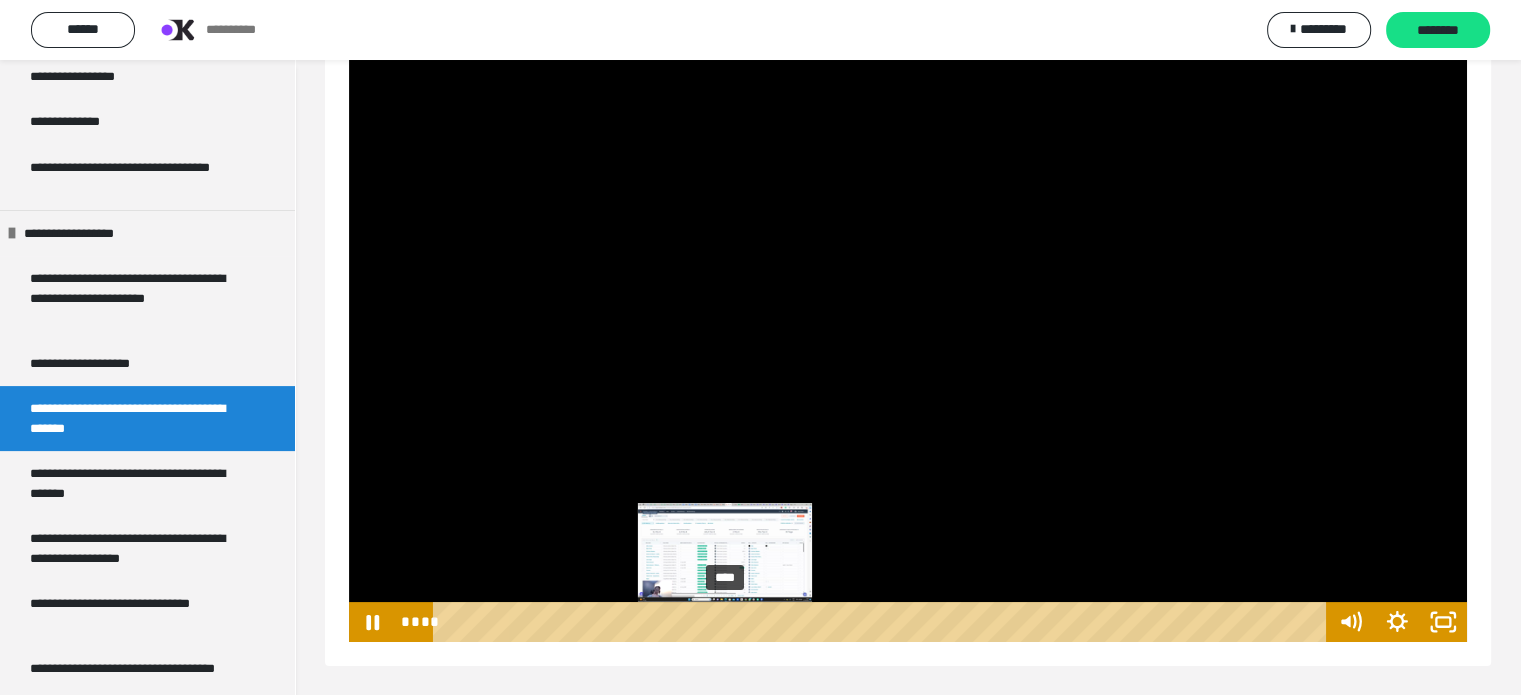 click on "****" at bounding box center (882, 622) 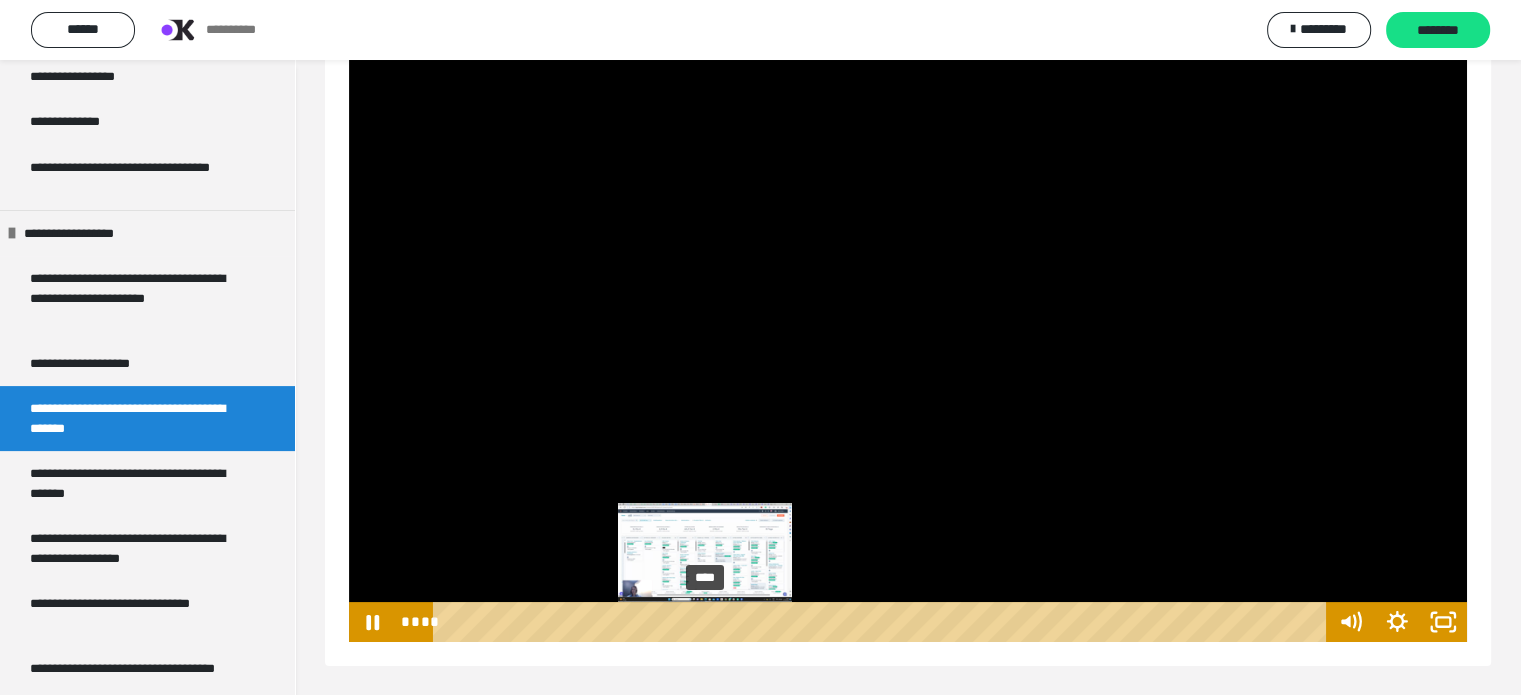 click on "****" at bounding box center (882, 622) 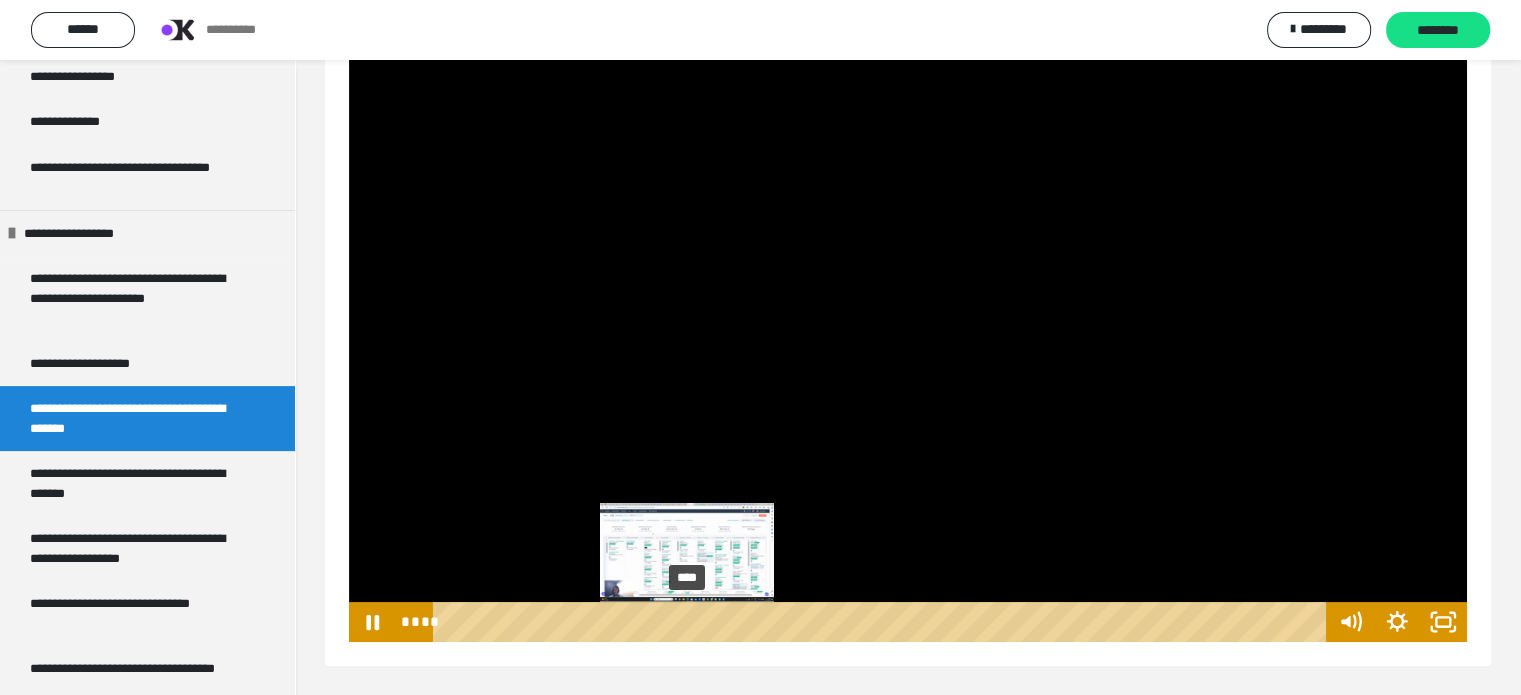drag, startPoint x: 704, startPoint y: 620, endPoint x: 687, endPoint y: 617, distance: 17.262676 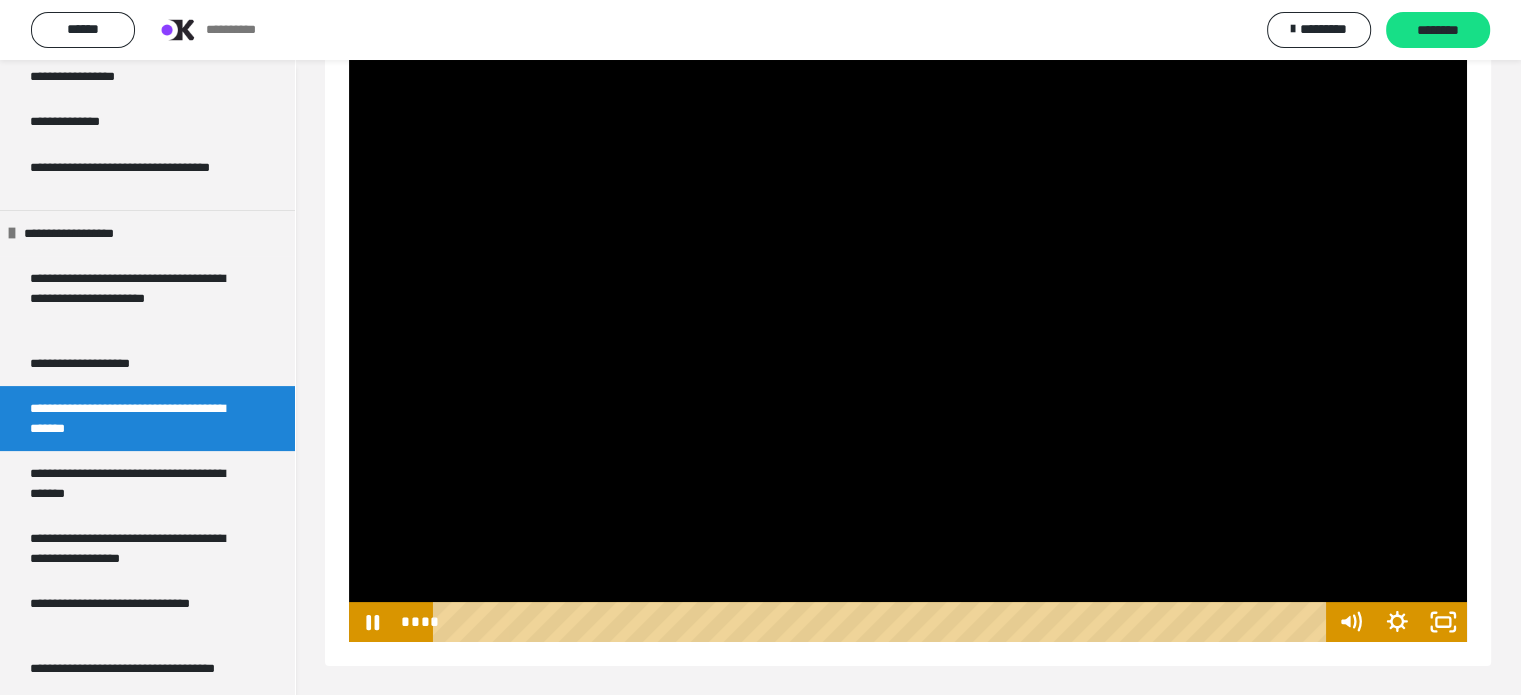 click at bounding box center (908, 327) 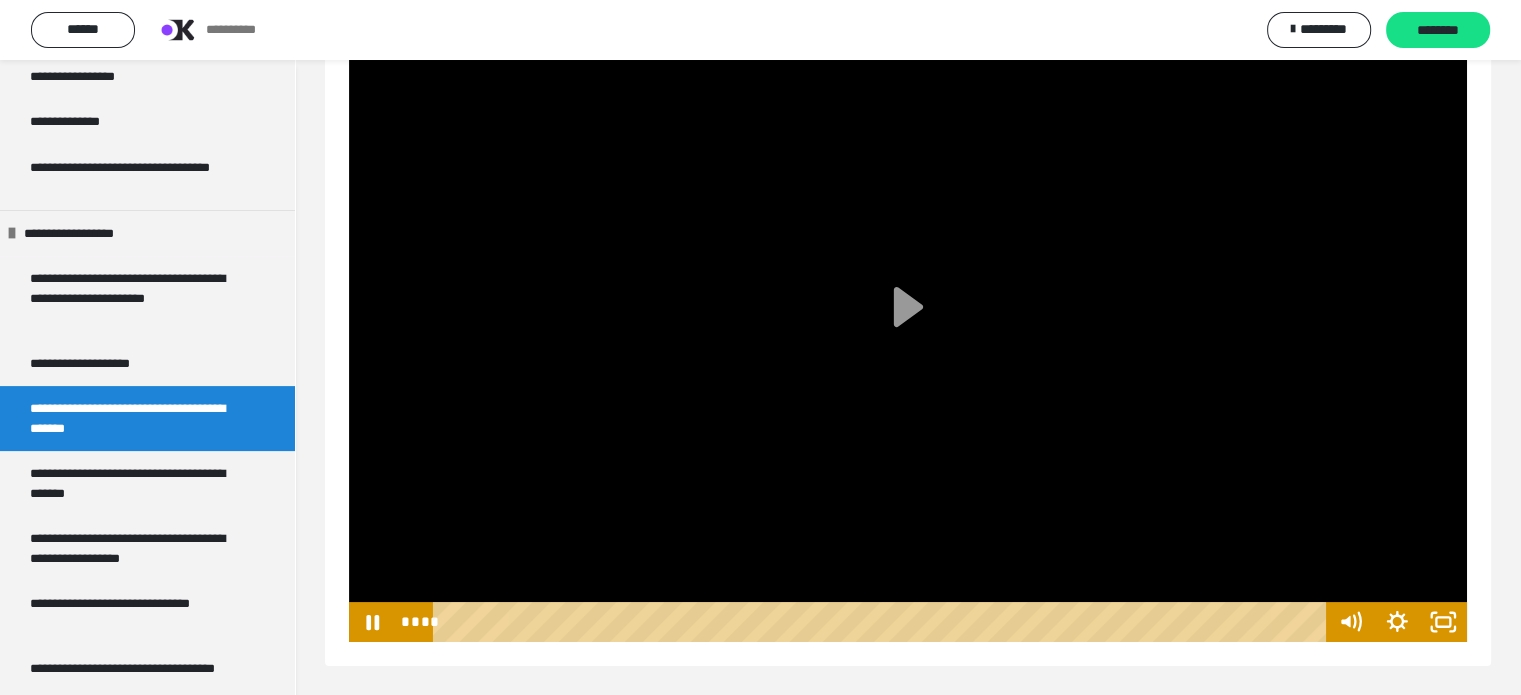 scroll, scrollTop: 60, scrollLeft: 0, axis: vertical 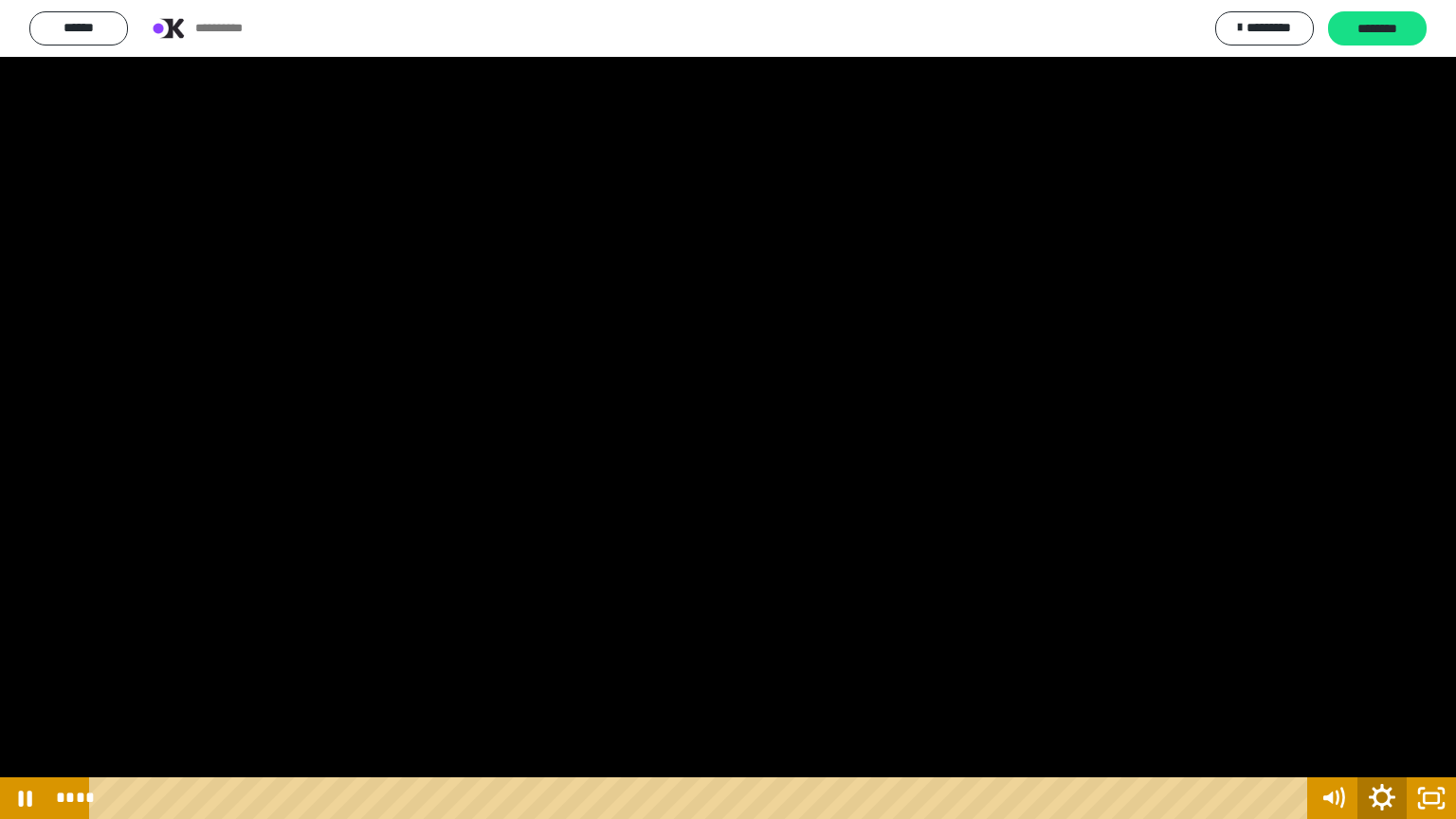 click 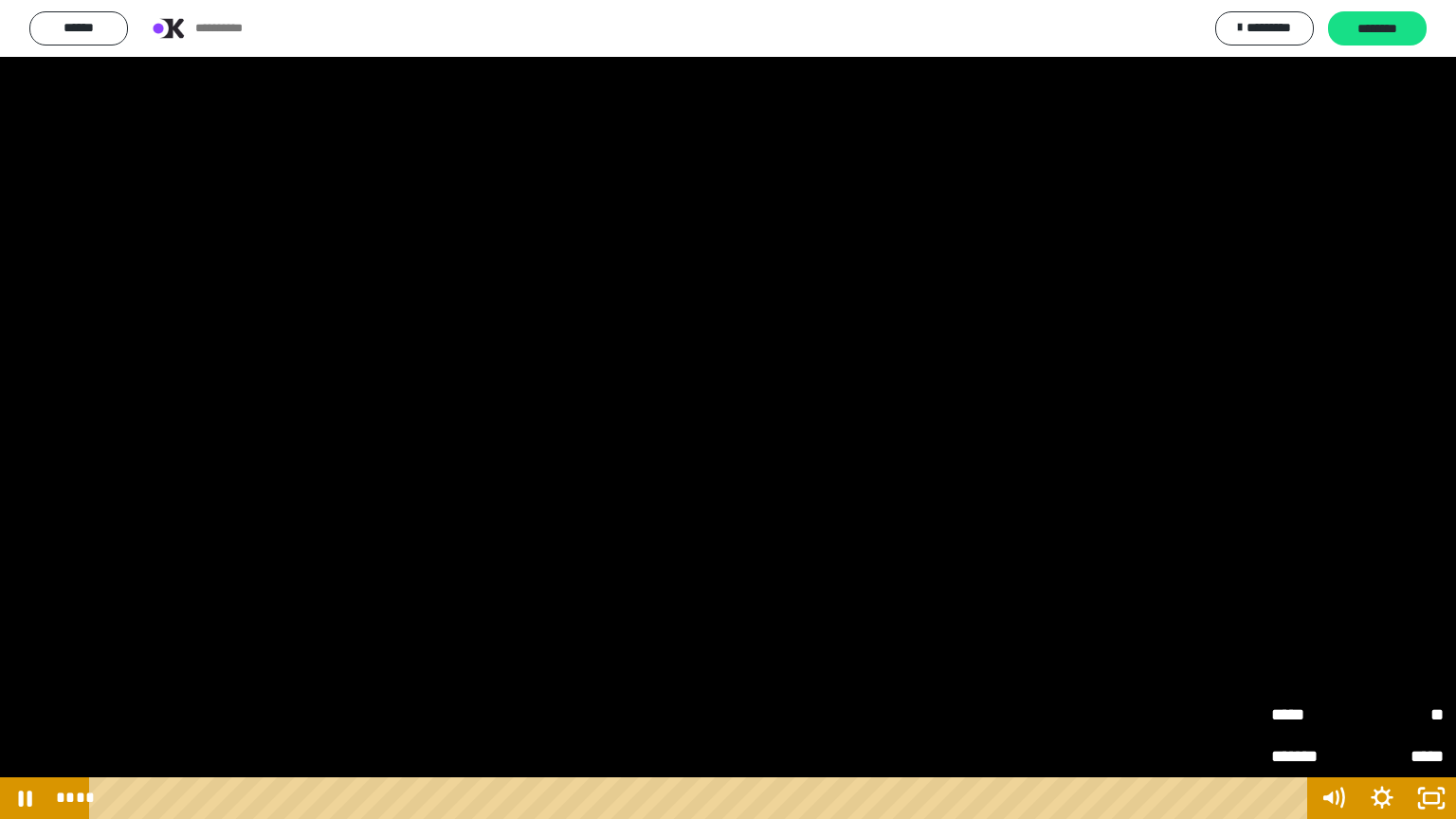 click on "**" at bounding box center (1400, 715) 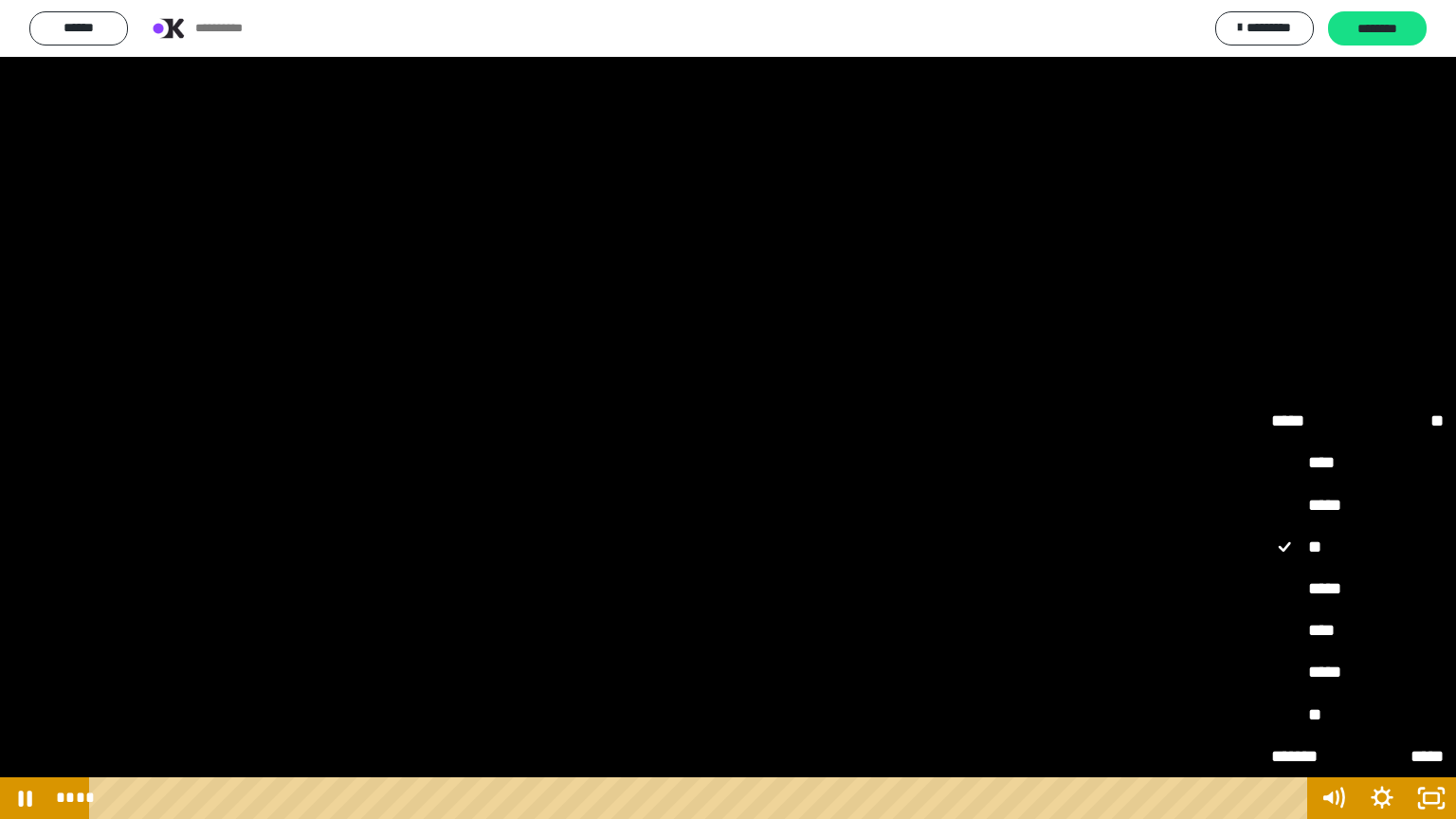 click on "**" at bounding box center (1357, 716) 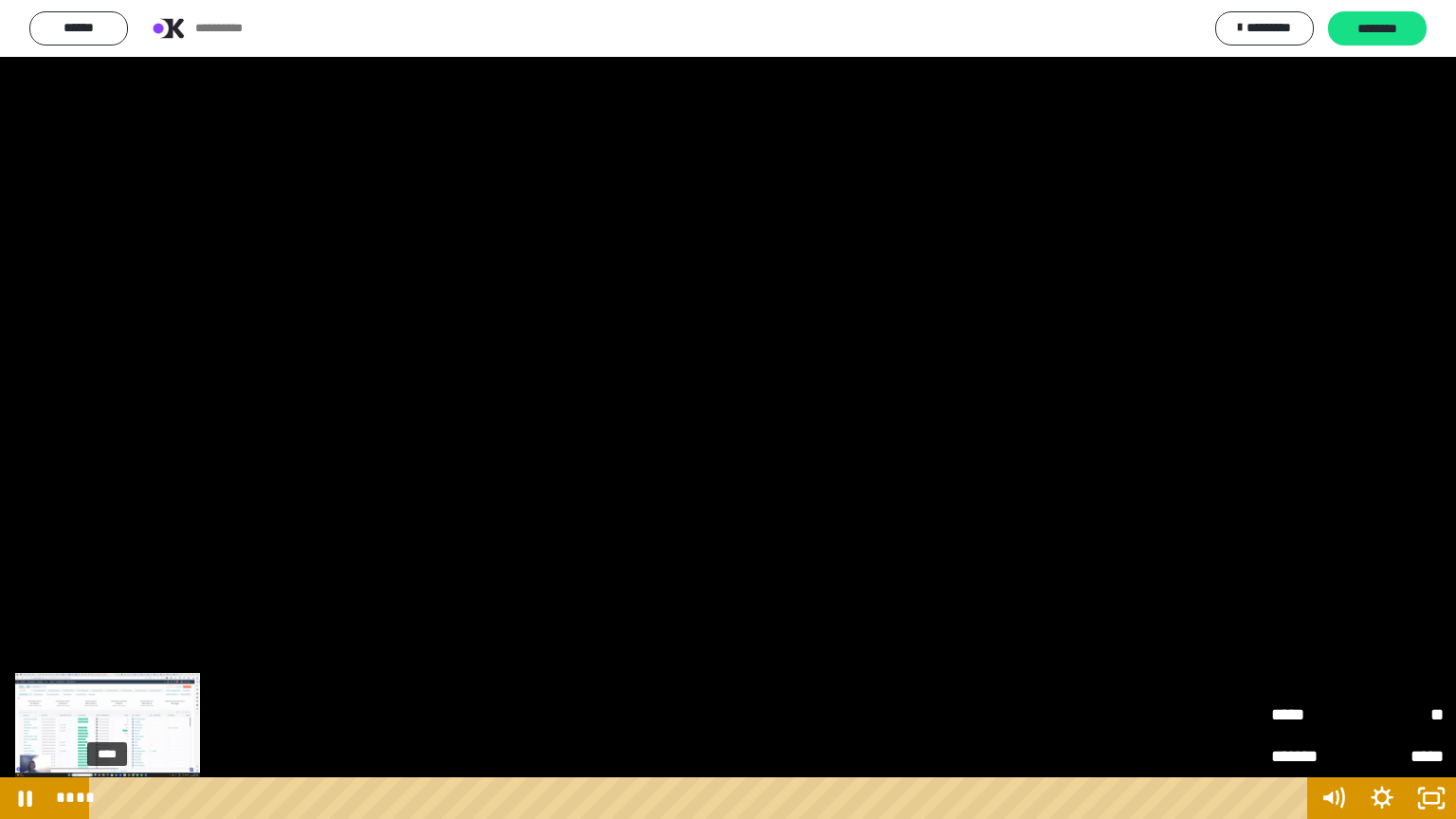 click on "****" at bounding box center (701, 798) 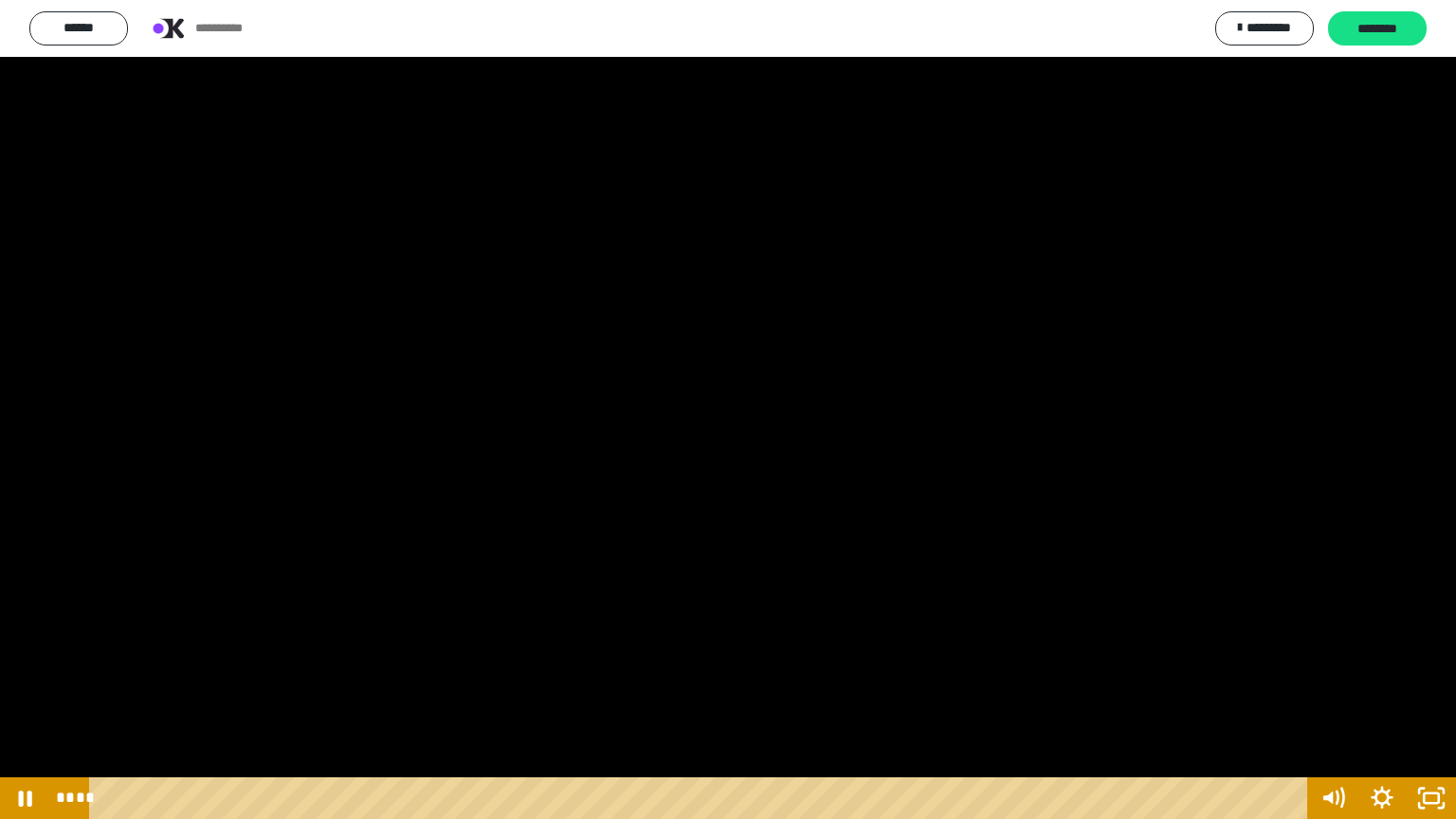 click at bounding box center [728, 410] 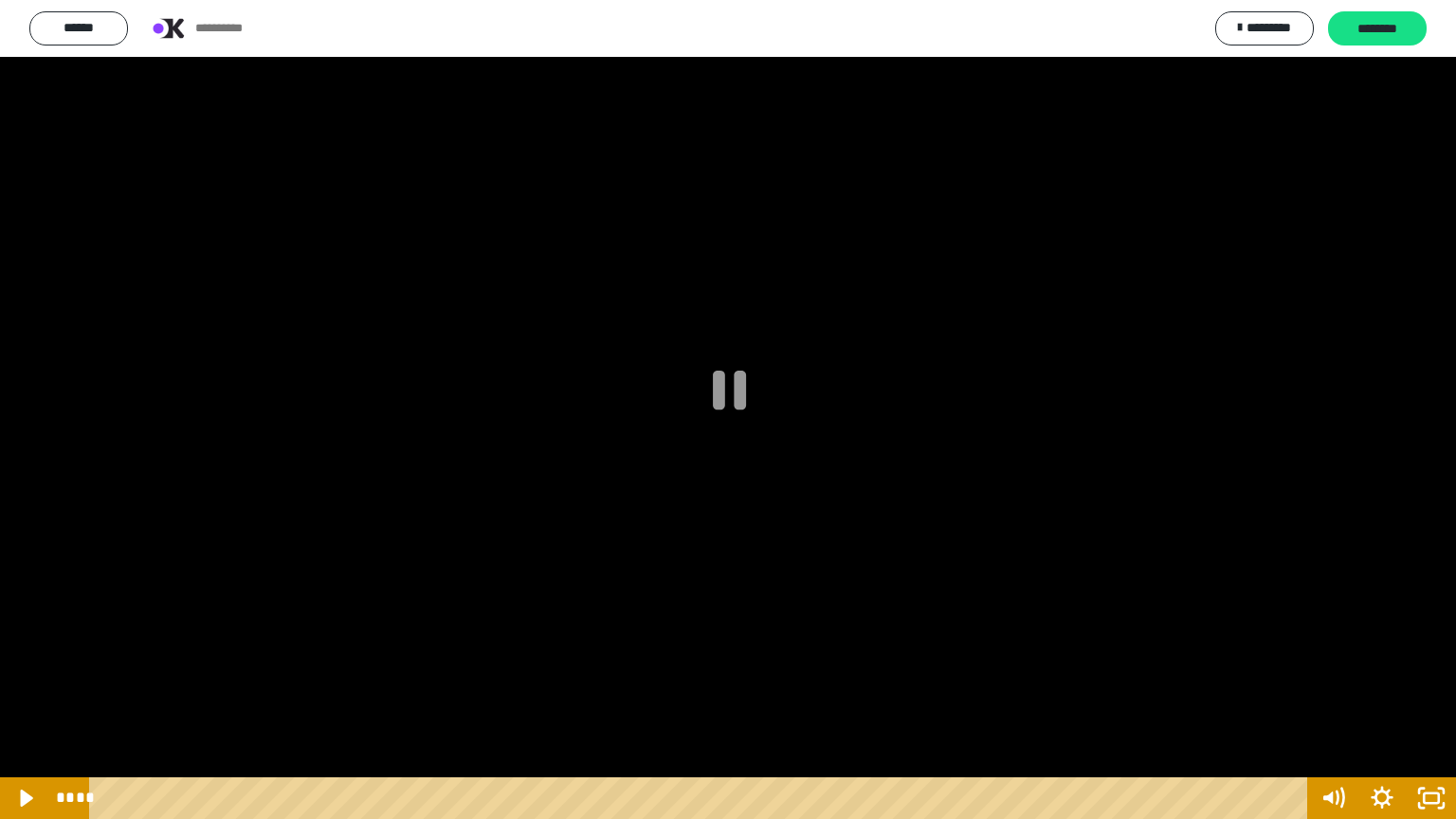 click at bounding box center [728, 410] 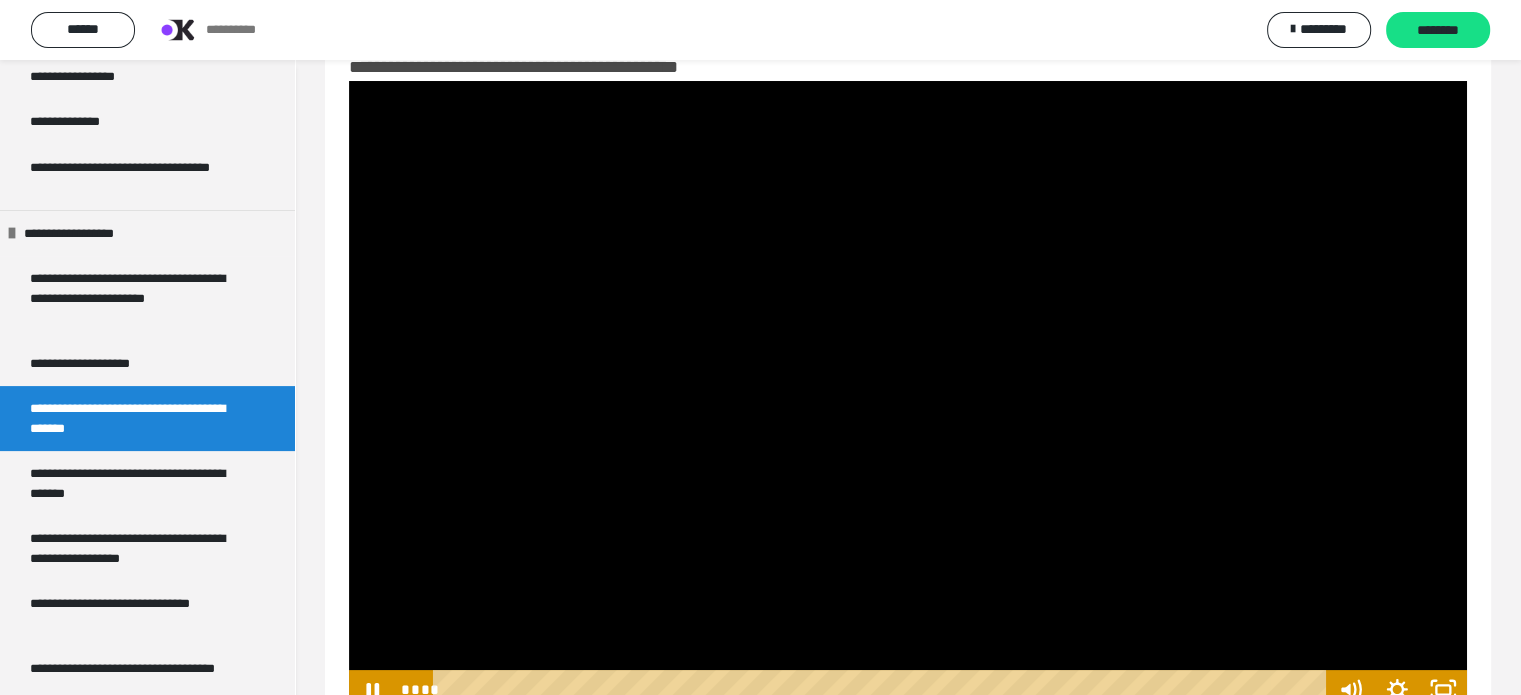 click at bounding box center (908, 395) 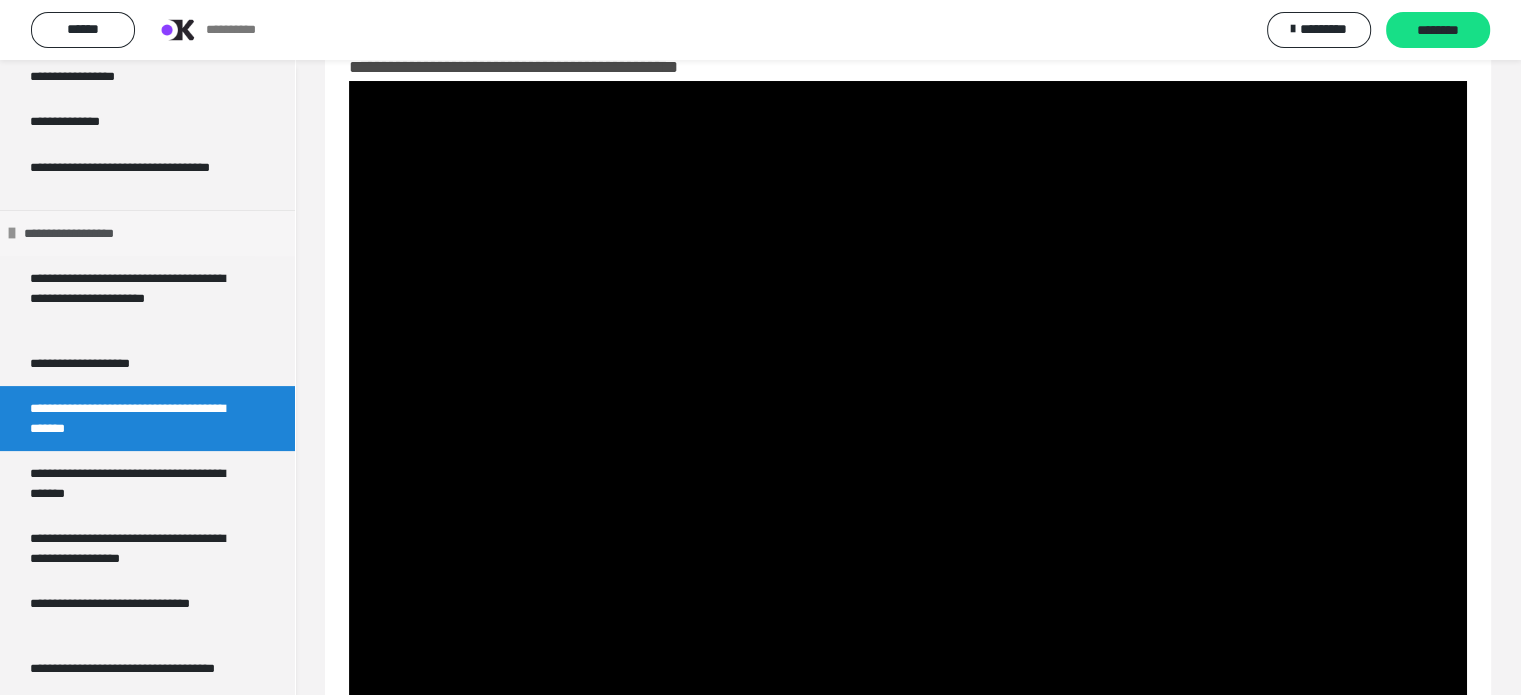 scroll, scrollTop: 500, scrollLeft: 0, axis: vertical 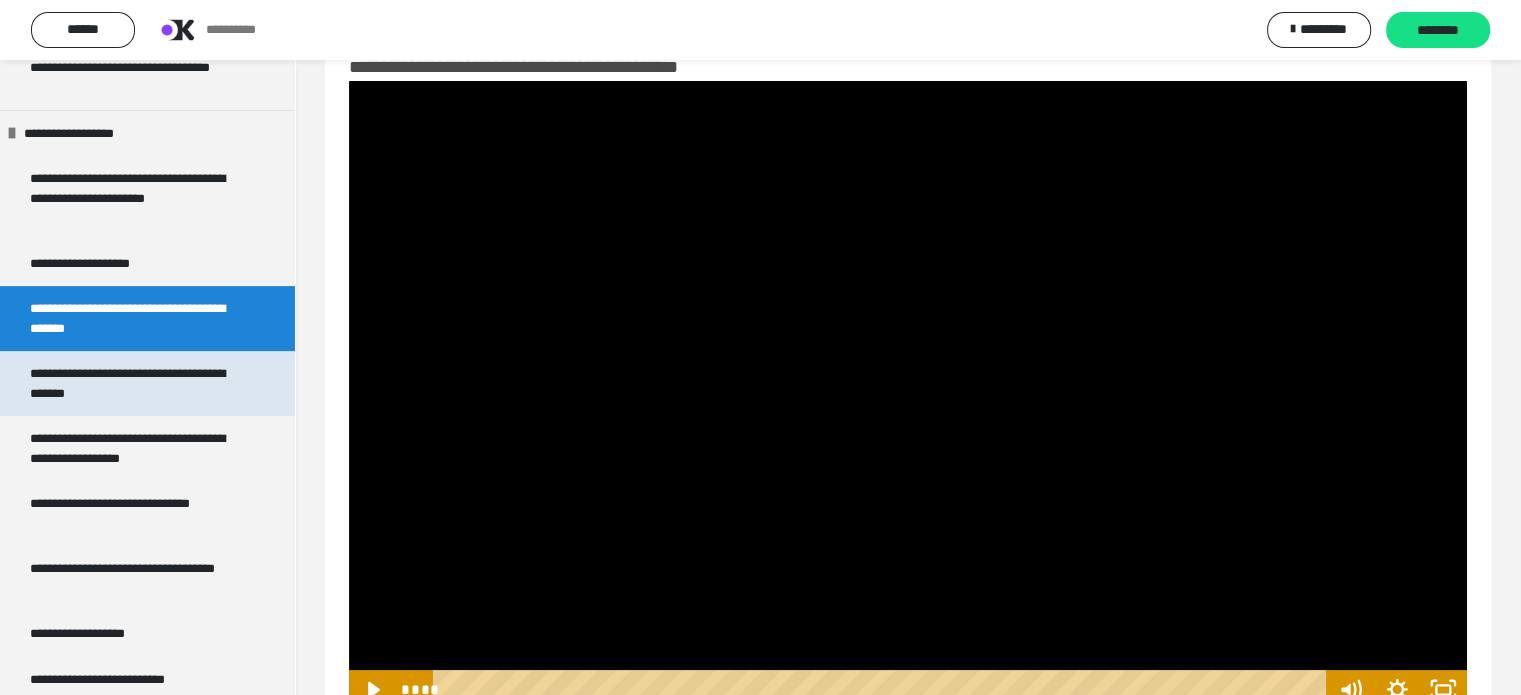 click on "**********" at bounding box center (132, 383) 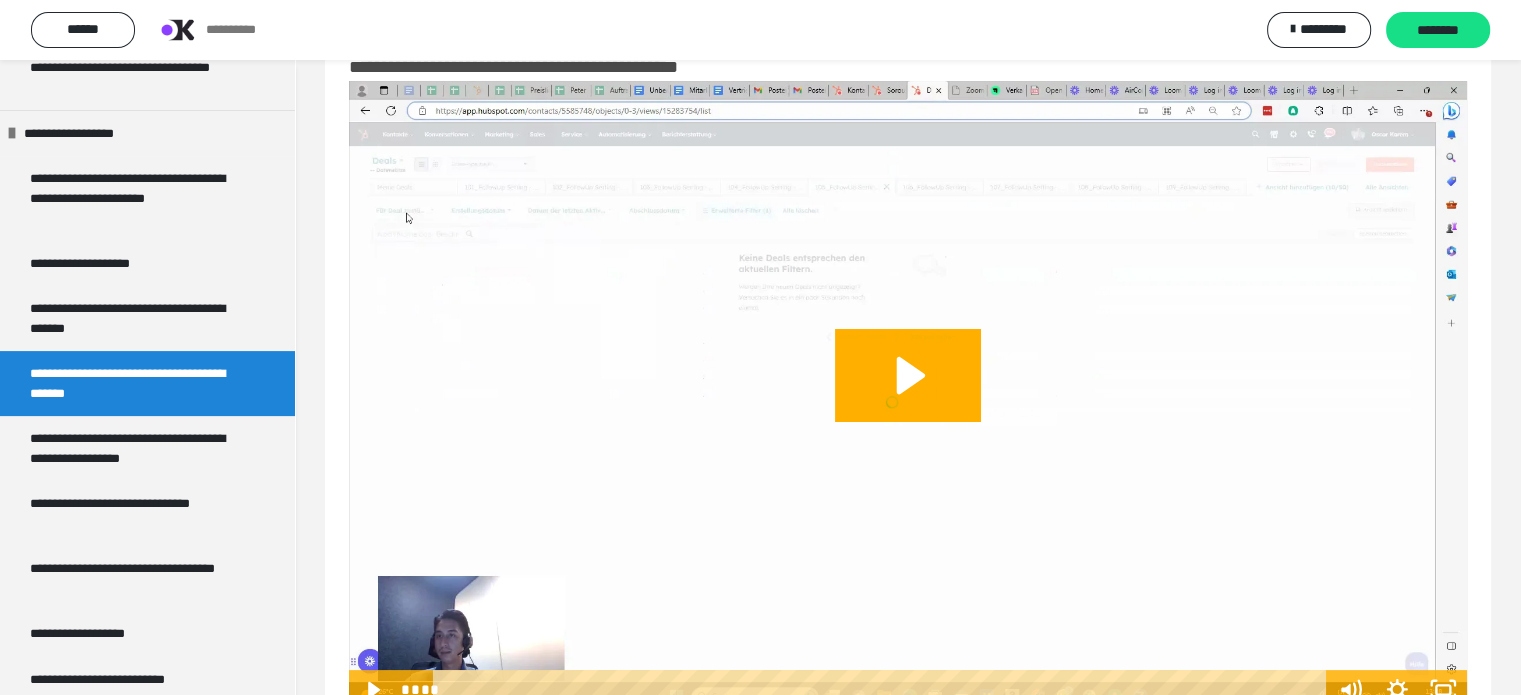 click at bounding box center (908, 395) 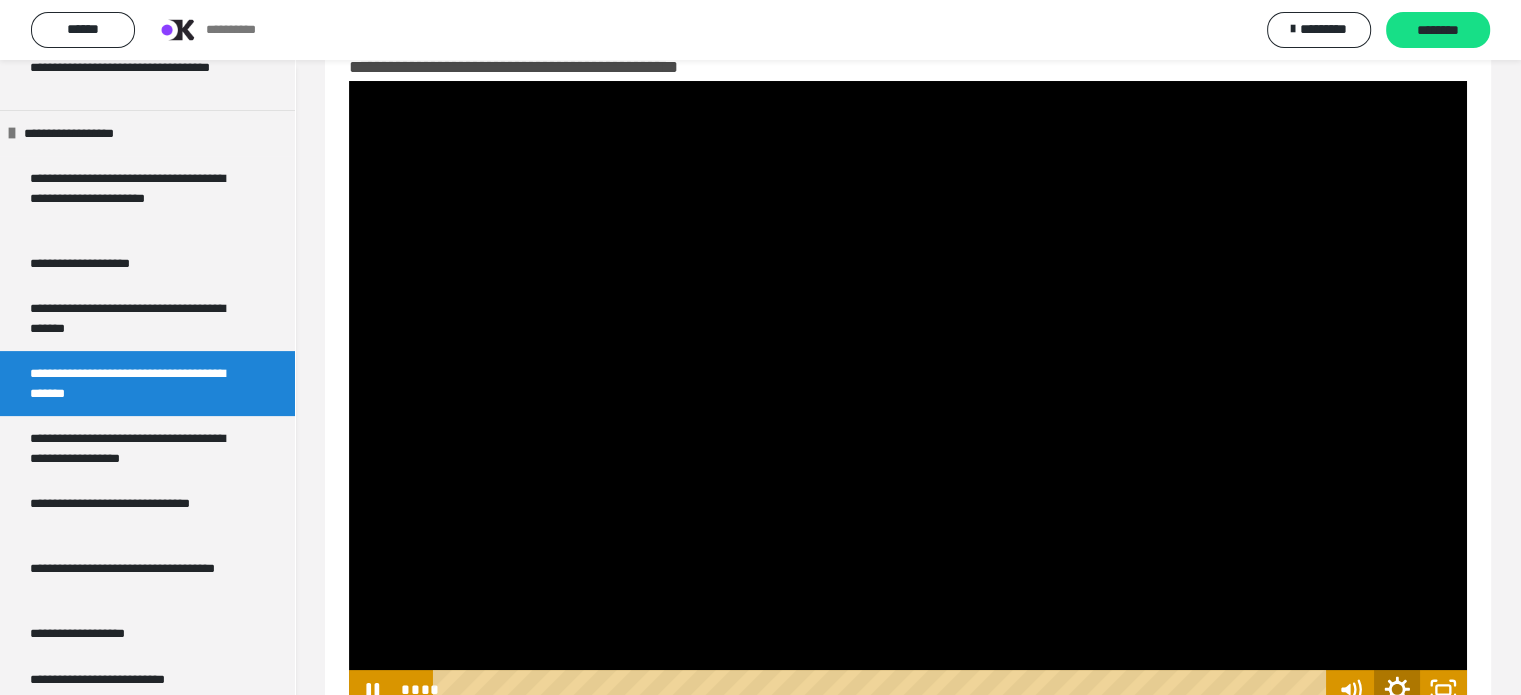click 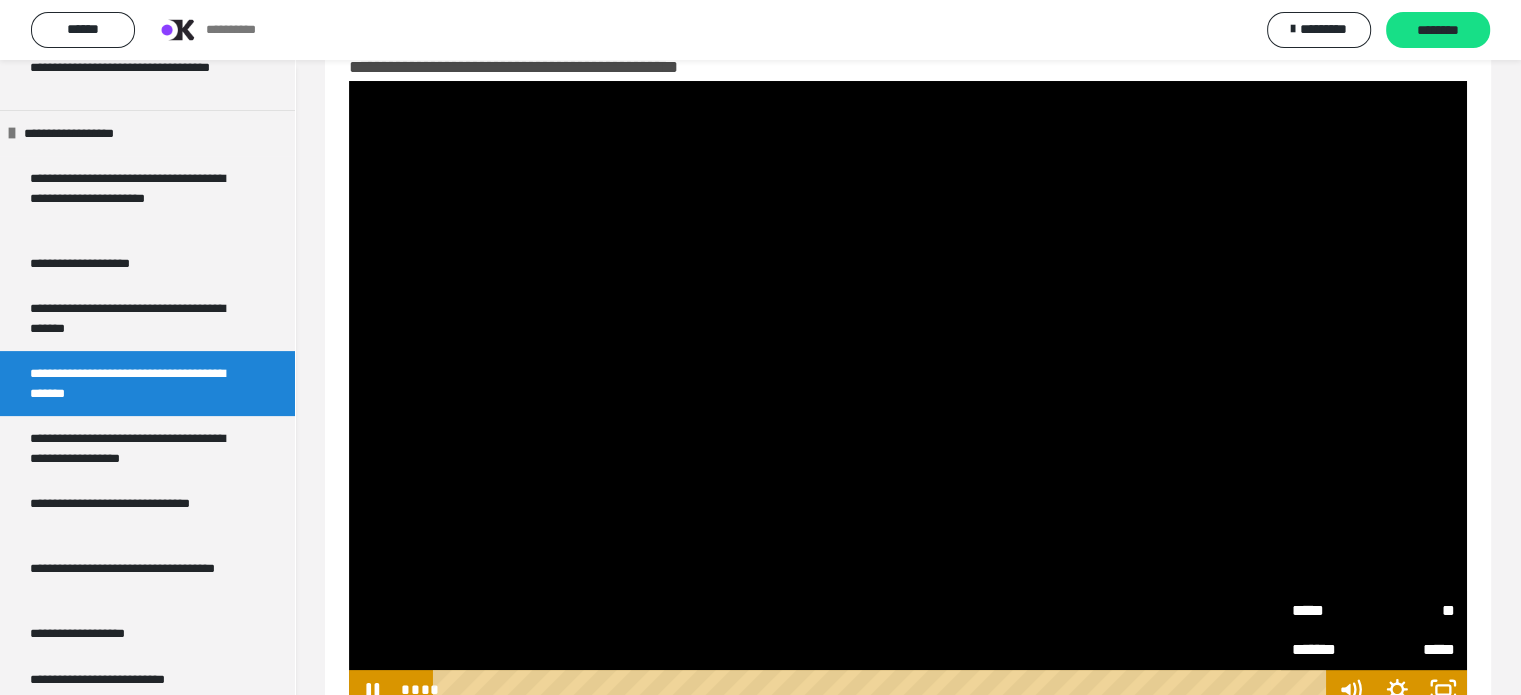 click on "**" at bounding box center (1415, 611) 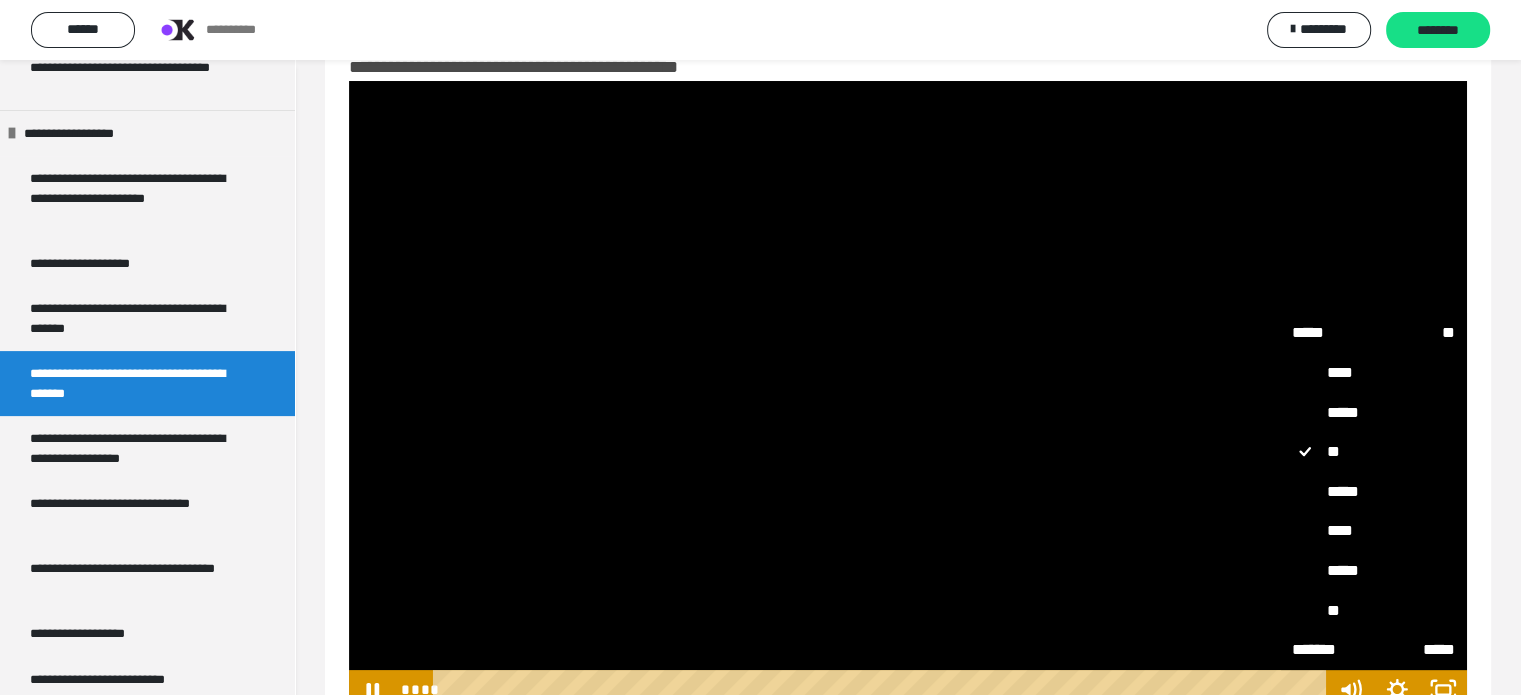 click on "**" at bounding box center (1374, 611) 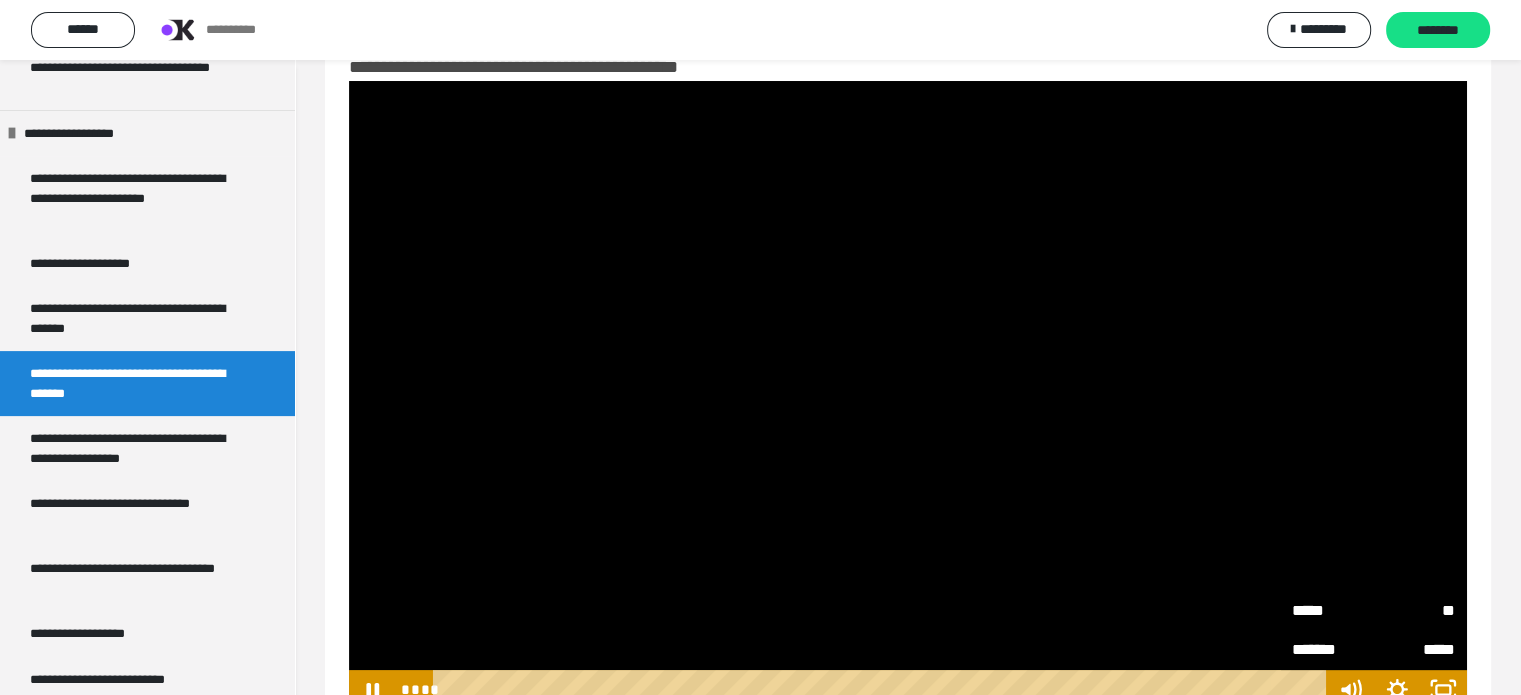 click at bounding box center (908, 395) 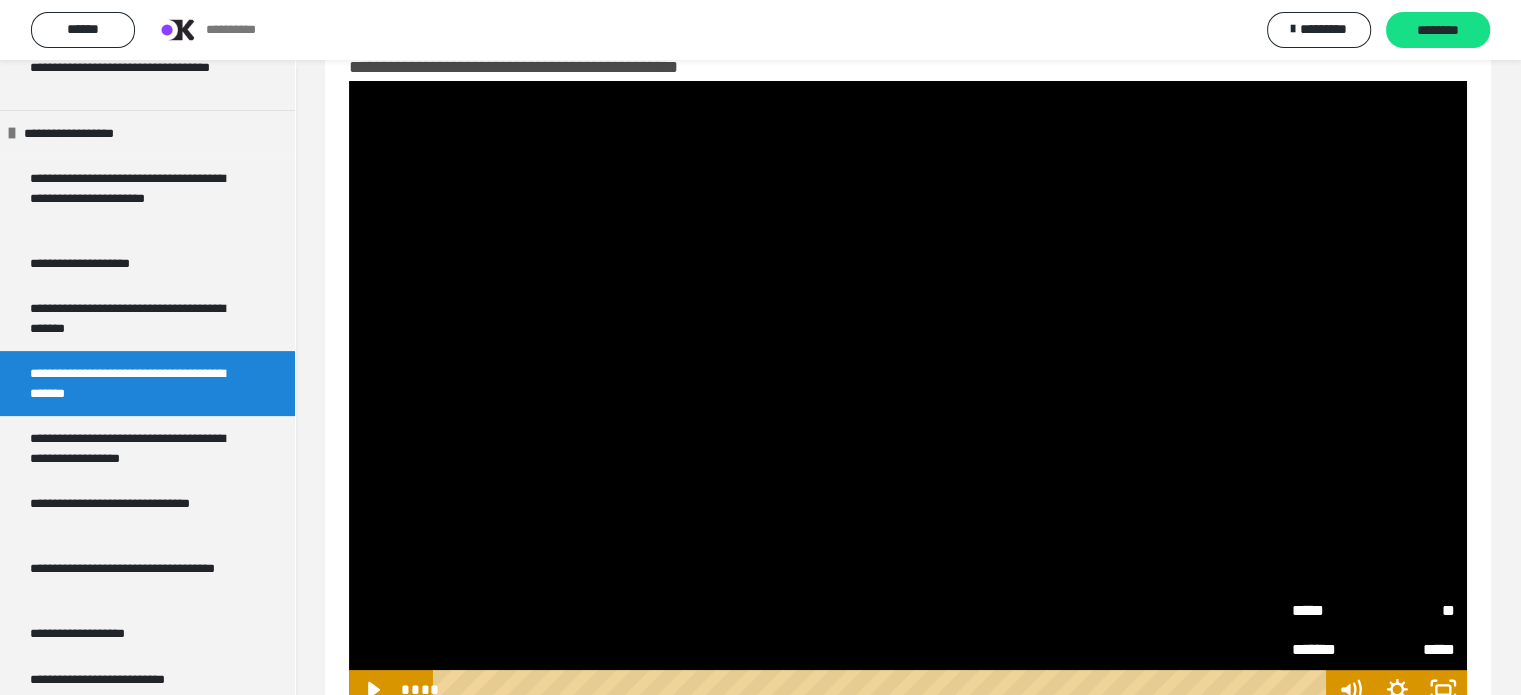 click at bounding box center [908, 395] 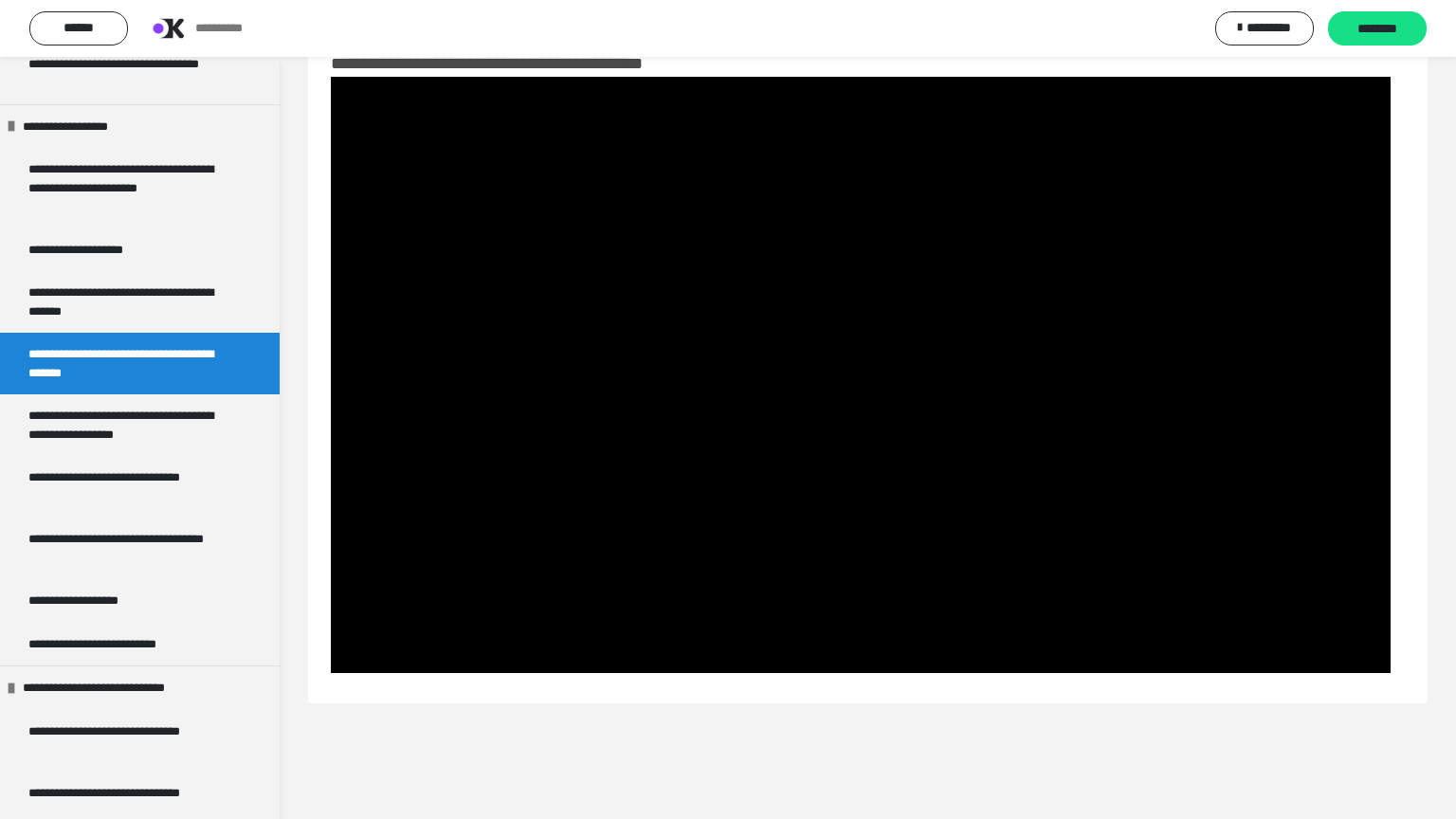 type 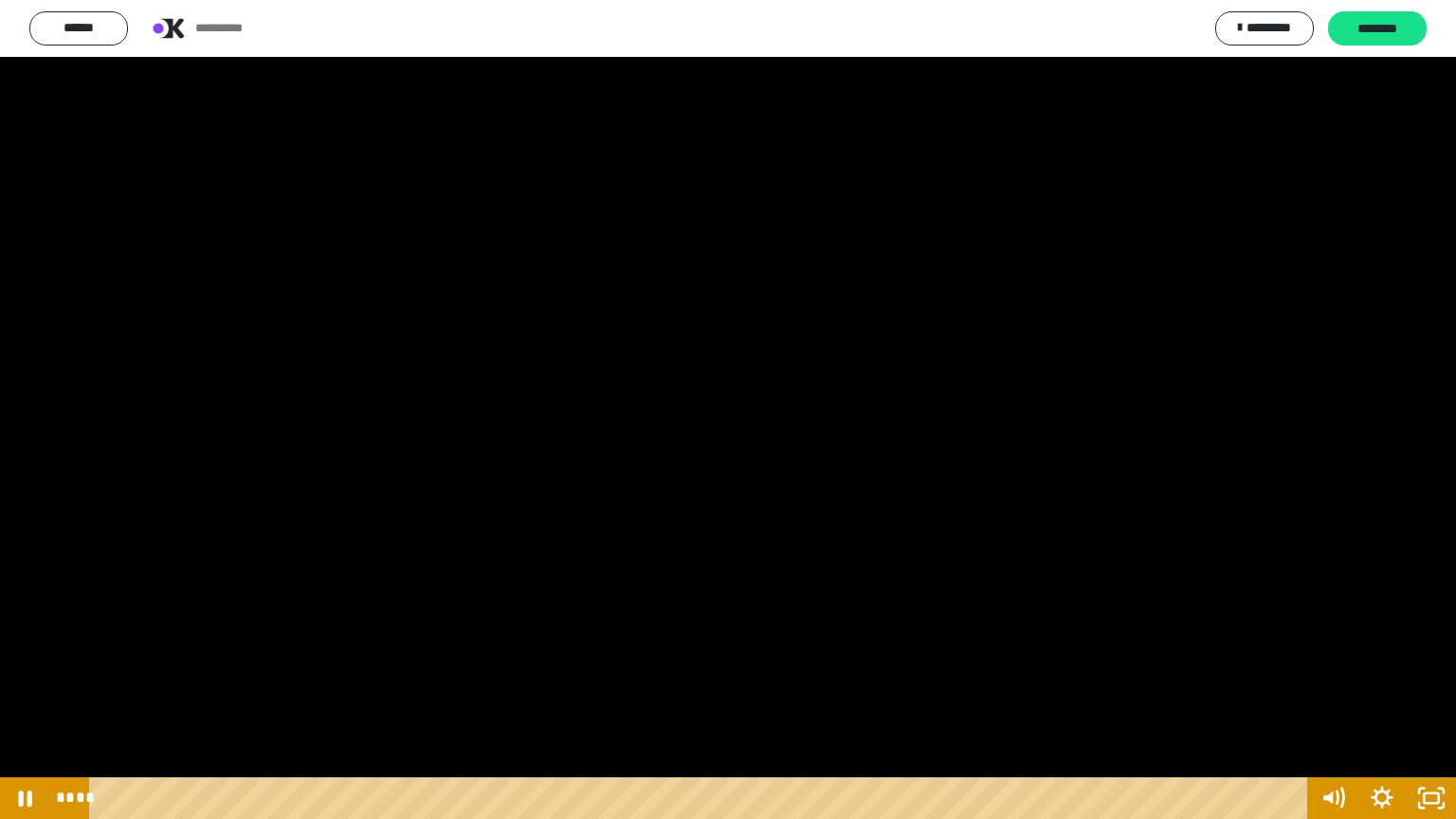 click at bounding box center (728, 410) 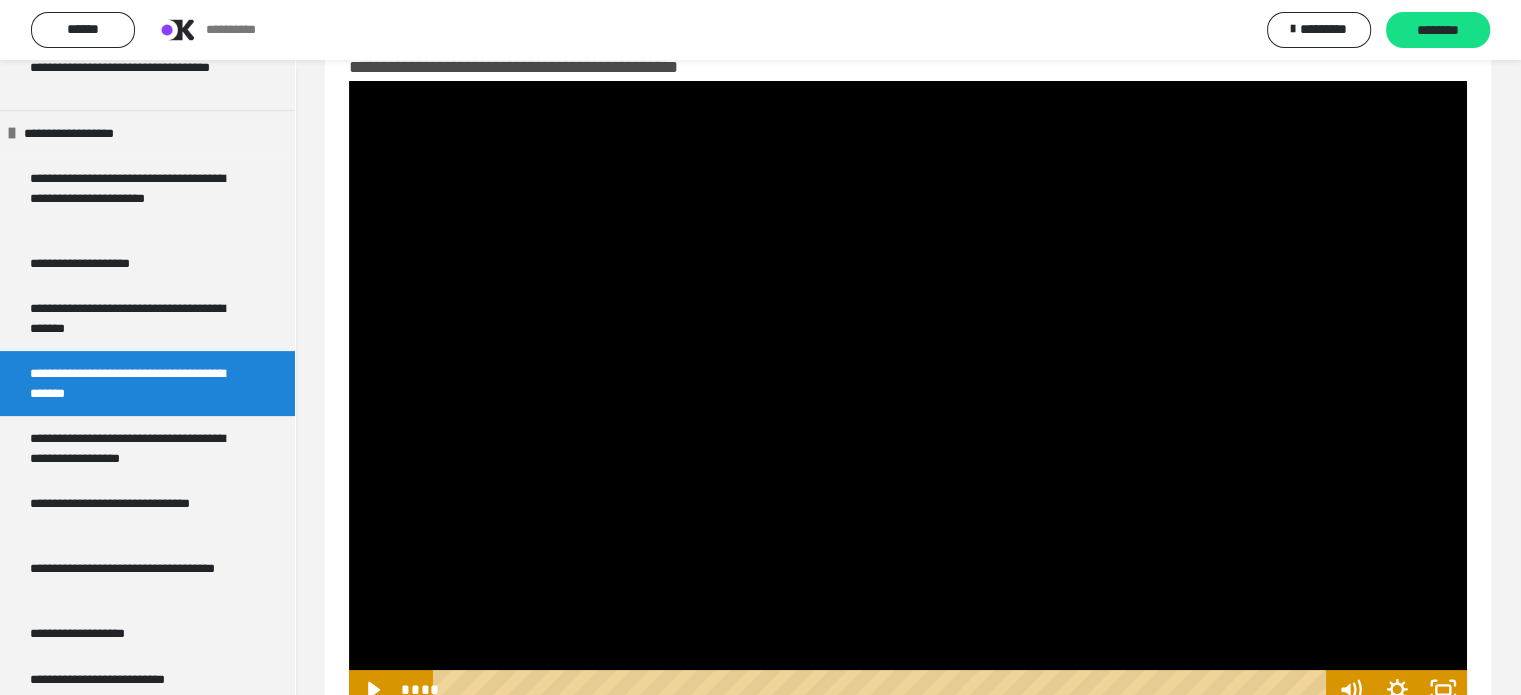 click at bounding box center (908, 395) 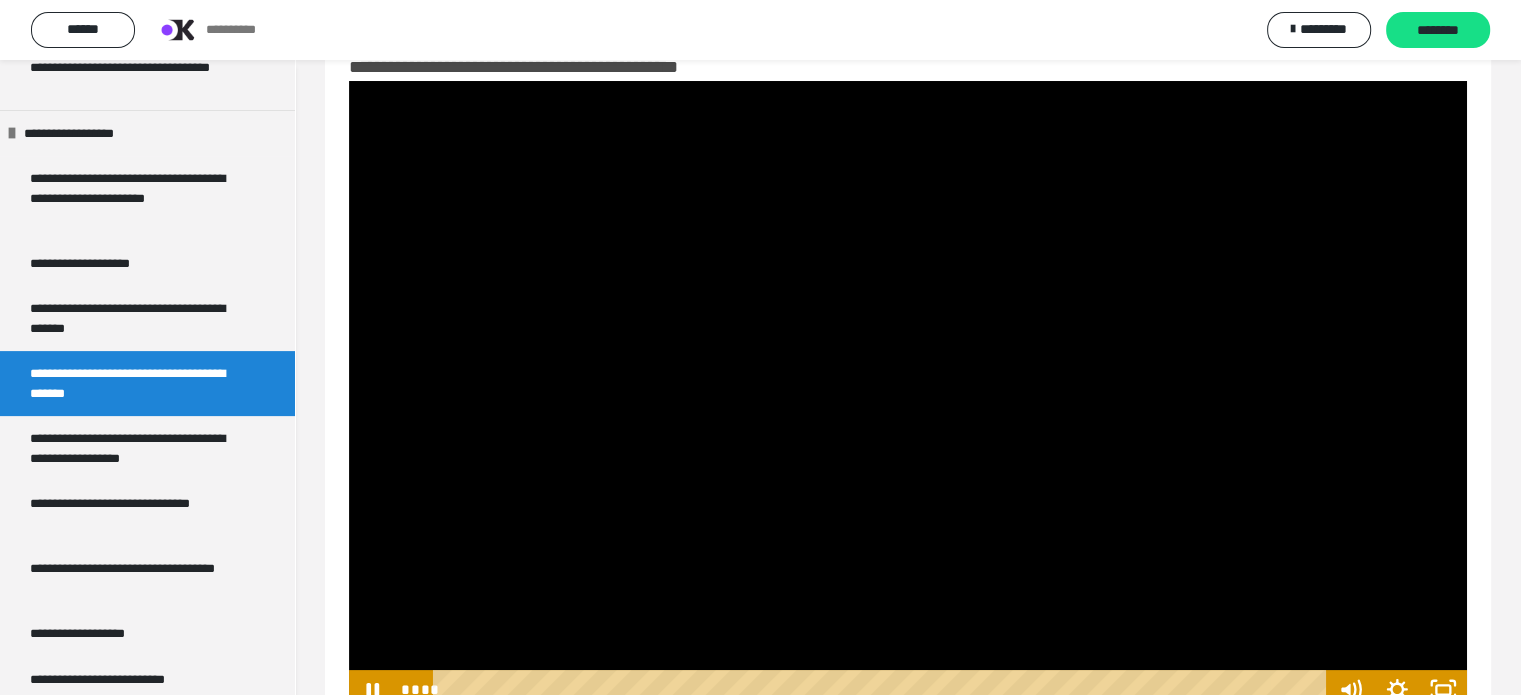 click at bounding box center (908, 395) 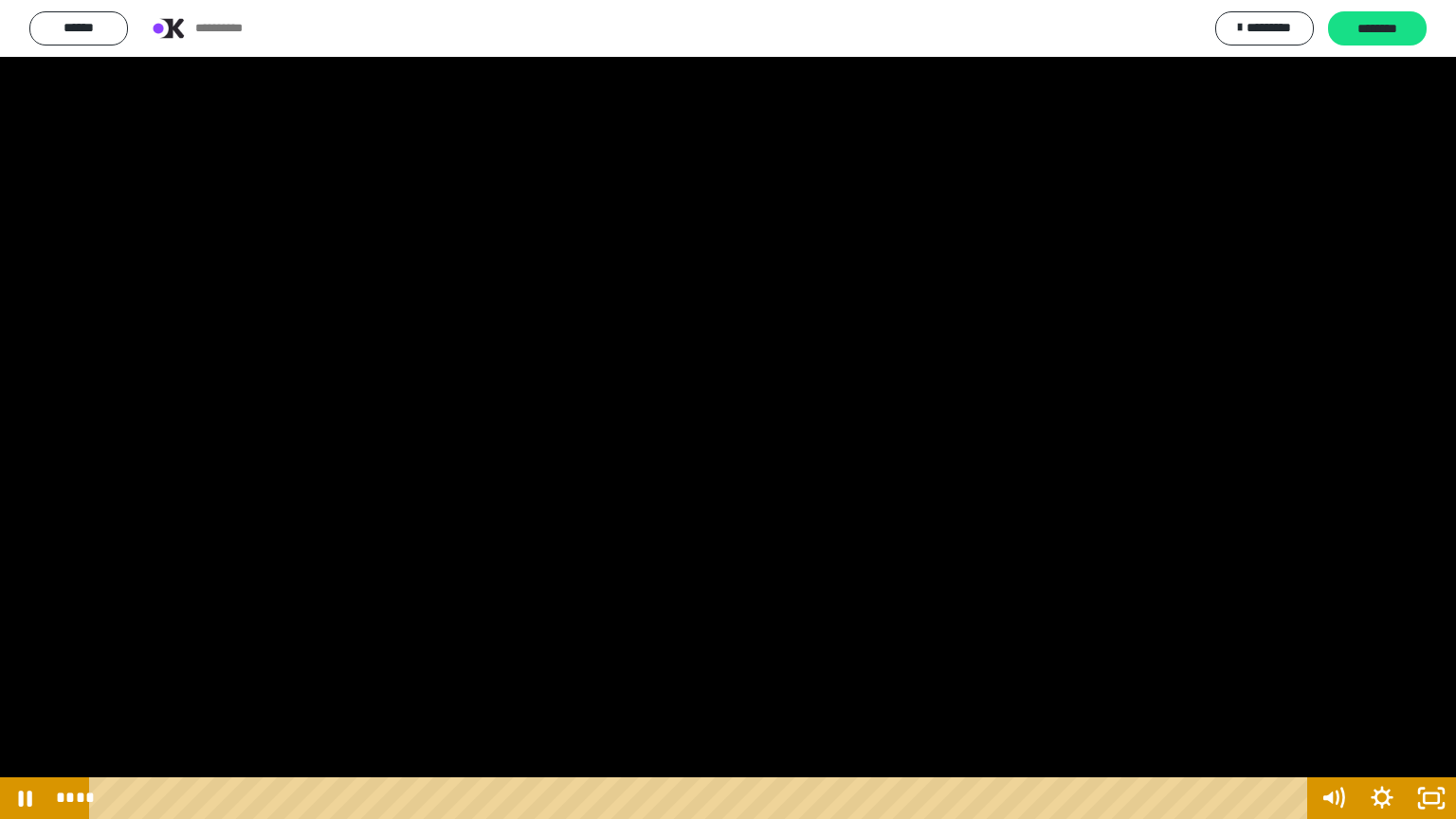 click at bounding box center [728, 410] 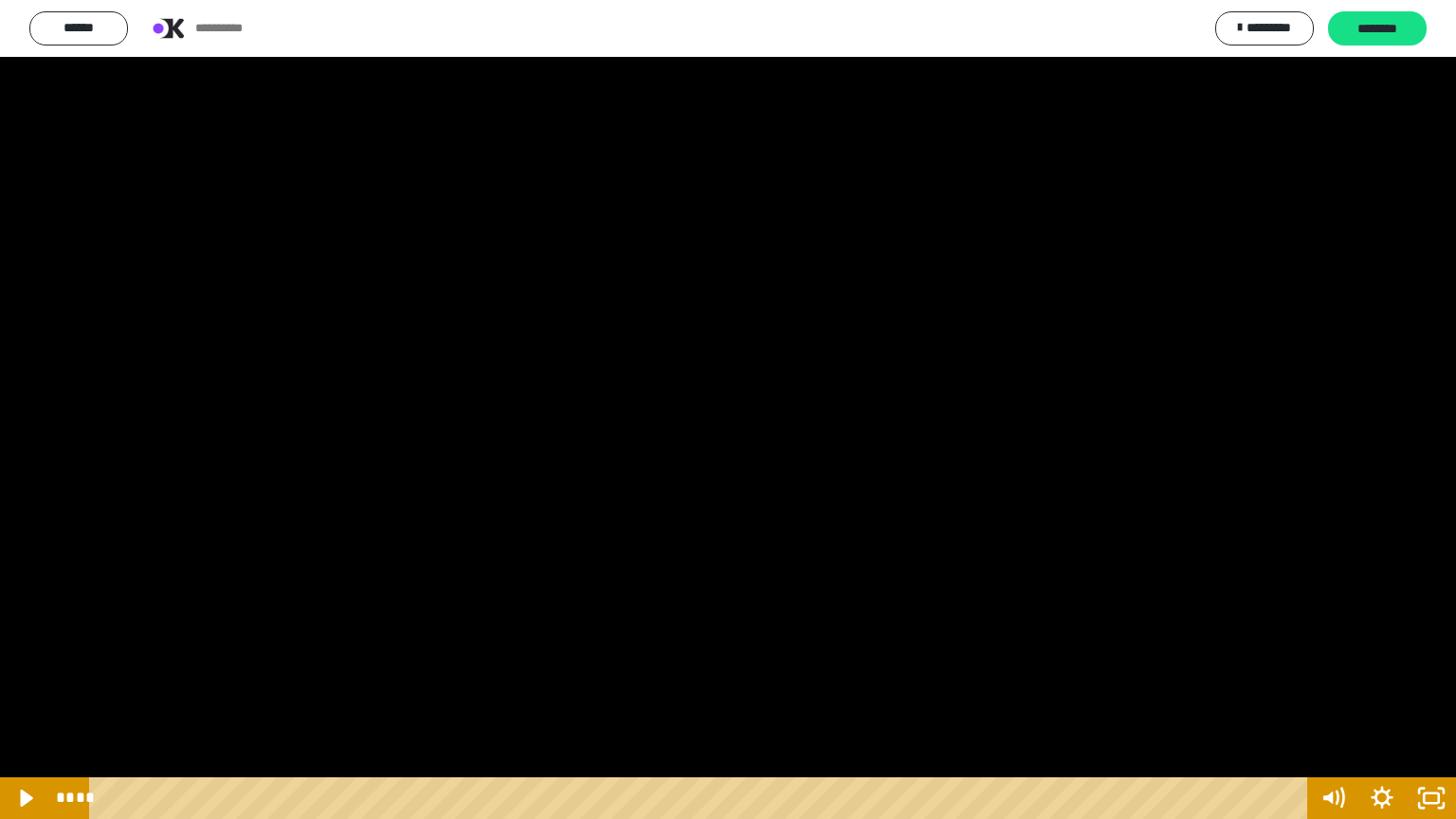 click at bounding box center (728, 410) 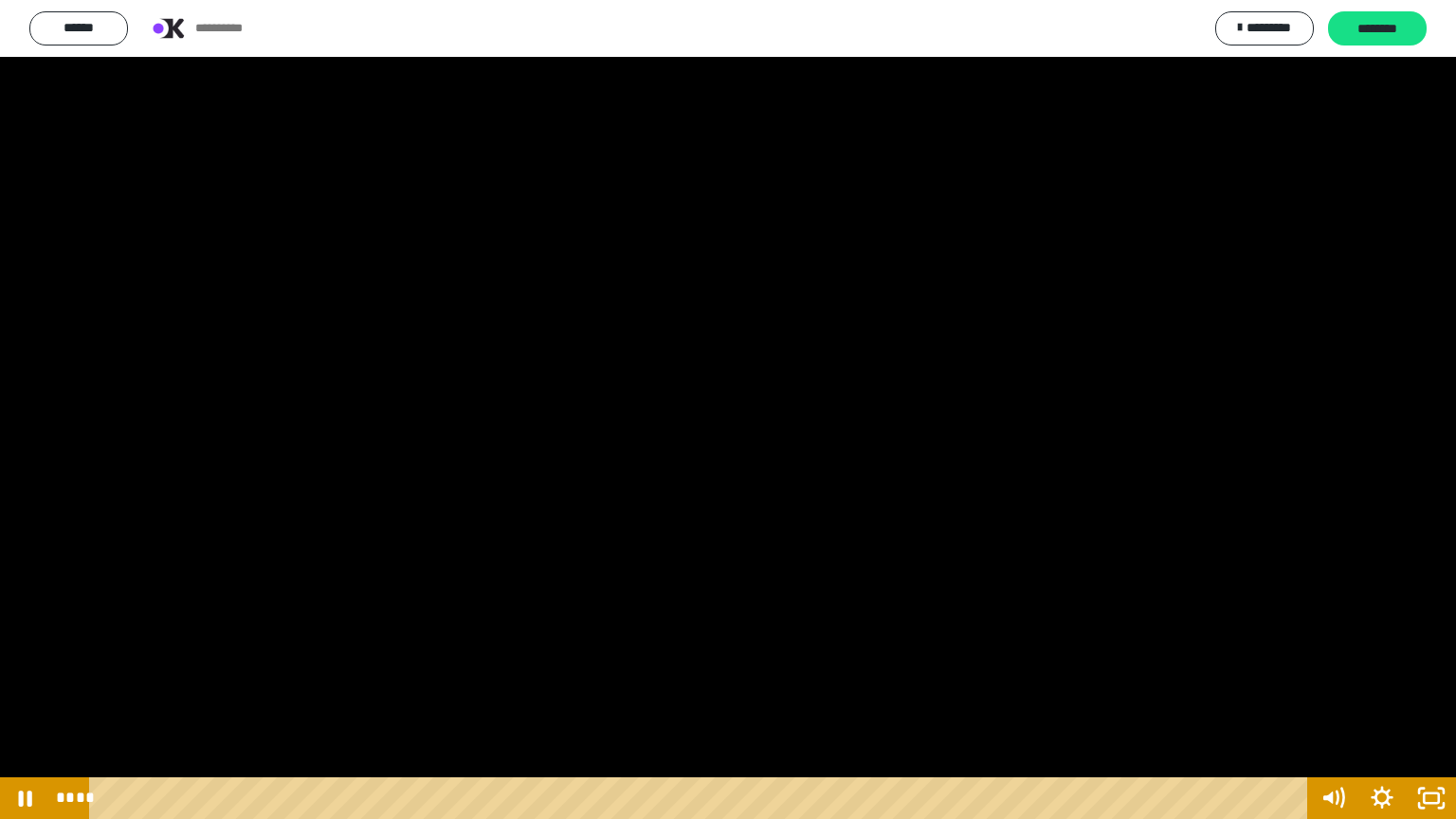 click at bounding box center (728, 410) 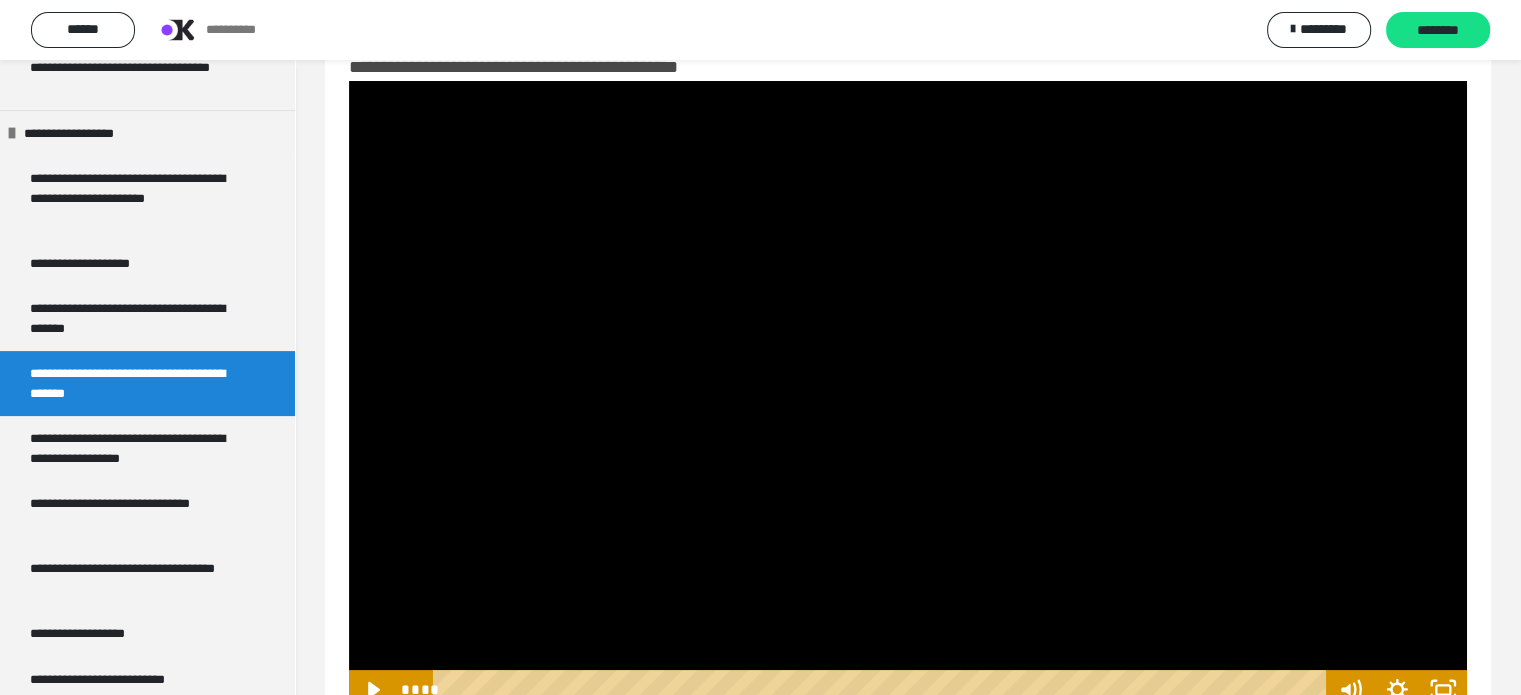 click at bounding box center (908, 395) 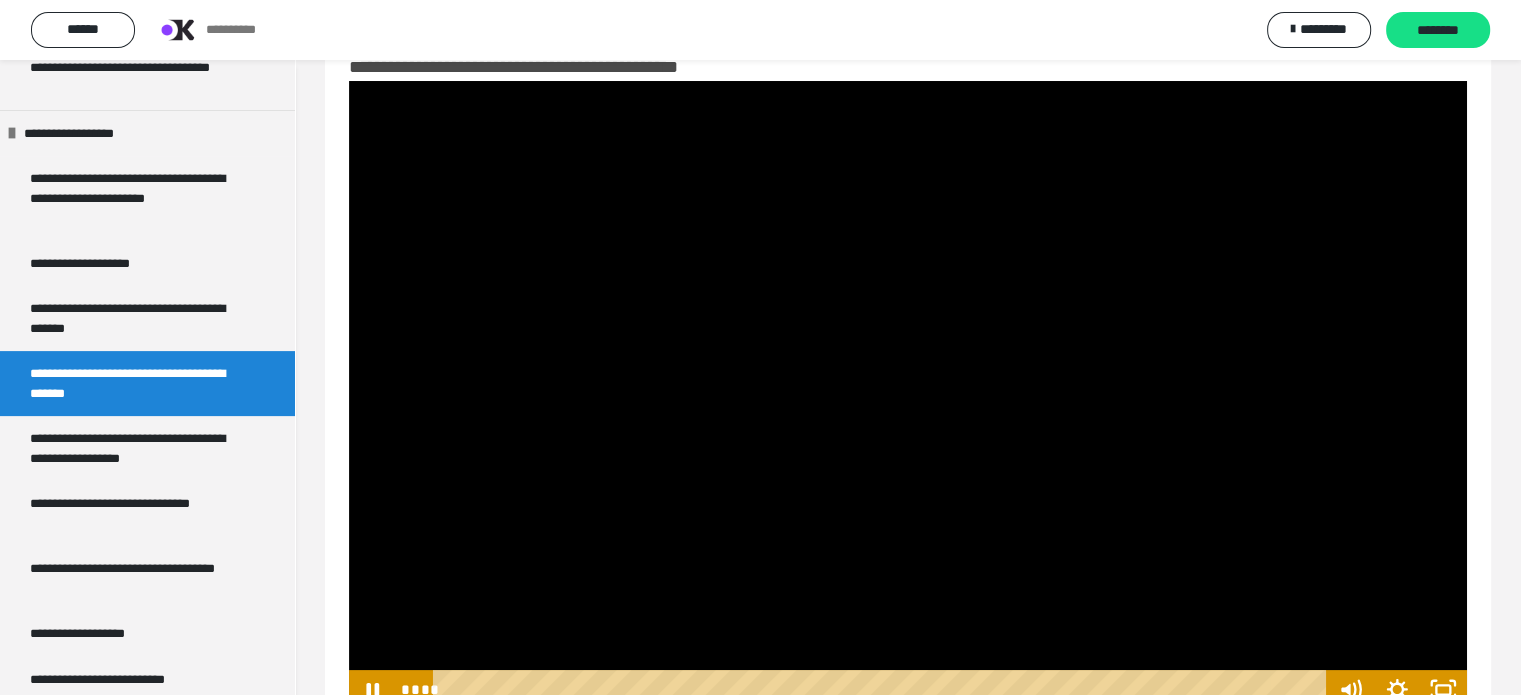 click at bounding box center (908, 395) 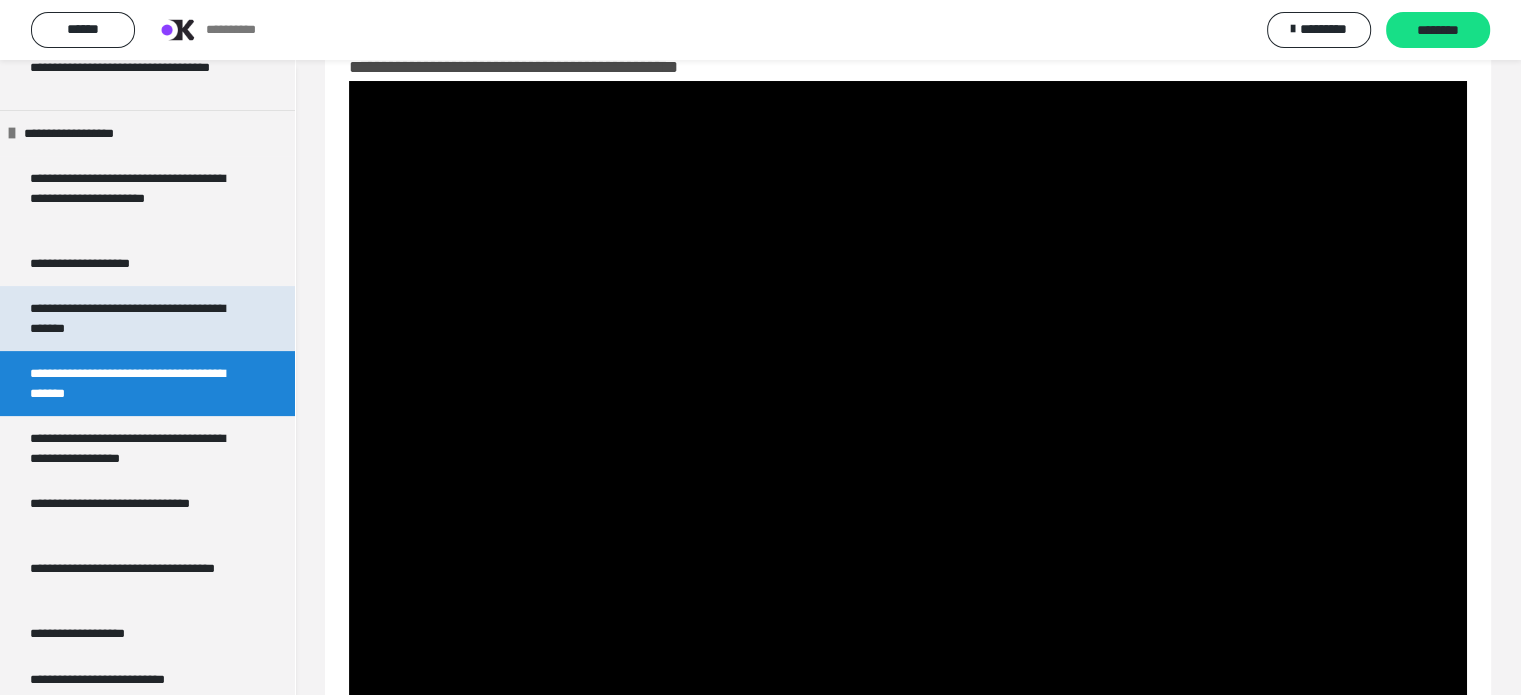 click on "**********" at bounding box center [132, 318] 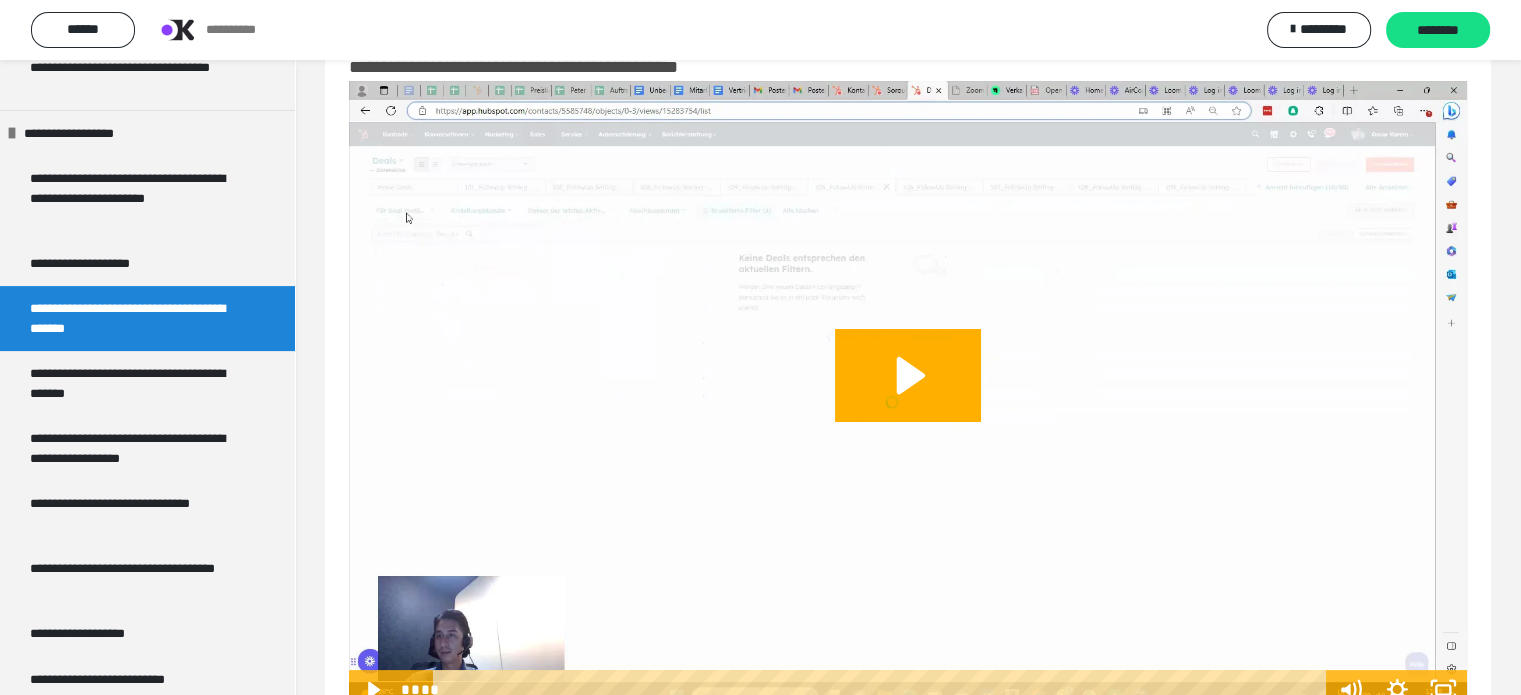 click at bounding box center (908, 395) 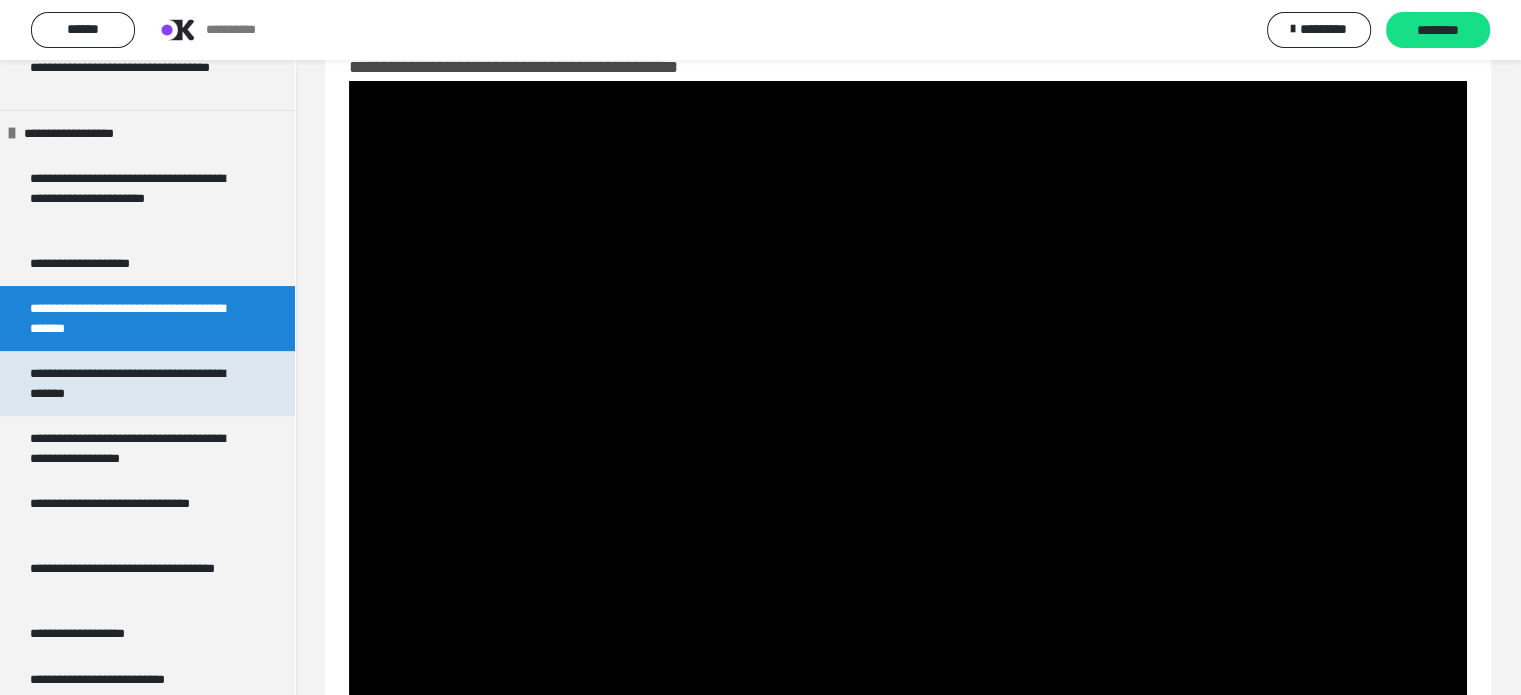 click on "**********" at bounding box center [132, 383] 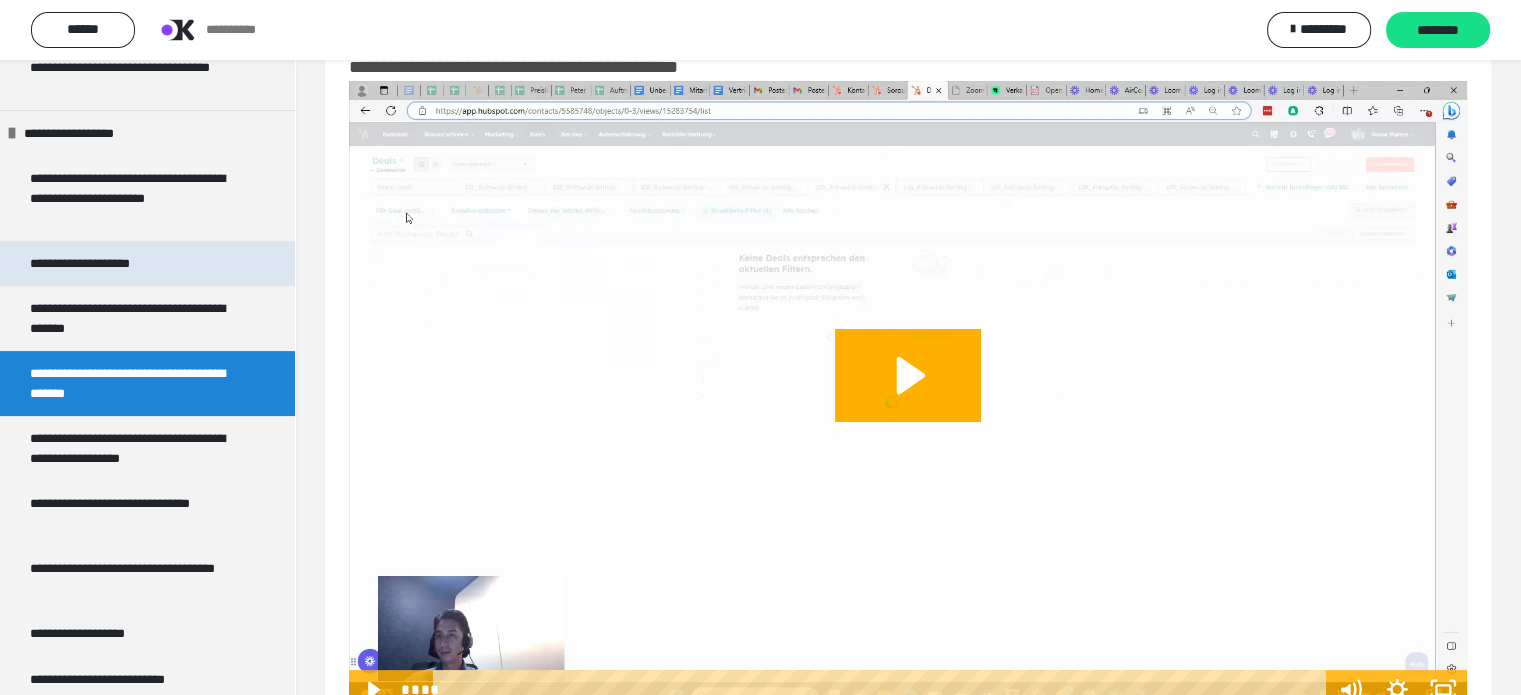click on "**********" at bounding box center [147, 264] 